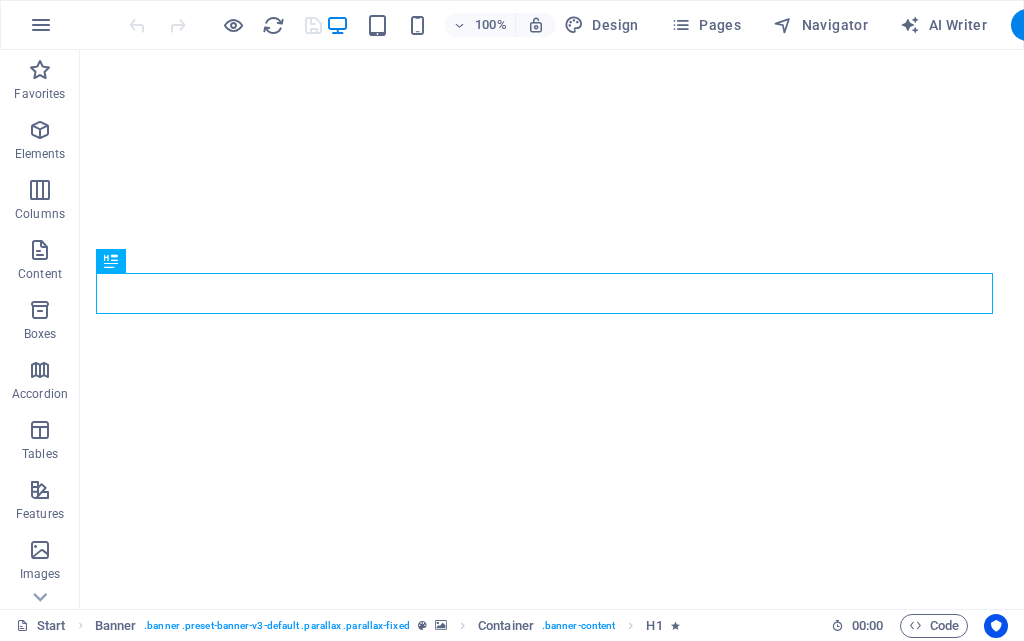 scroll, scrollTop: 0, scrollLeft: 0, axis: both 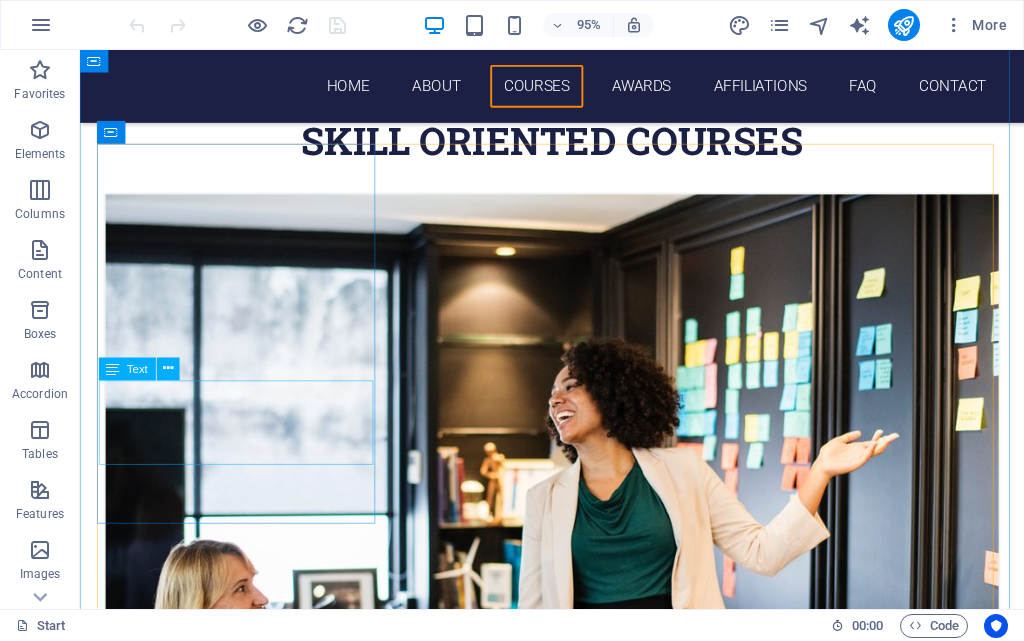click on "Lorem ipsum dolor sit amet, consectetur adipisicing elit. Veritatis, dolorem!" at bounding box center (577, 906) 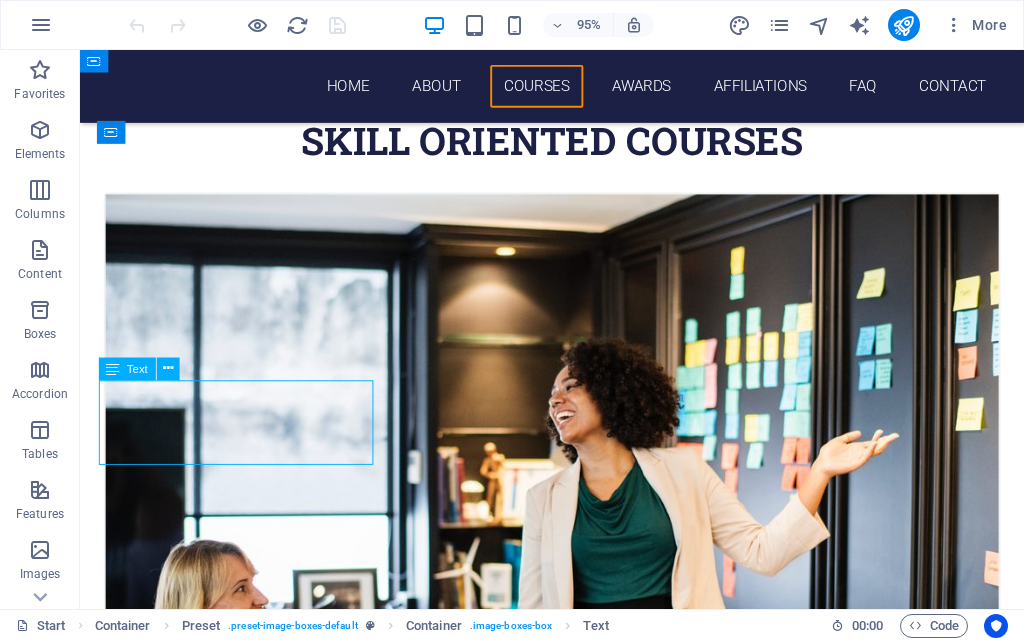 click on "Lorem ipsum dolor sit amet, consectetur adipisicing elit. Veritatis, dolorem!" at bounding box center (577, 906) 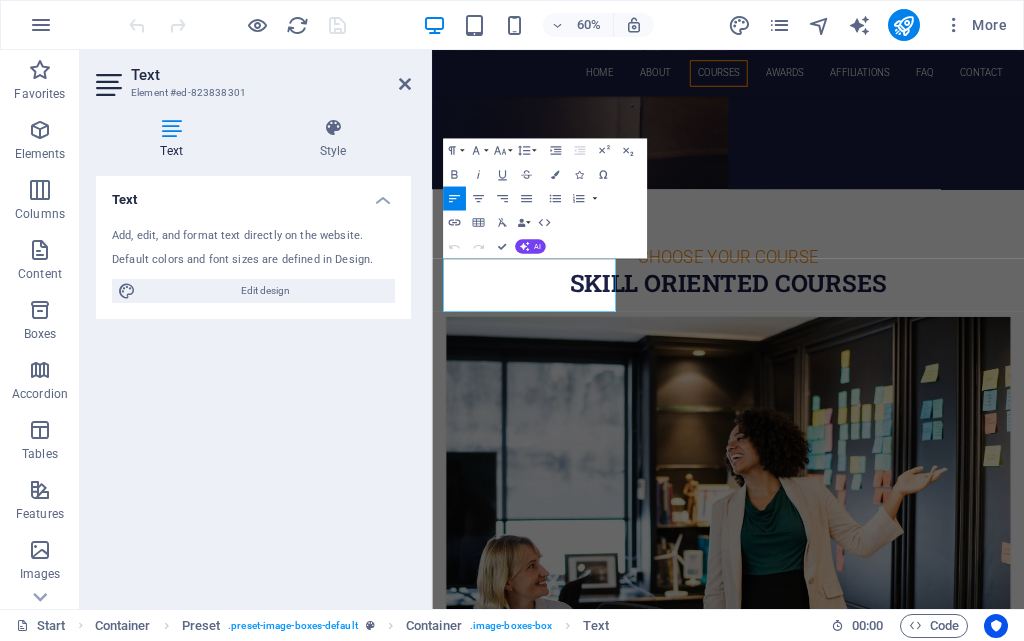 scroll, scrollTop: 1044, scrollLeft: 0, axis: vertical 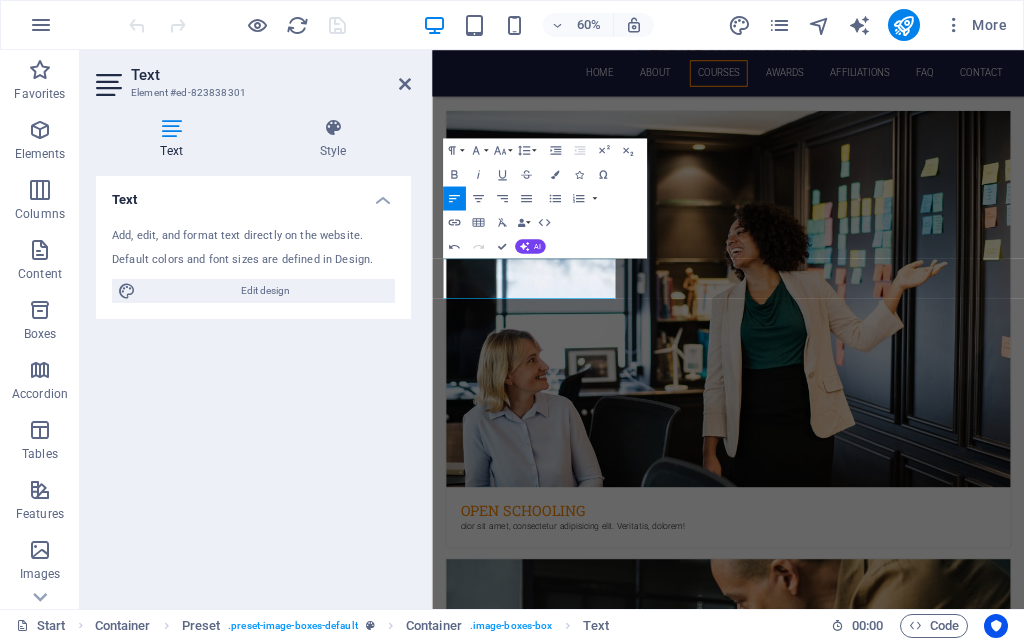 type 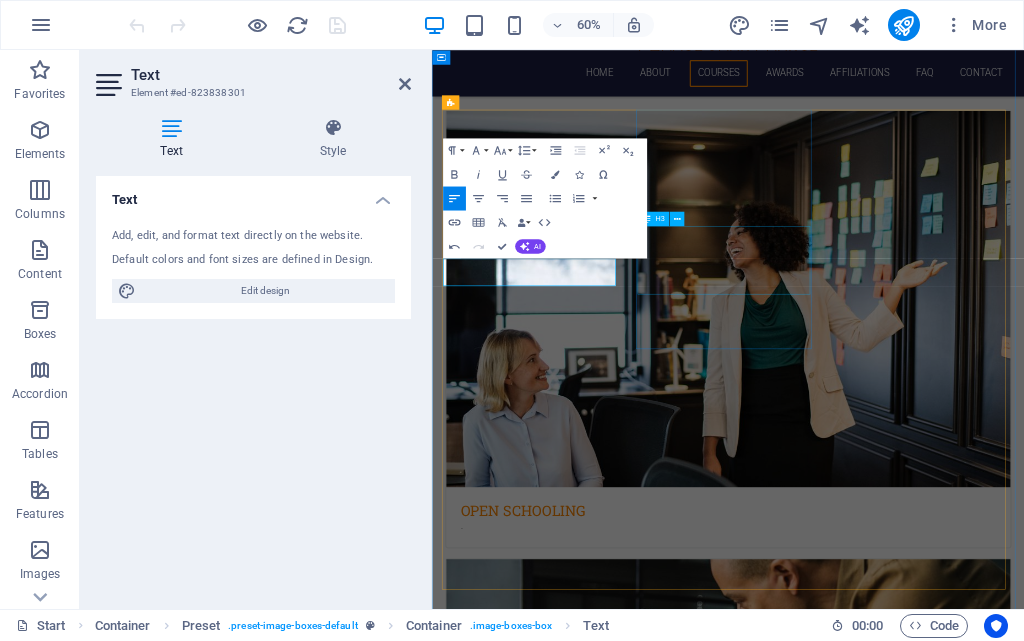 click on "DIPLOMA & ADVANCED DIPLOMA" at bounding box center (926, 1552) 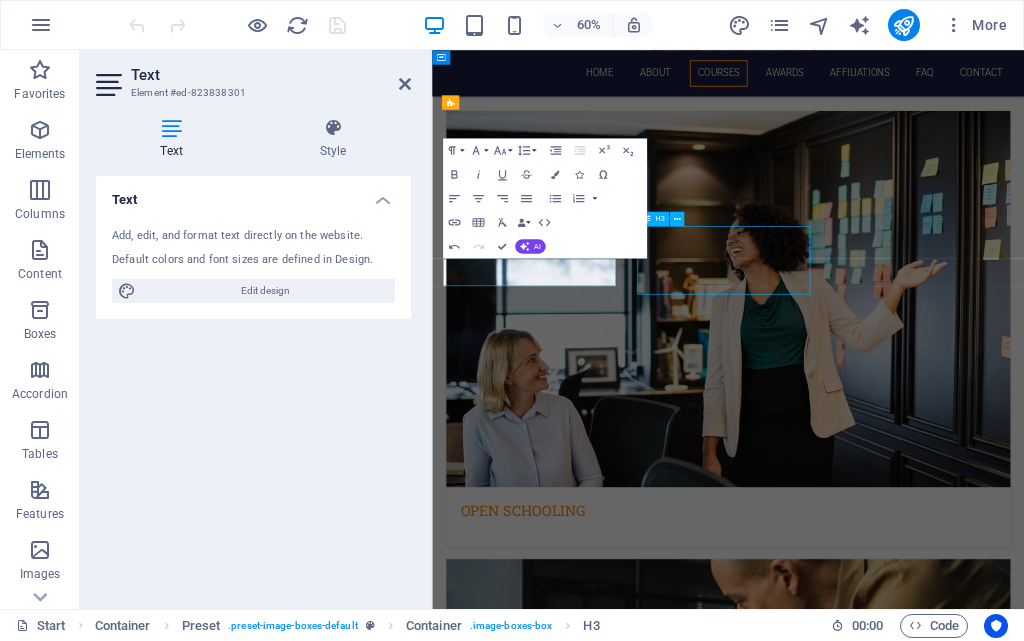 scroll, scrollTop: 700, scrollLeft: 0, axis: vertical 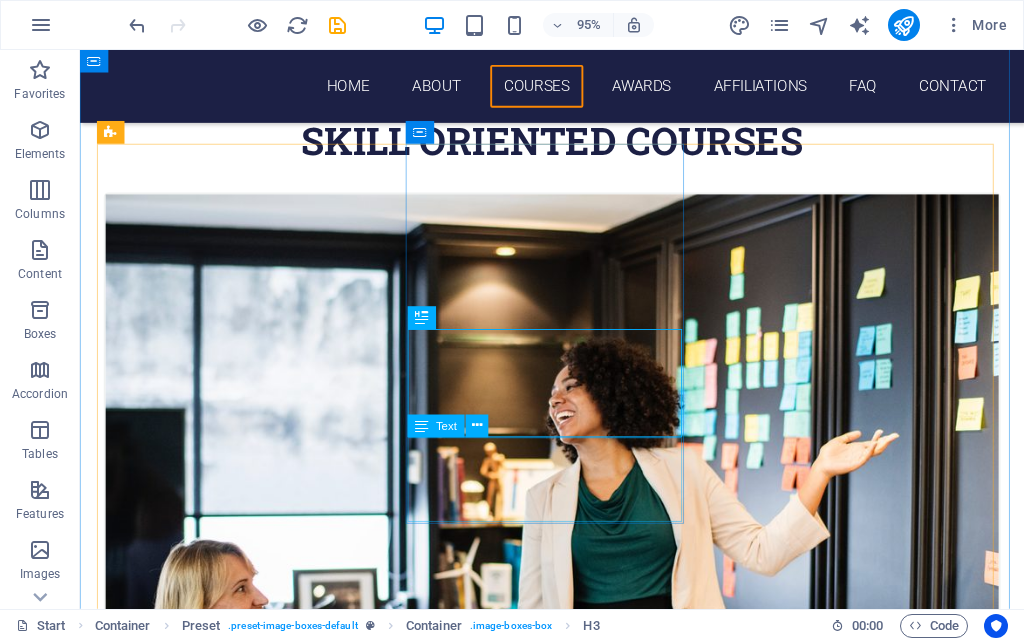 click on "Lorem ipsum dolor sit amet, consectetur adipisicing elit. Veritatis, dolorem!" at bounding box center (577, 1653) 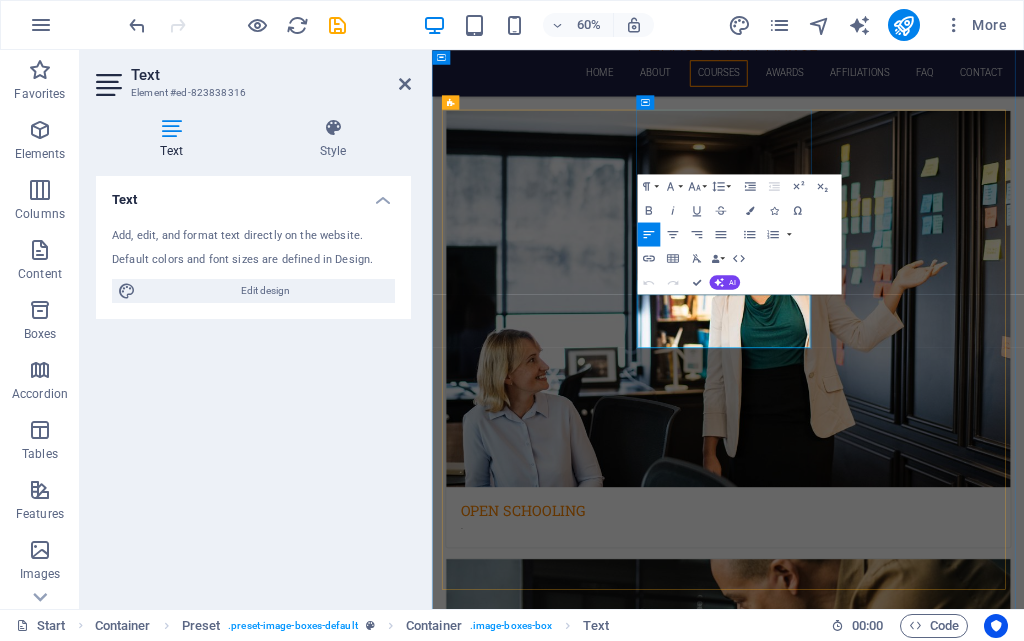 click on "Lorem ipsum dolor sit amet, consectetur adipisicing elit. Veritatis, dolorem!" at bounding box center (926, 1590) 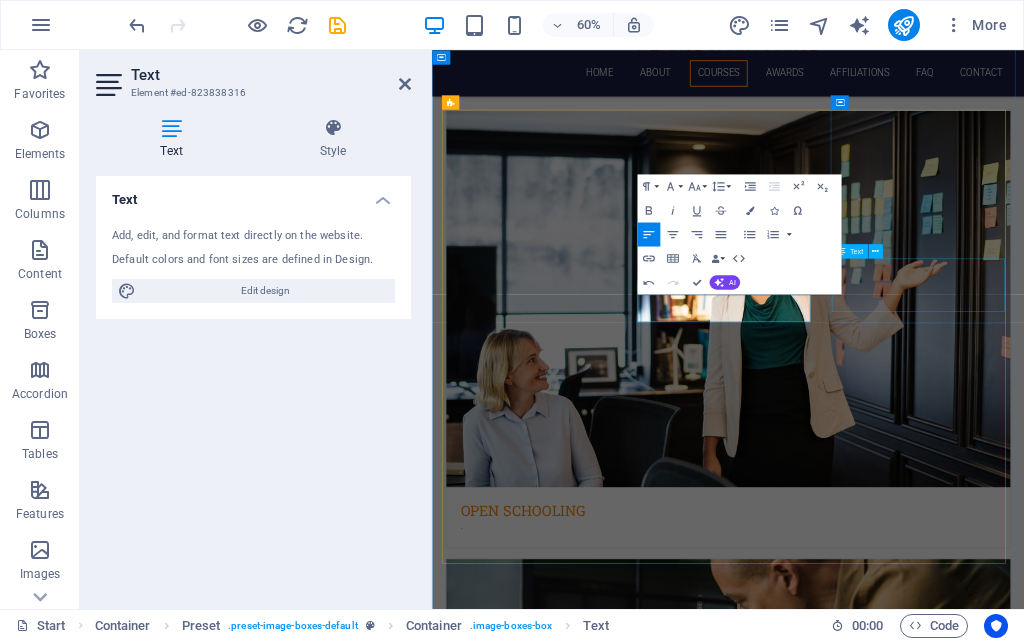 click on "Lorem ipsum dolor sit amet, consectetur adipisicing elit. Veritatis, dolorem!" at bounding box center (926, 2348) 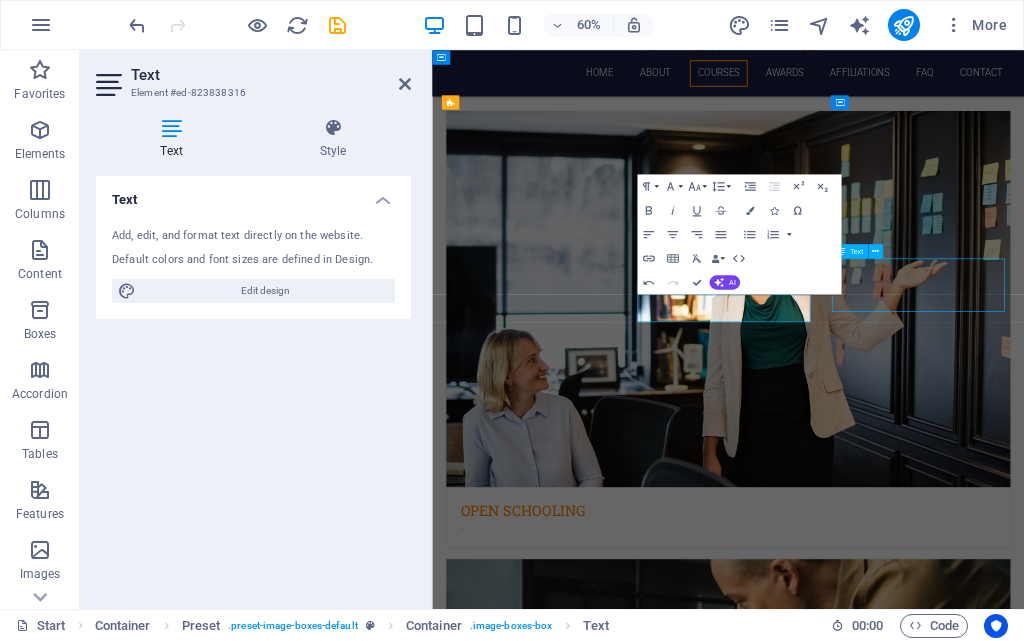 scroll, scrollTop: 700, scrollLeft: 0, axis: vertical 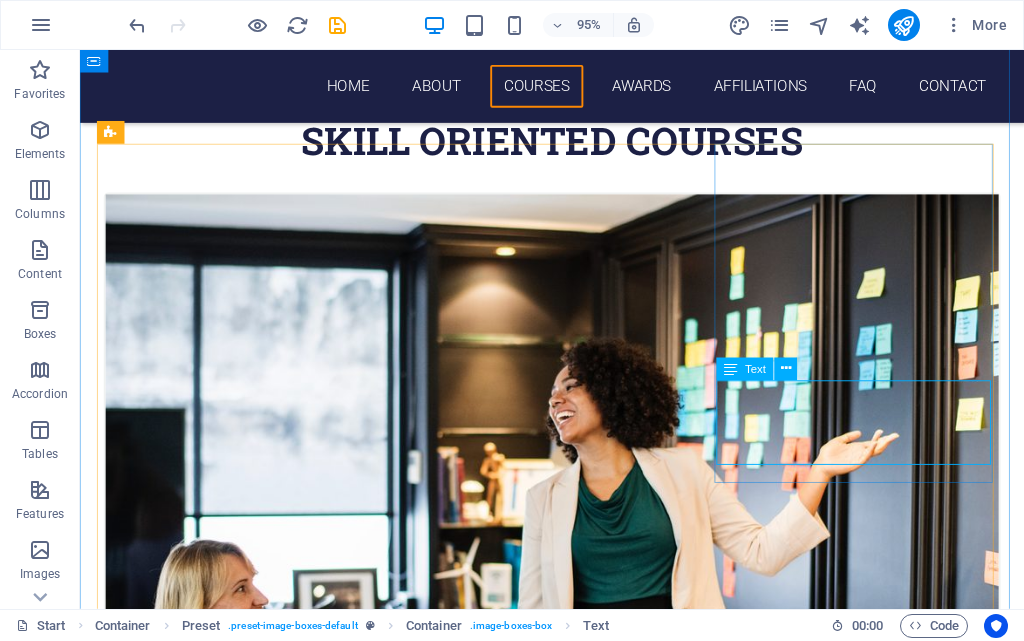 click on "Lorem ipsum dolor sit amet, consectetur adipisicing elit. Veritatis, dolorem!" at bounding box center [577, 2399] 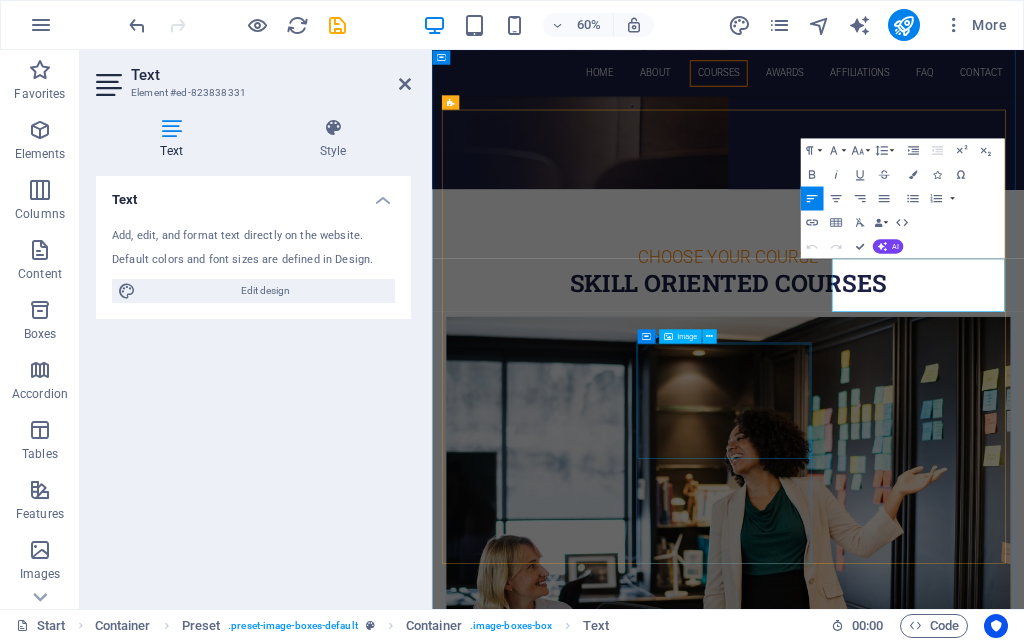 scroll, scrollTop: 1044, scrollLeft: 0, axis: vertical 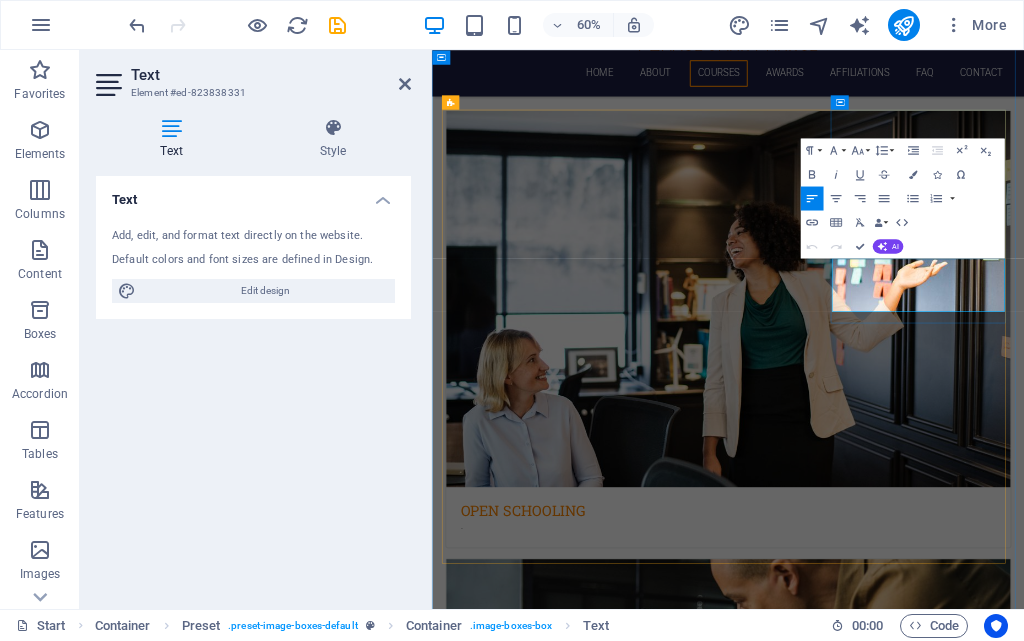 click on "Lorem ipsum dolor sit amet, consectetur adipisicing elit. Veritatis, dolorem!" at bounding box center (926, 2336) 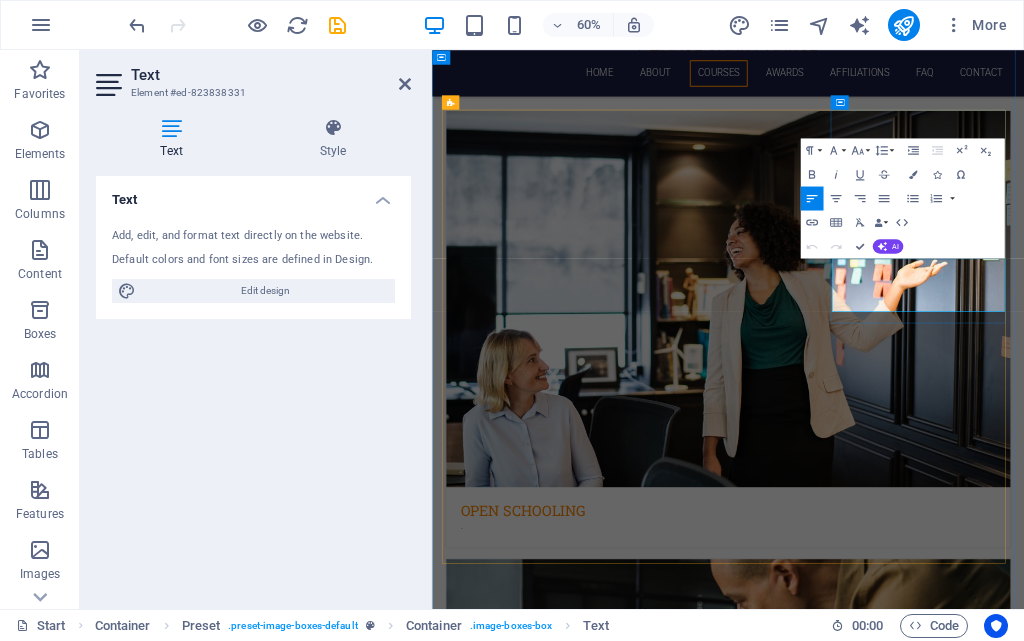 click on "Lorem ipsum dolor sit amet, consectetur adipisicing elit. Veritatis, dolorem!" at bounding box center (926, 2336) 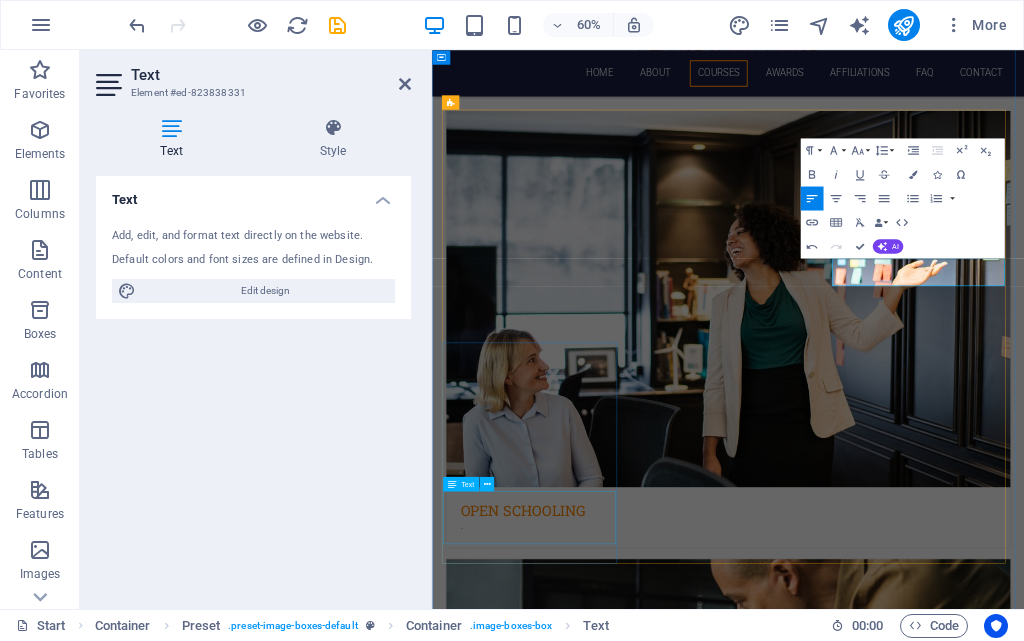 click on "Lorem ipsum dolor sit amet, consectetur adipisicing elit. Veritatis, dolorem!" at bounding box center (926, 3095) 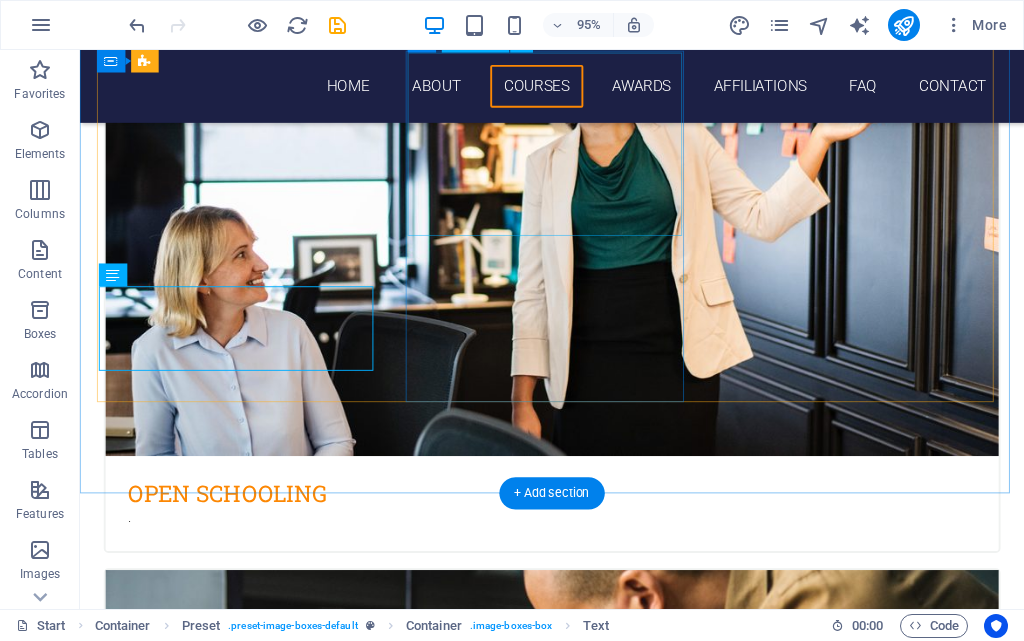 scroll, scrollTop: 1187, scrollLeft: 0, axis: vertical 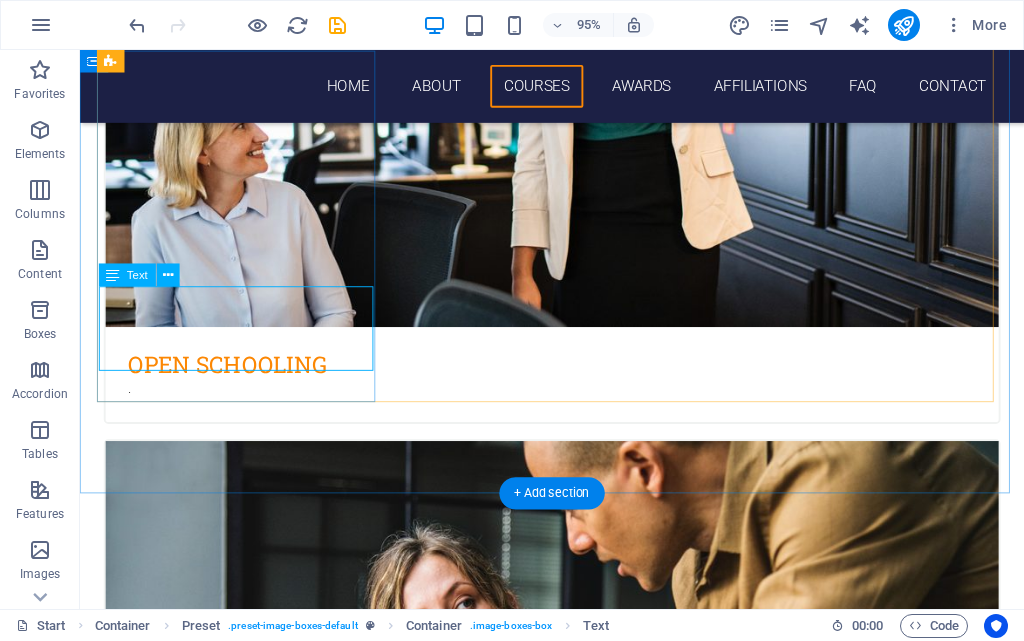 click on "Lorem ipsum dolor sit amet, consectetur adipisicing elit. Veritatis, dolorem!" at bounding box center (577, 2659) 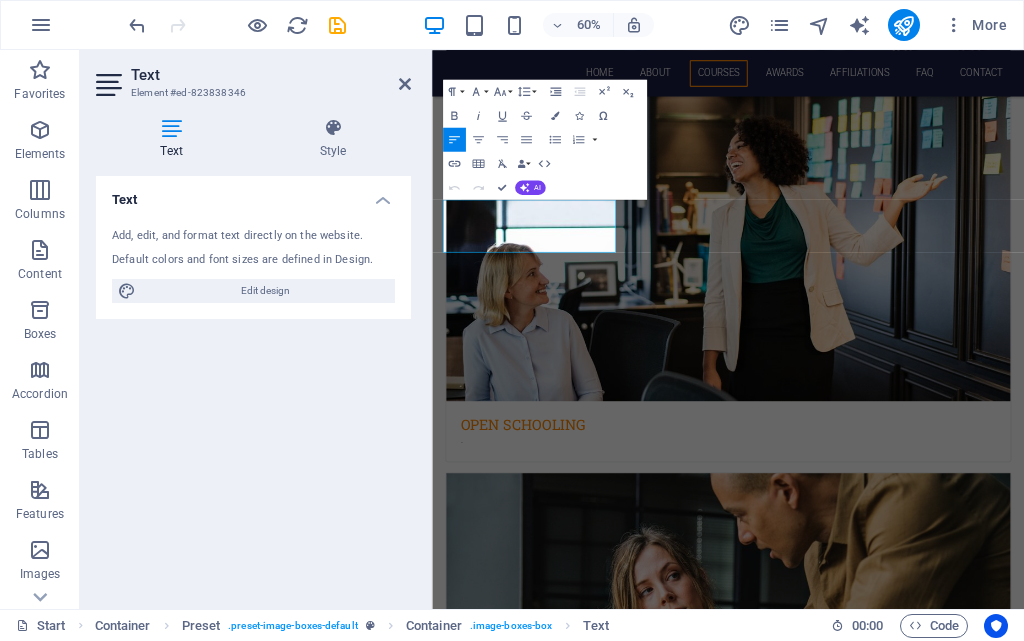 scroll, scrollTop: 1530, scrollLeft: 0, axis: vertical 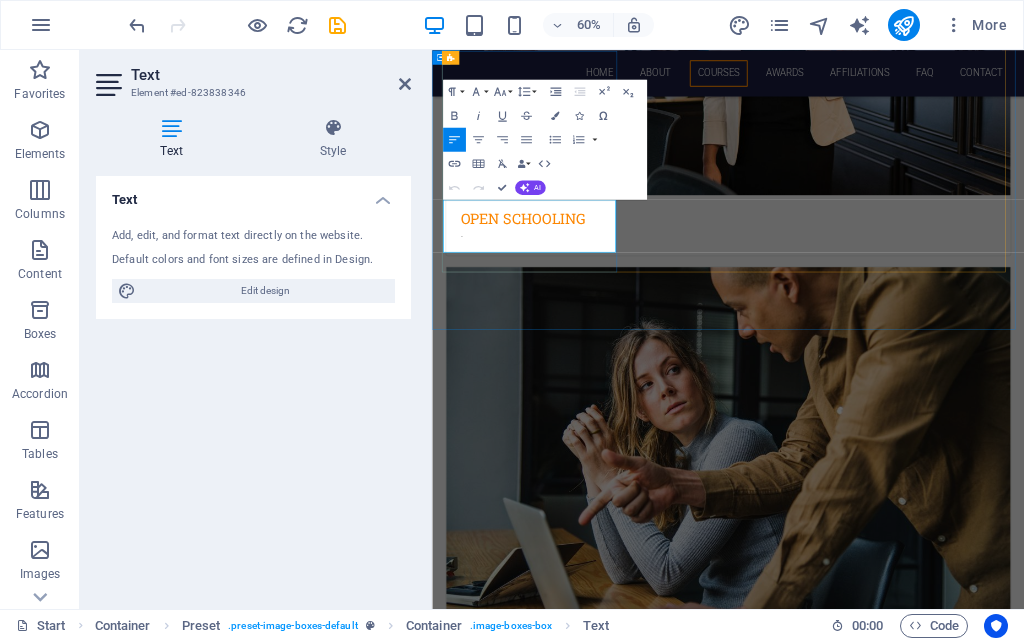 click on "Lorem ipsum dolor sit amet, consectetur adipisicing elit. Veritatis, dolorem!" at bounding box center [926, 2597] 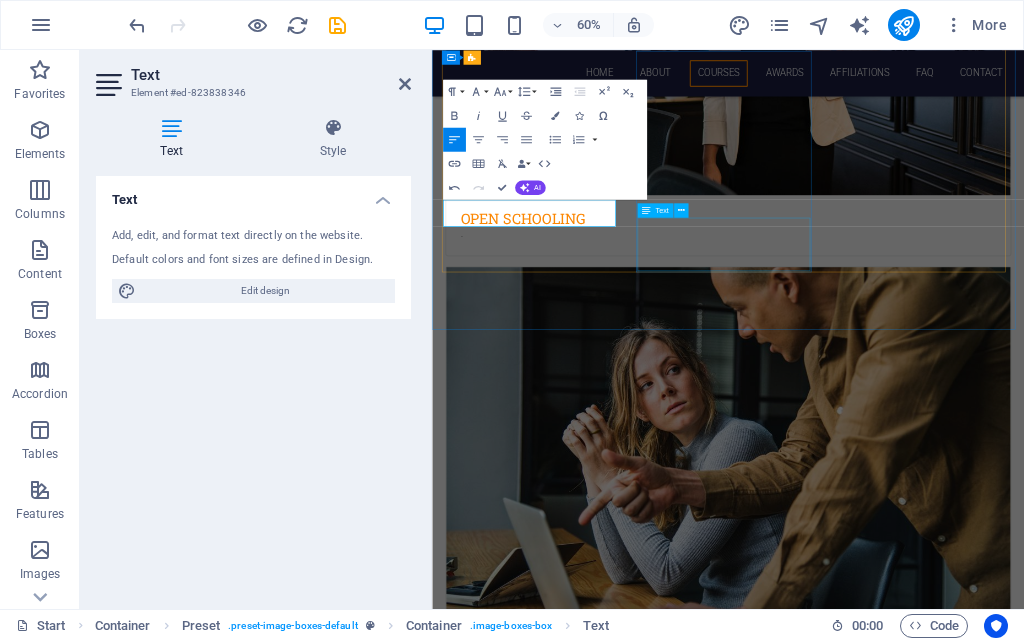 click on "Lorem ipsum dolor sit amet, consectetur adipisicing elit. Veritatis, dolorem!" at bounding box center (926, 3356) 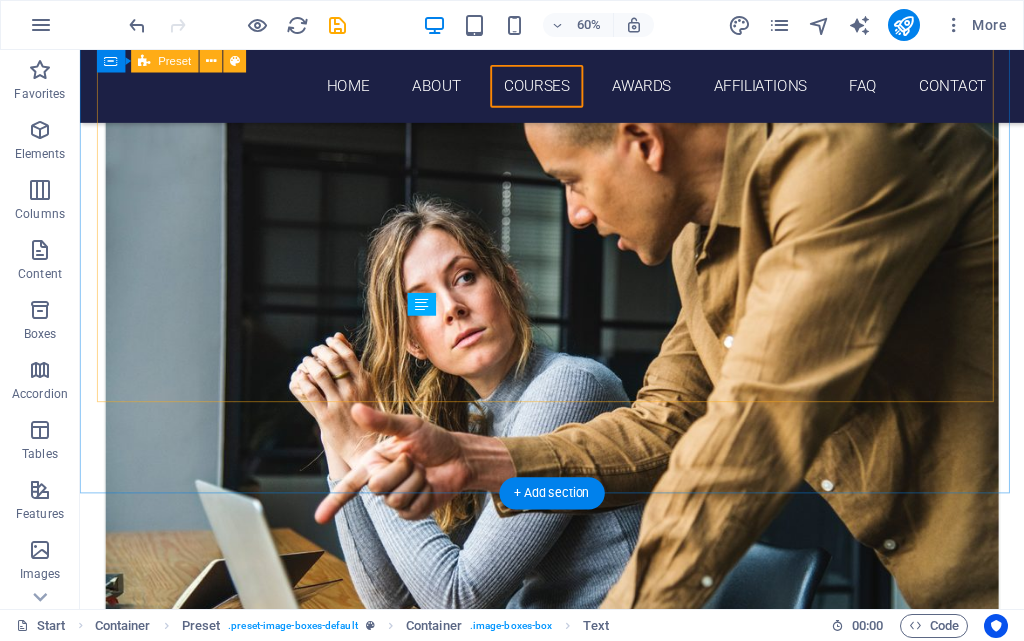 scroll, scrollTop: 1187, scrollLeft: 0, axis: vertical 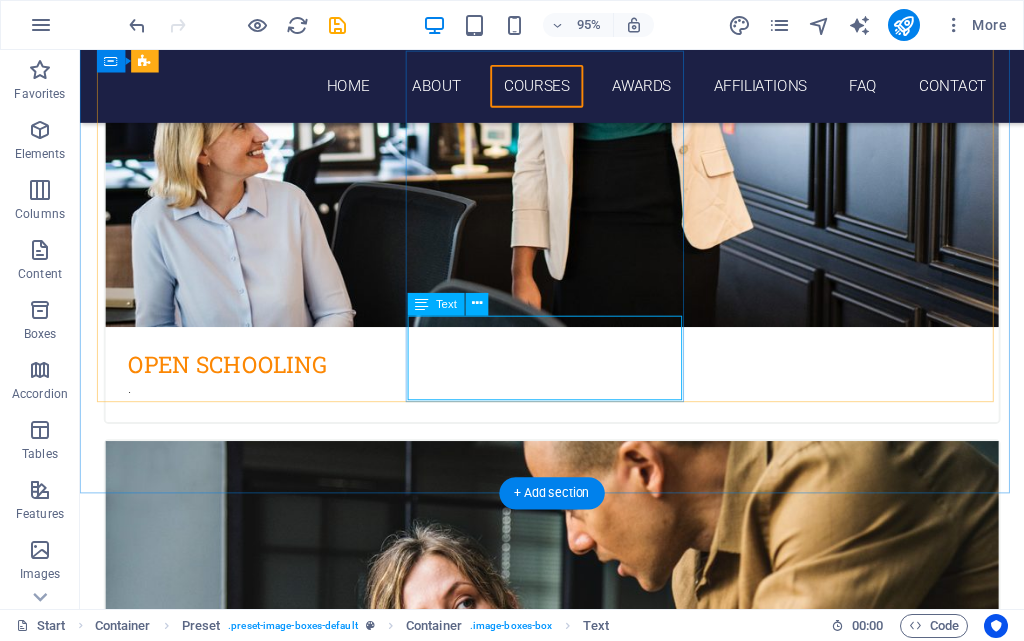 click on "Lorem ipsum dolor sit amet, consectetur adipisicing elit. Veritatis, dolorem!" at bounding box center [577, 3406] 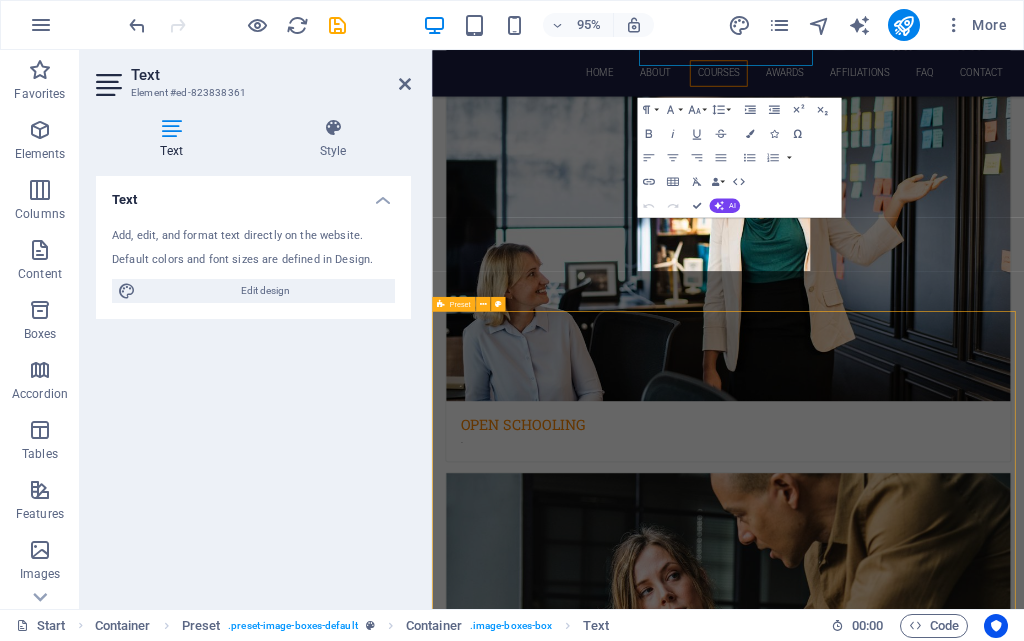 click on "Overcome the ILLITERATE Barrier with OUR EDUCATIONAL Services Learn more" at bounding box center [925, 4846] 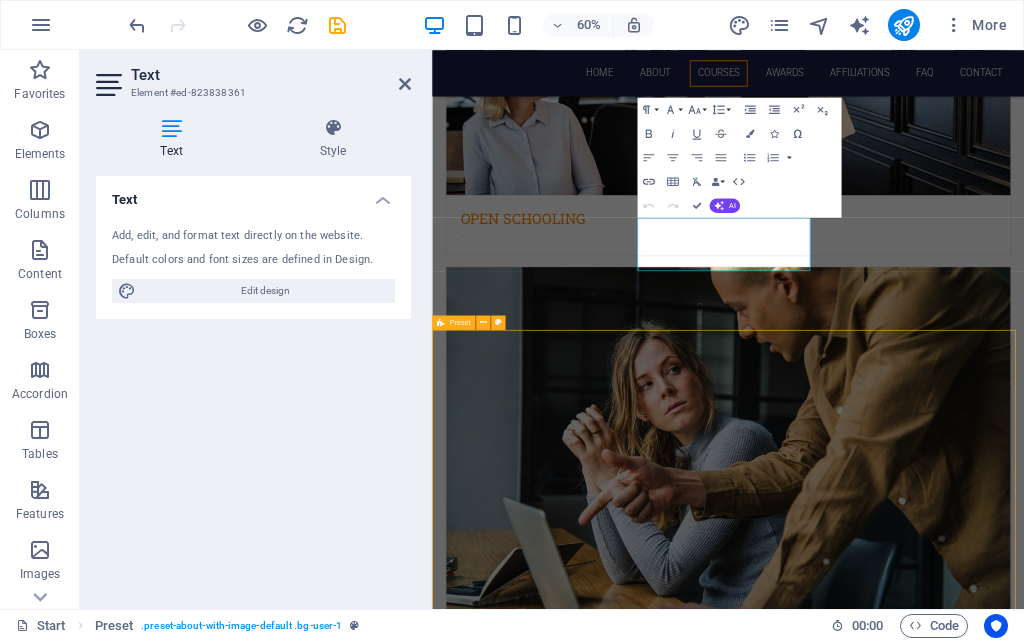 scroll, scrollTop: 1187, scrollLeft: 0, axis: vertical 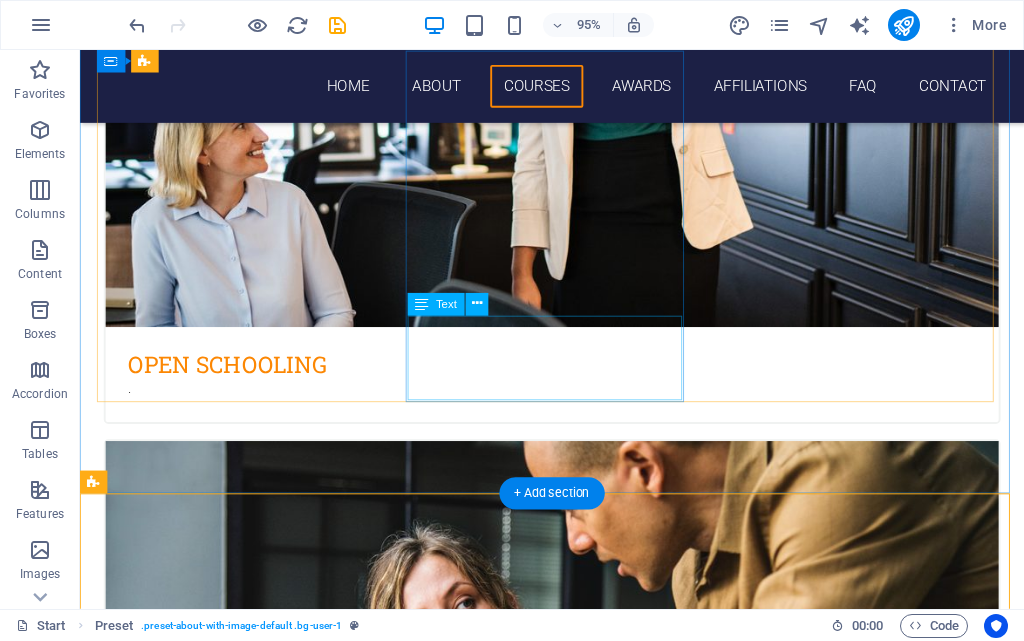 click on "Lorem ipsum dolor sit amet, consectetur adipisicing elit. Veritatis, dolorem!" at bounding box center [577, 3406] 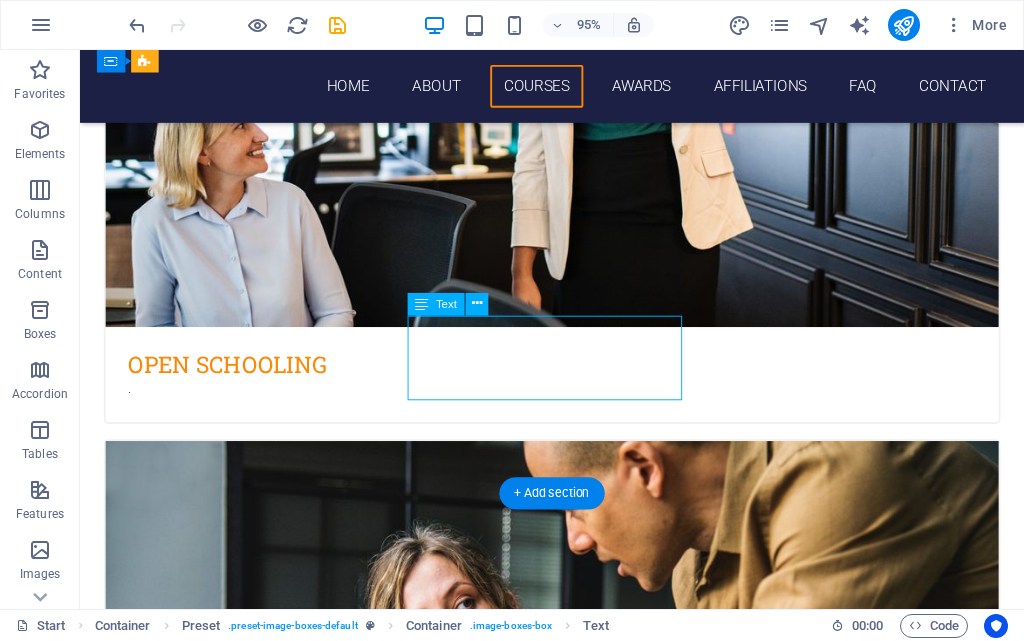 click on "Lorem ipsum dolor sit amet, consectetur adipisicing elit. Veritatis, dolorem!" at bounding box center [577, 3406] 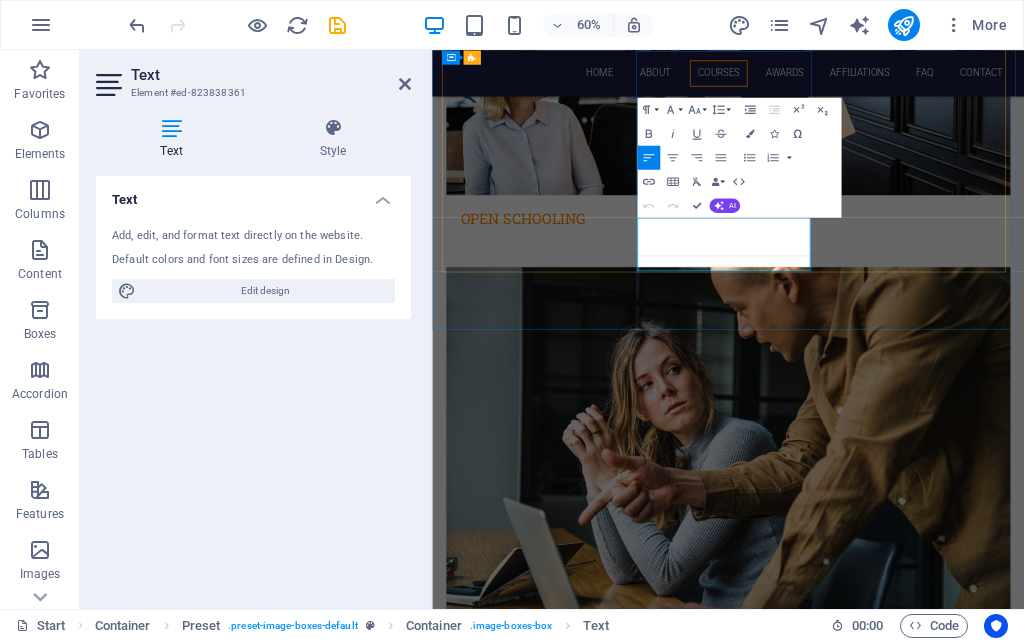 click on "Lorem ipsum dolor sit amet, consectetur adipisicing elit. Veritatis, dolorem!" at bounding box center (926, 3344) 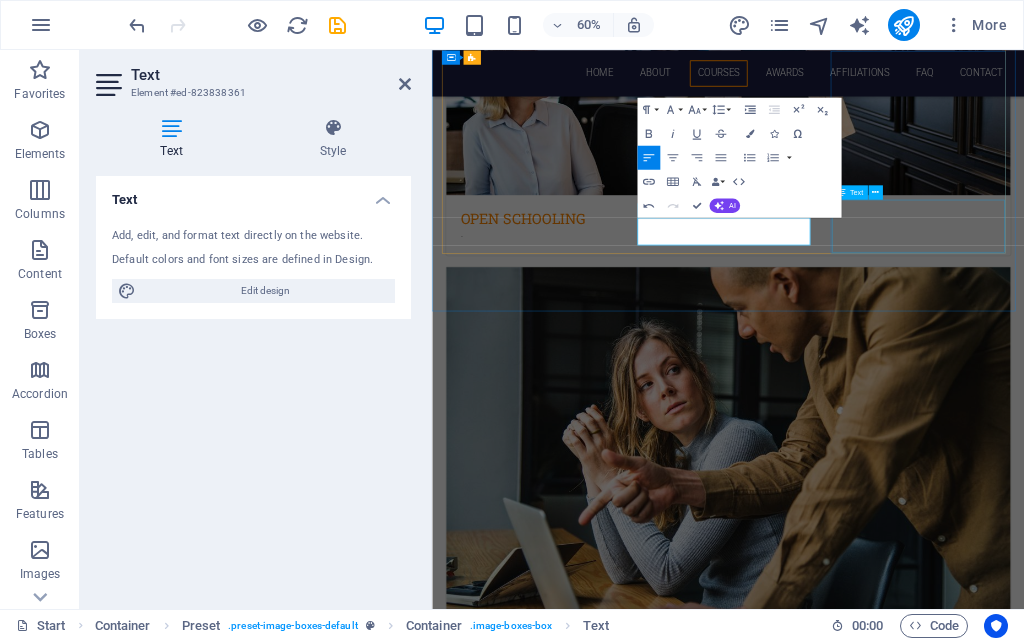 click on "Lorem ipsum dolor sit amet, consectetur adipisicing elit. Veritatis, dolorem!" at bounding box center [926, 4134] 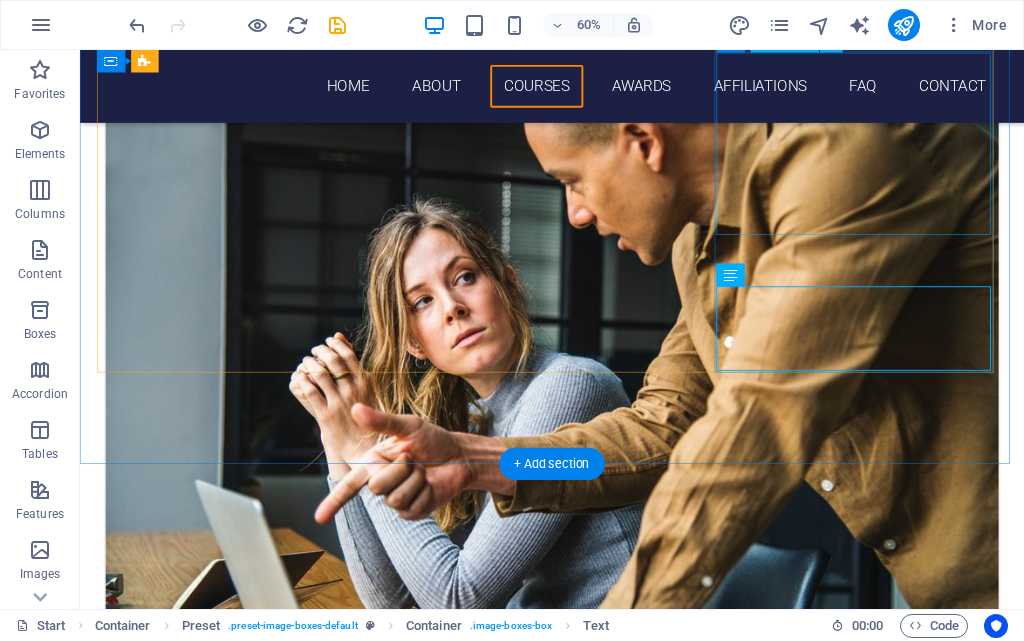 scroll, scrollTop: 1187, scrollLeft: 0, axis: vertical 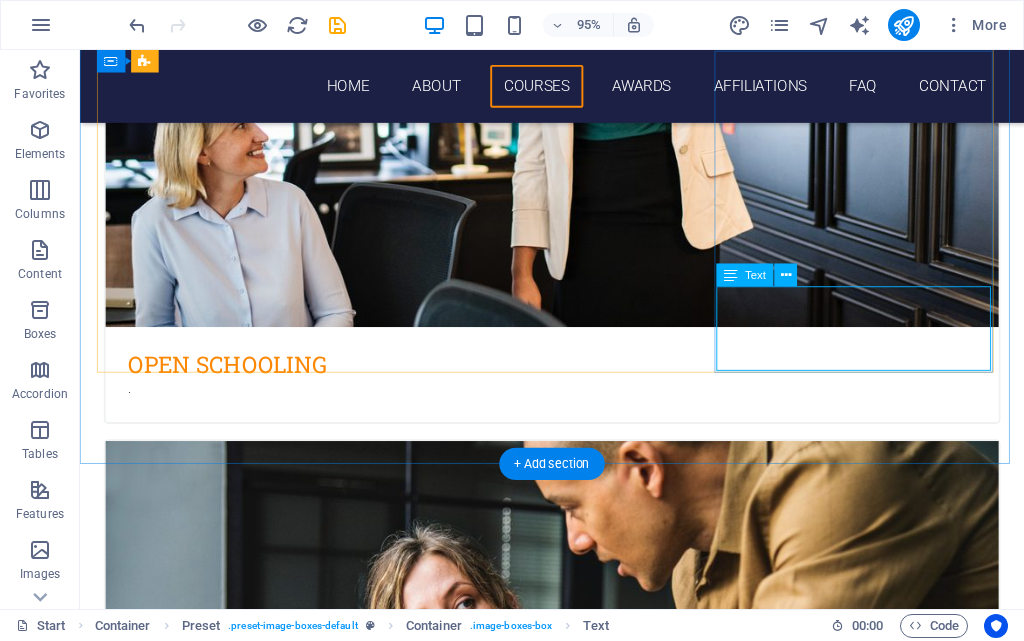 click on "Lorem ipsum dolor sit amet, consectetur adipisicing elit. Veritatis, dolorem!" at bounding box center (577, 4189) 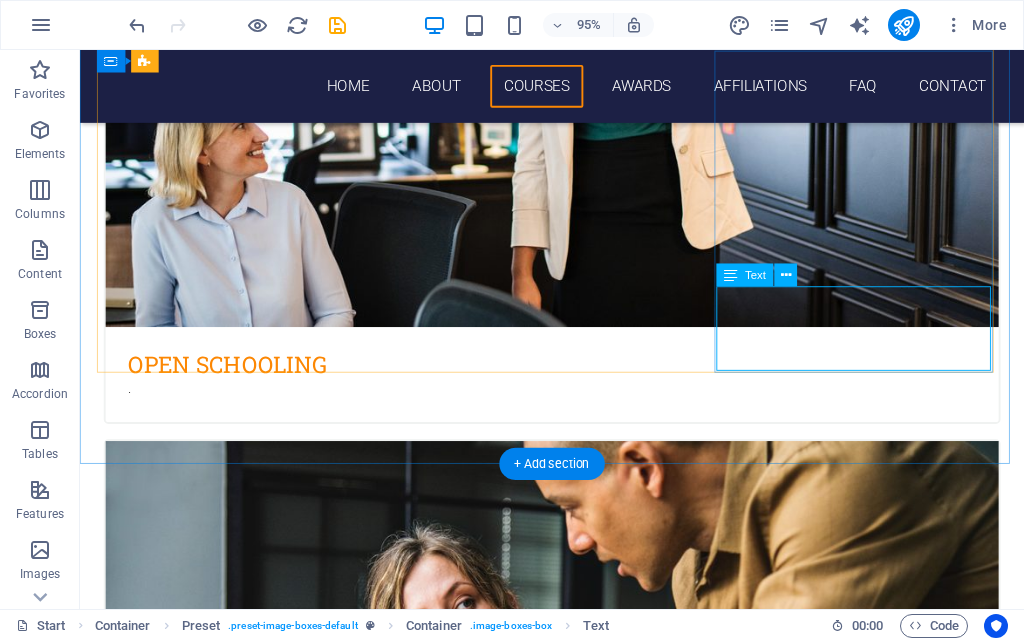 click on "Lorem ipsum dolor sit amet, consectetur adipisicing elit. Veritatis, dolorem!" at bounding box center [577, 4189] 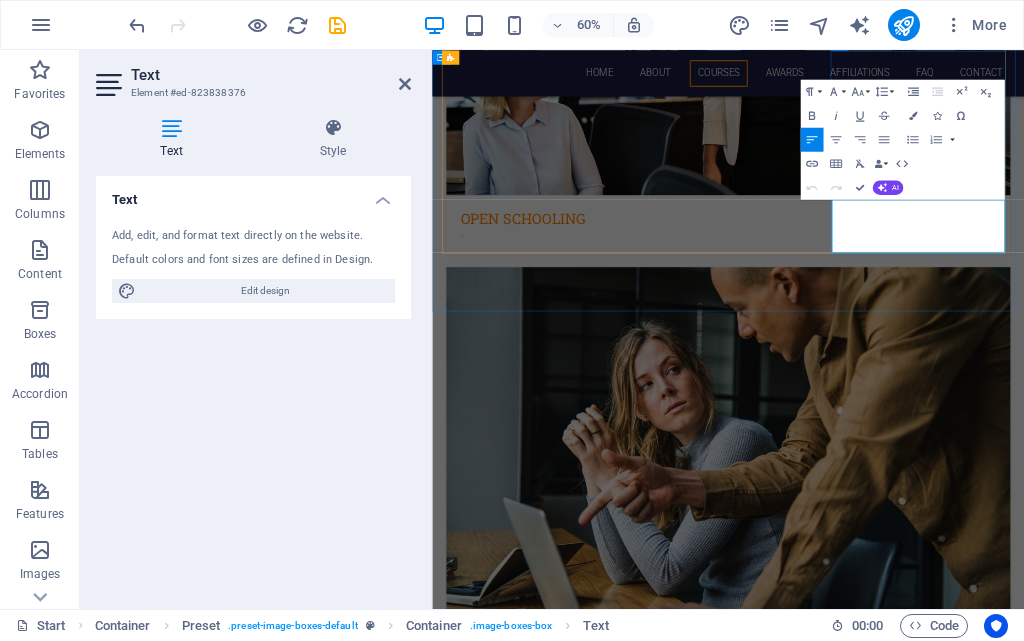 click on "Lorem ipsum dolor sit amet, consectetur adipisicing elit. Veritatis, dolorem!" at bounding box center [926, 4122] 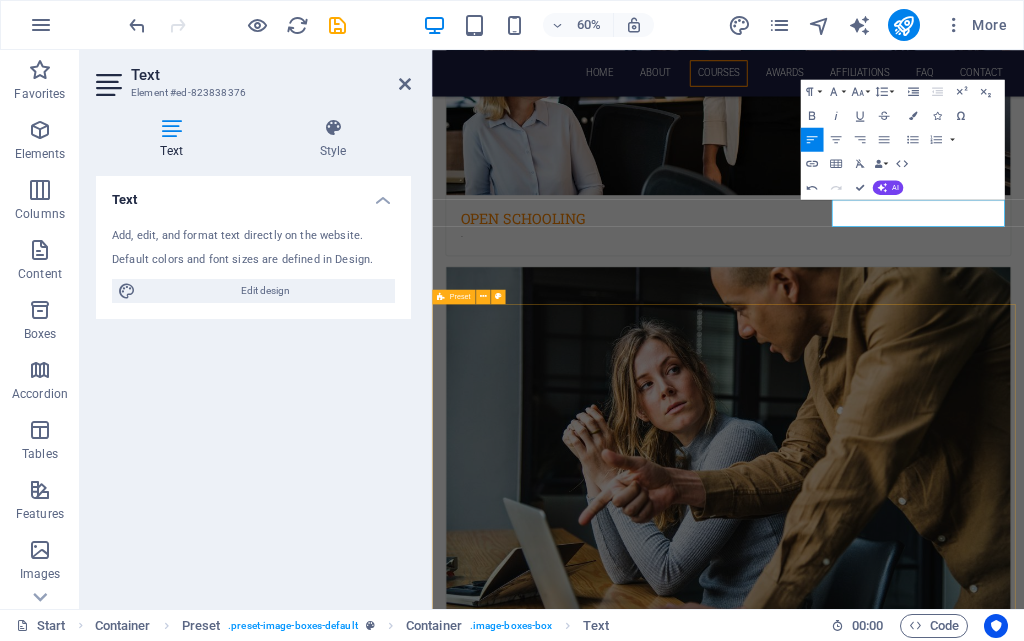 click on "Overcome the ILLITERATE Barrier with OUR EDUCATIONAL Services Learn more" at bounding box center (925, 4503) 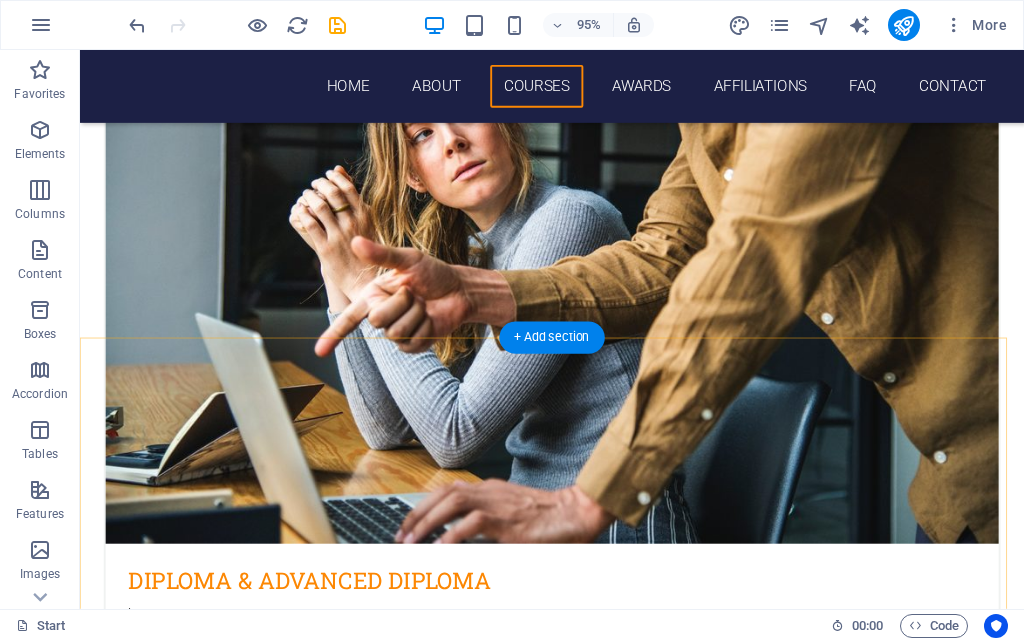 scroll, scrollTop: 1887, scrollLeft: 0, axis: vertical 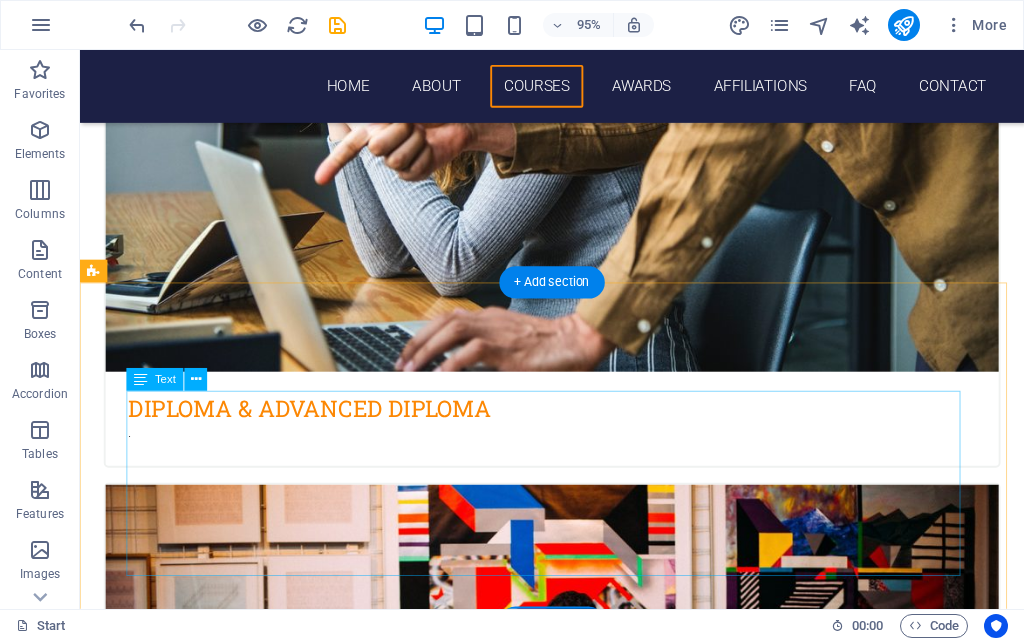 click on "Lorem ipsum dolor sit amet, consetetur sadipscing elitr, sed diam nonumy eirmod tempor invidunt ut labore et dolore magna aliquyam erat, sed diam voluptua. At vero eos et accusam et justo duo dolores et ea rebum. Stet clita kasd gubergren, no sea takimata sanctus est Lorem ipsum dolor sit amet. Lorem ipsum dolor sit amet, consetetur sadipscing elitr. Sed diam nonumy eirmod tempor amet invidunt ut labore: Et dolore magna aliquyam erat, sed diam voluptua dolor sit amet At vero eos et accusam et justo duo dolores et ea rebum Stet clita kasd gubergren, no sea takimata sanctus est lorem ipsum" at bounding box center [568, 4315] 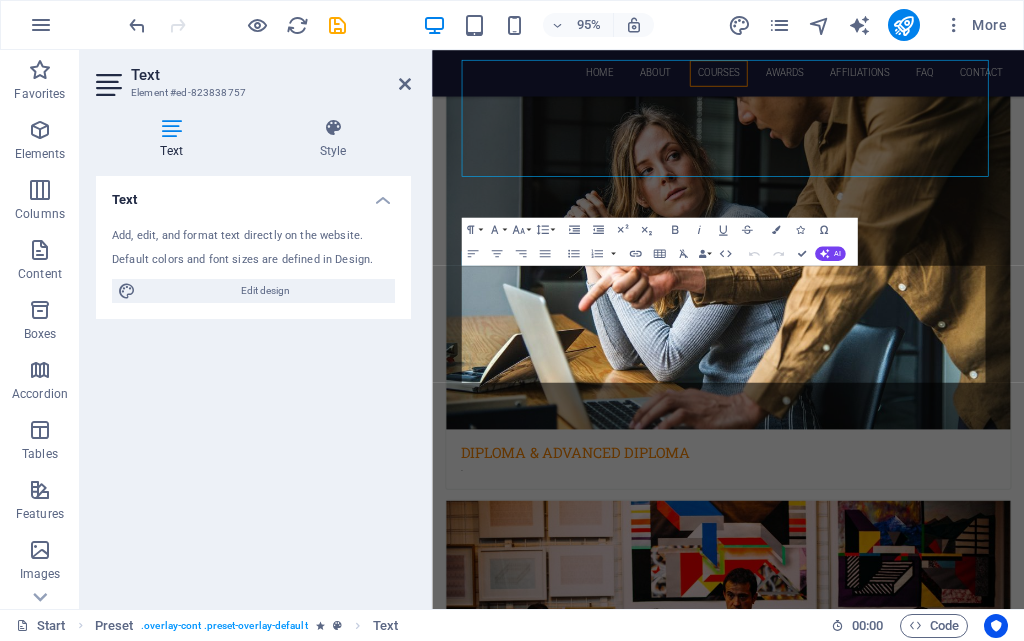 click at bounding box center [925, 5215] 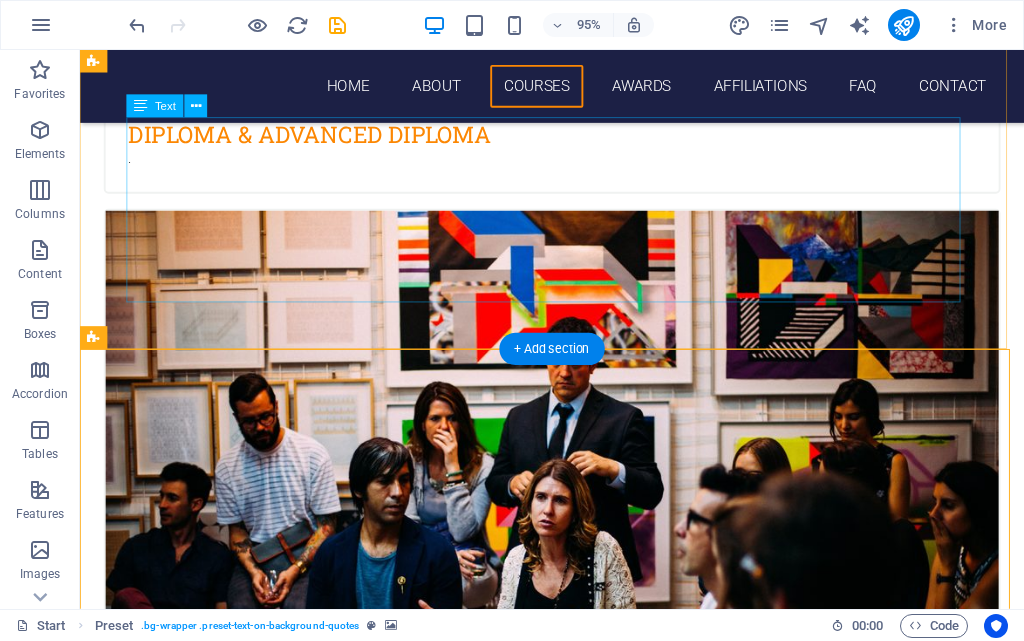 scroll, scrollTop: 1875, scrollLeft: 0, axis: vertical 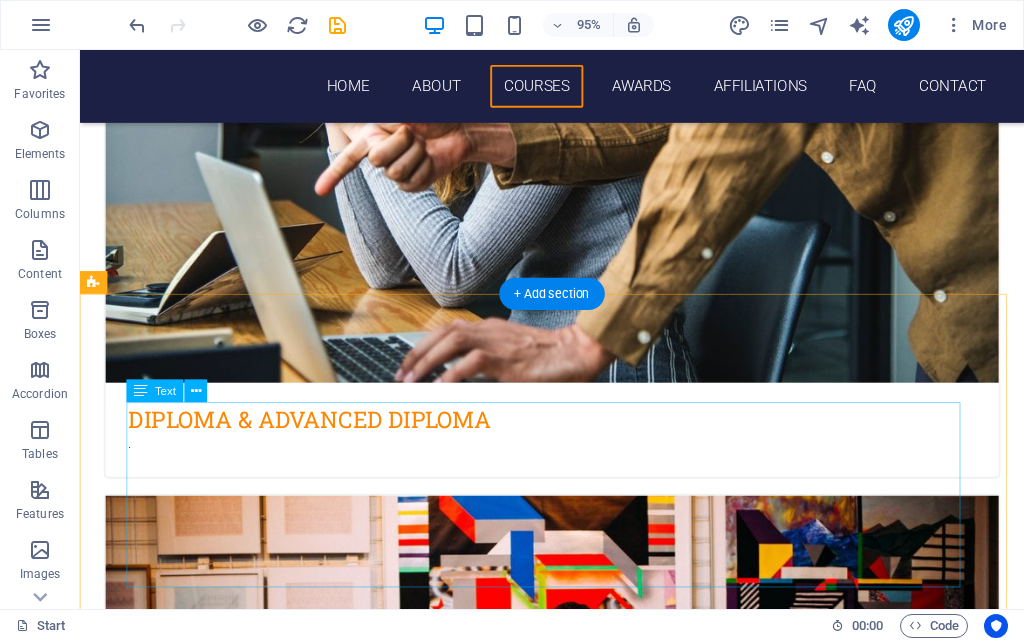 click on "Lorem ipsum dolor sit amet, consetetur sadipscing elitr, sed diam nonumy eirmod tempor invidunt ut labore et dolore magna aliquyam erat, sed diam voluptua. At vero eos et accusam et justo duo dolores et ea rebum. Stet clita kasd gubergren, no sea takimata sanctus est Lorem ipsum dolor sit amet. Lorem ipsum dolor sit amet, consetetur sadipscing elitr. Sed diam nonumy eirmod tempor amet invidunt ut labore: Et dolore magna aliquyam erat, sed diam voluptua dolor sit amet At vero eos et accusam et justo duo dolores et ea rebum Stet clita kasd gubergren, no sea takimata sanctus est lorem ipsum" at bounding box center (568, 4327) 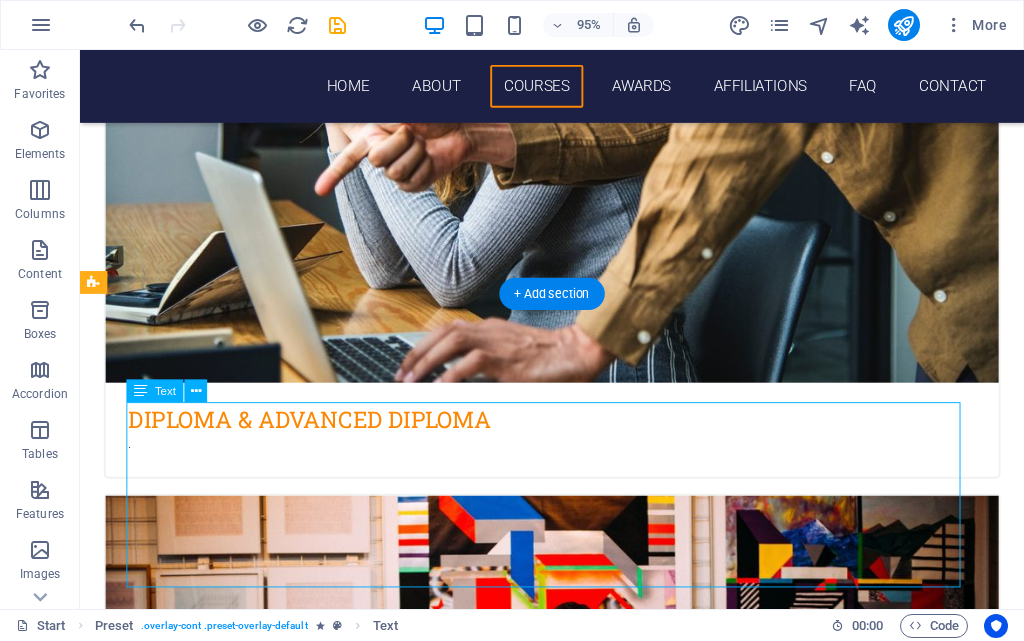 click on "Lorem ipsum dolor sit amet, consetetur sadipscing elitr, sed diam nonumy eirmod tempor invidunt ut labore et dolore magna aliquyam erat, sed diam voluptua. At vero eos et accusam et justo duo dolores et ea rebum. Stet clita kasd gubergren, no sea takimata sanctus est Lorem ipsum dolor sit amet. Lorem ipsum dolor sit amet, consetetur sadipscing elitr. Sed diam nonumy eirmod tempor amet invidunt ut labore: Et dolore magna aliquyam erat, sed diam voluptua dolor sit amet At vero eos et accusam et justo duo dolores et ea rebum Stet clita kasd gubergren, no sea takimata sanctus est lorem ipsum" at bounding box center (568, 4327) 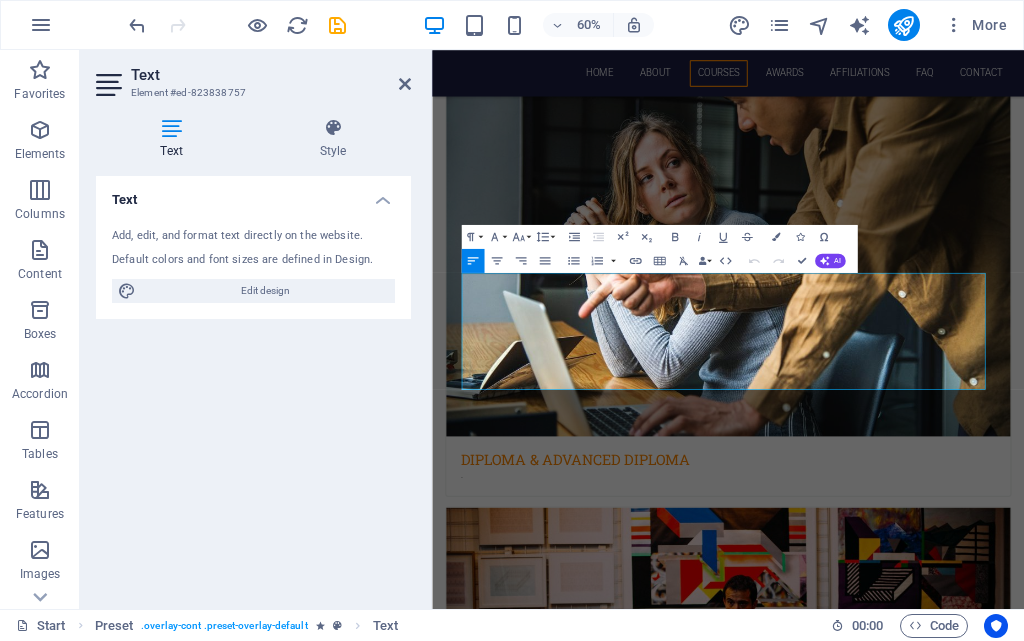 scroll, scrollTop: 2218, scrollLeft: 0, axis: vertical 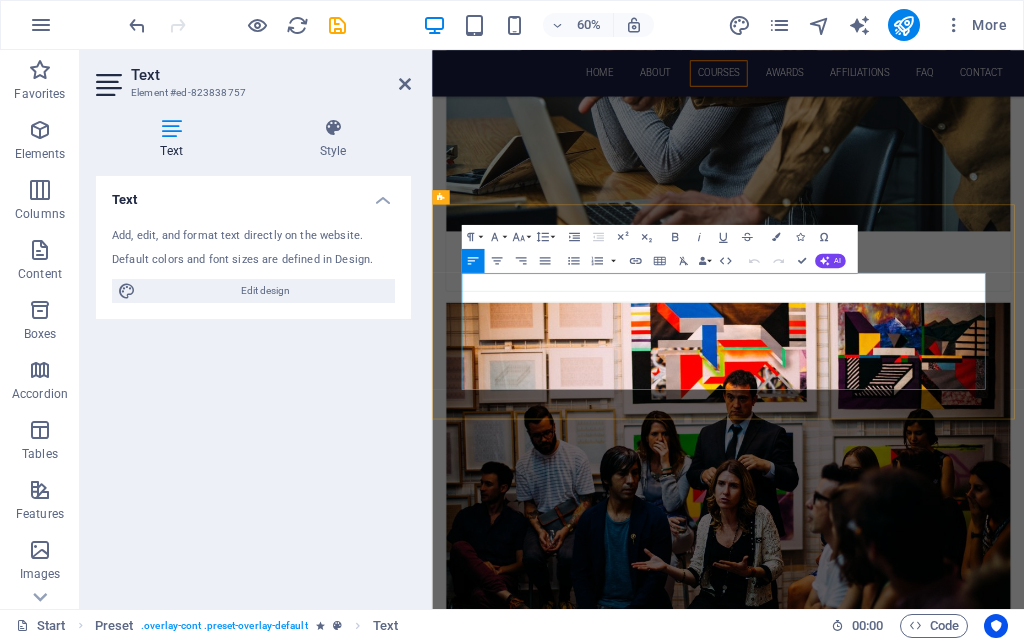 click on "Lorem ipsum dolor sit amet, consetetur sadipscing elitr, sed diam nonumy eirmod tempor invidunt ut labore et dolore magna aliquyam erat, sed diam voluptua. At vero eos et accusam et justo duo dolores et ea rebum. Stet clita kasd gubergren, no sea takimata sanctus est Lorem ipsum dolor sit amet. Lorem ipsum dolor sit amet, consetetur sadipscing elitr." at bounding box center [917, 4213] 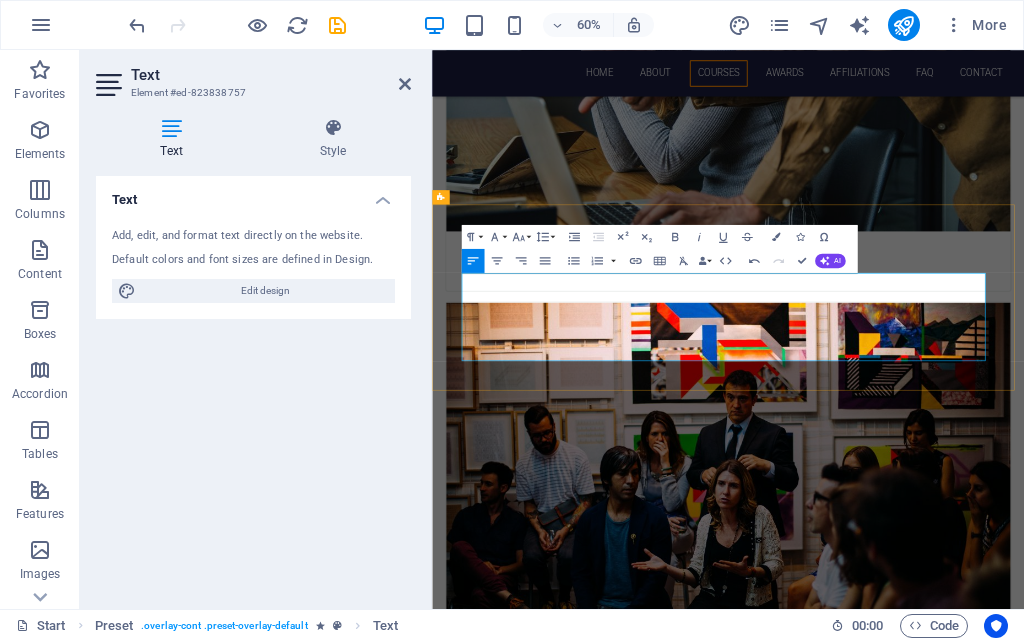 click on "Stet clita kasd gubergren, no sea takimata sanctus est lorem ipsum" at bounding box center [925, 4309] 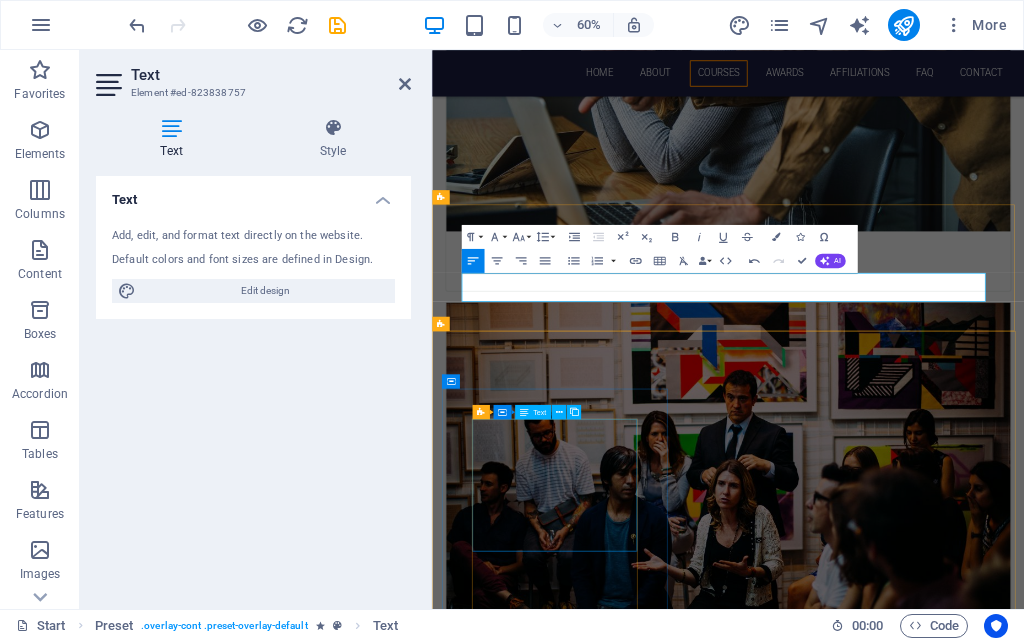 click on "Lorem ipsum dolor sit amet, consectetur adipisicing elit. Laborum irumd deleniti, obcaecati eum vitae esletoi dolorum elso numquam magnam non dicta. Saipe hecu eveniet blanditiis lorem dolor ipsim. [FIRST] [LAST]" at bounding box center [926, 5428] 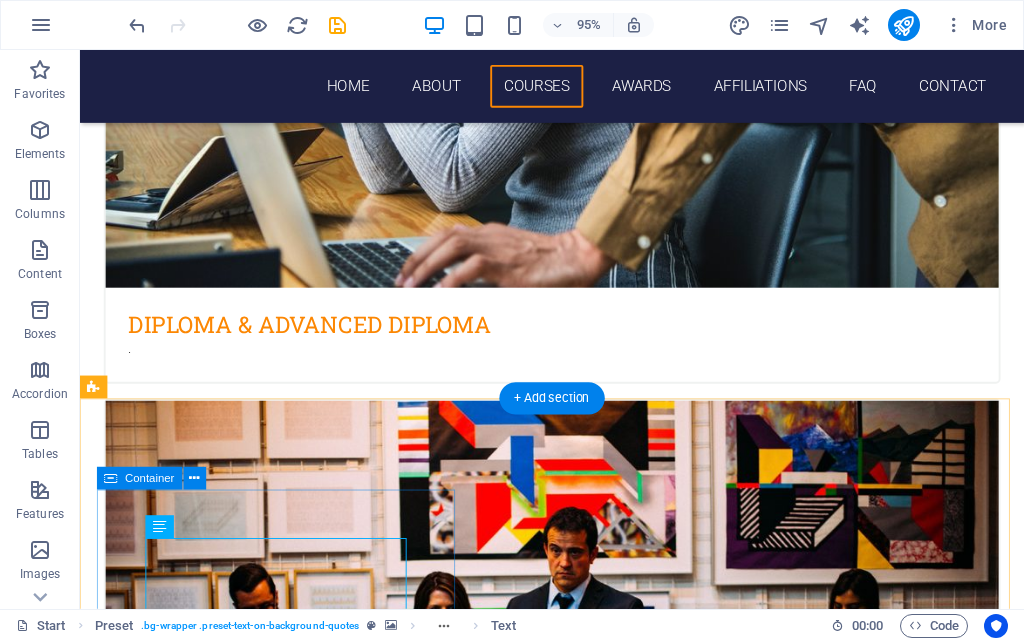 scroll, scrollTop: 2176, scrollLeft: 0, axis: vertical 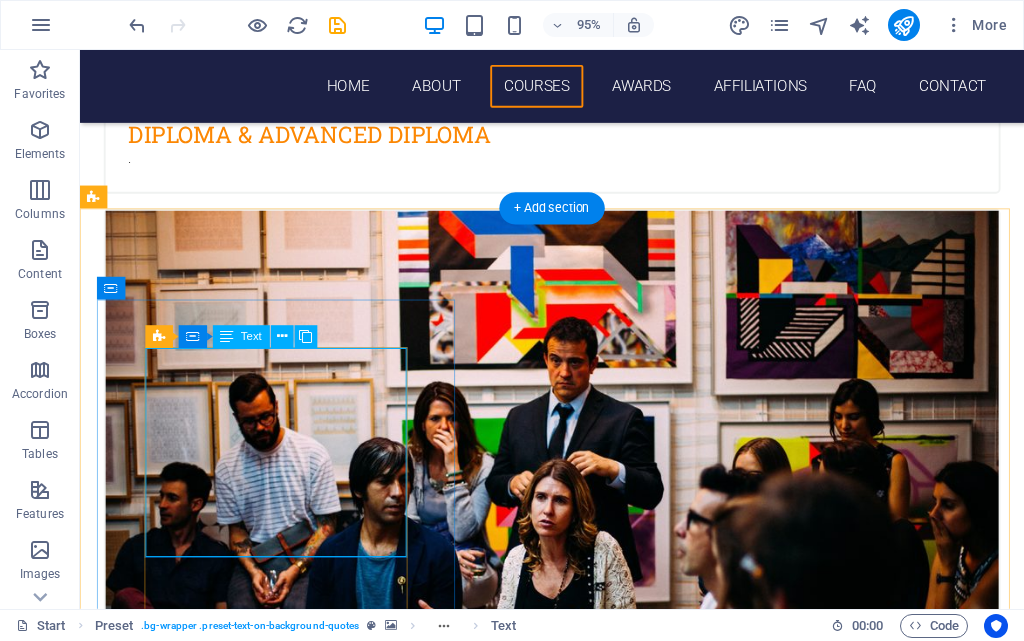 click on "Lorem ipsum dolor sit amet, consectetur adipisicing elit. Laborum irumd deleniti, obcaecati eum vitae esletoi dolorum elso numquam magnam non dicta. Saipe hecu eveniet blanditiis lorem dolor ipsim. [FIRST] [LAST]" at bounding box center (577, 5009) 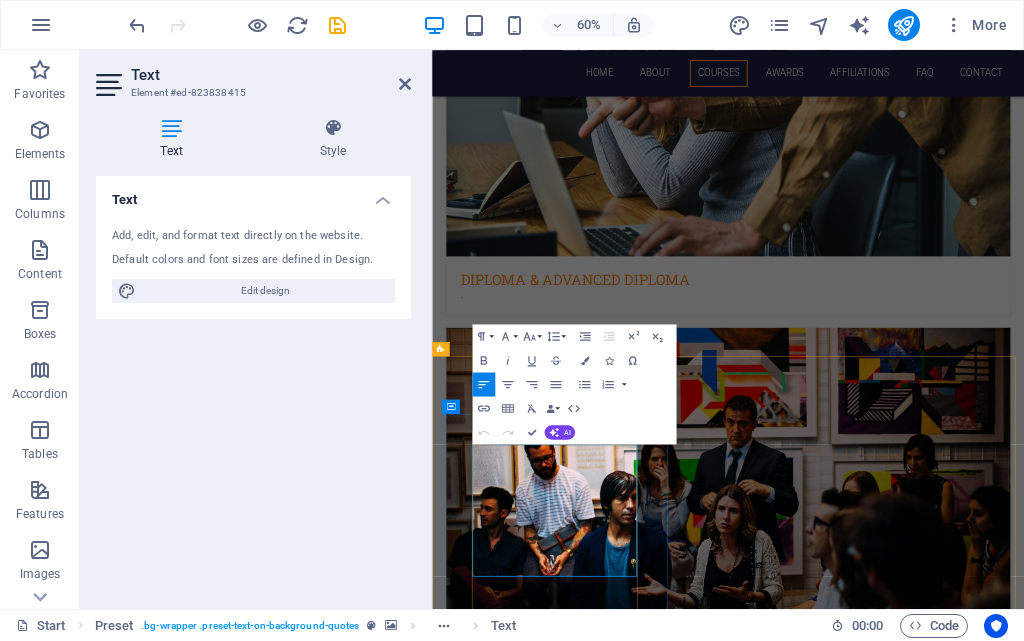 click on "Lorem ipsum dolor sit amet, consectetur adipisicing elit. Laborum irumd deleniti, obcaecati eum vitae esletoi dolorum elso numquam magnam non dicta. Saipe hecu eveniet blanditiis lorem dolor ipsim." at bounding box center [926, 5260] 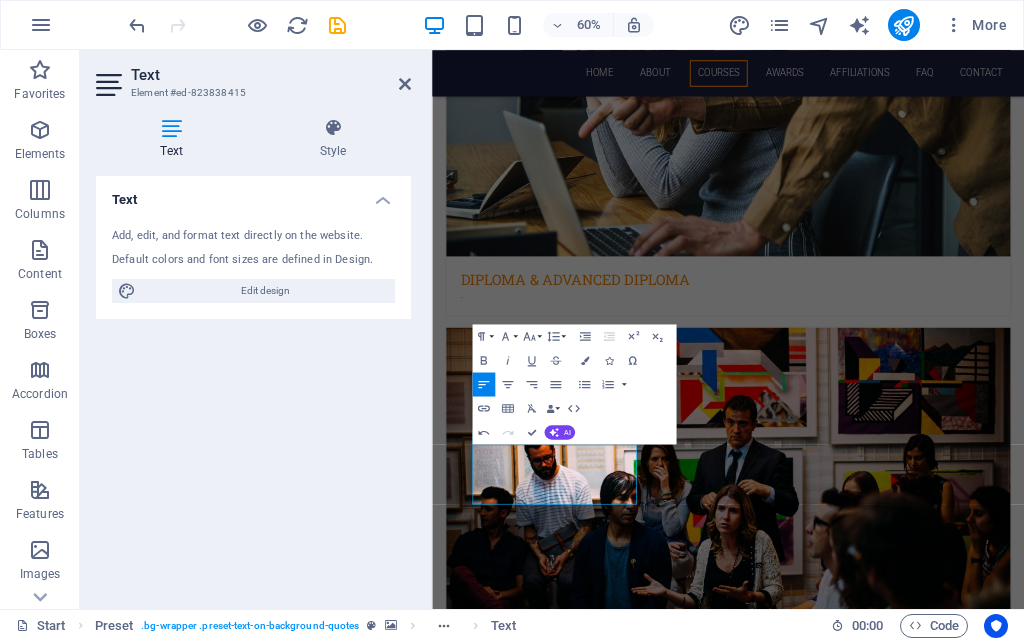 click at bounding box center (925, 4503) 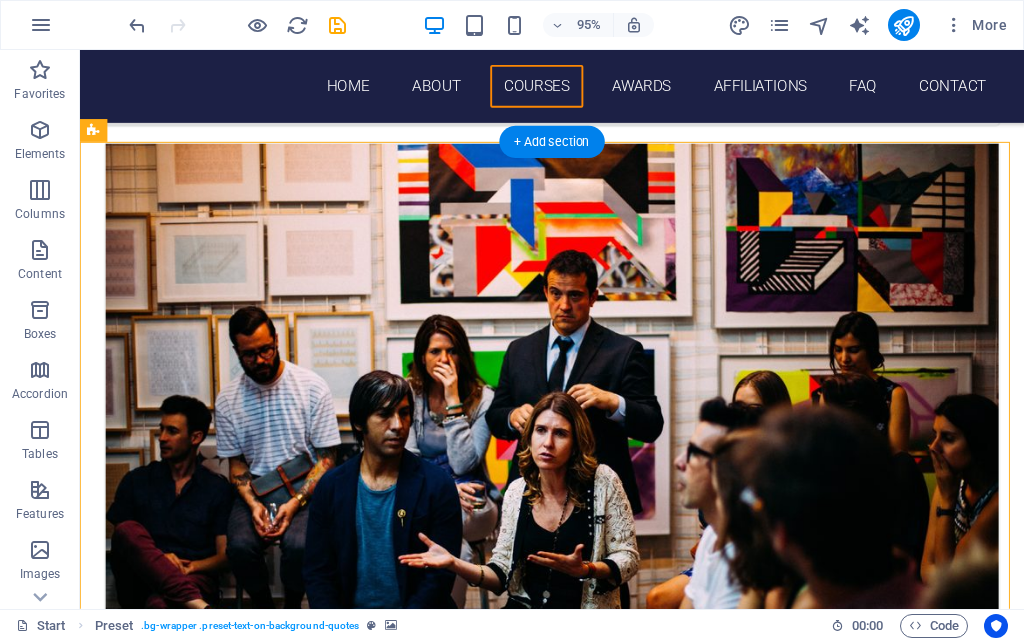 scroll, scrollTop: 2346, scrollLeft: 0, axis: vertical 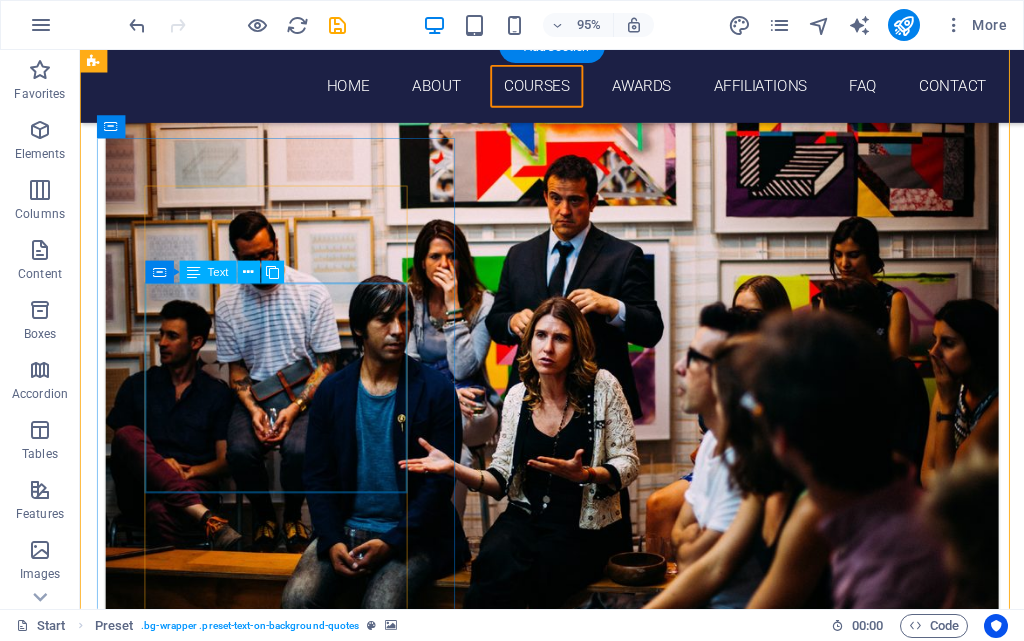 click on "Lorem ipsum dolor sit amet, consectetur adipisicing elit. Laborum irumd deleniti, obcaecati eum vitae esletoi dolorum elso numquam magnam non dicta. Saipe hecu eveniet blanditiis lorem dolor ipsim. [FIRST] [LAST]" at bounding box center [577, 4881] 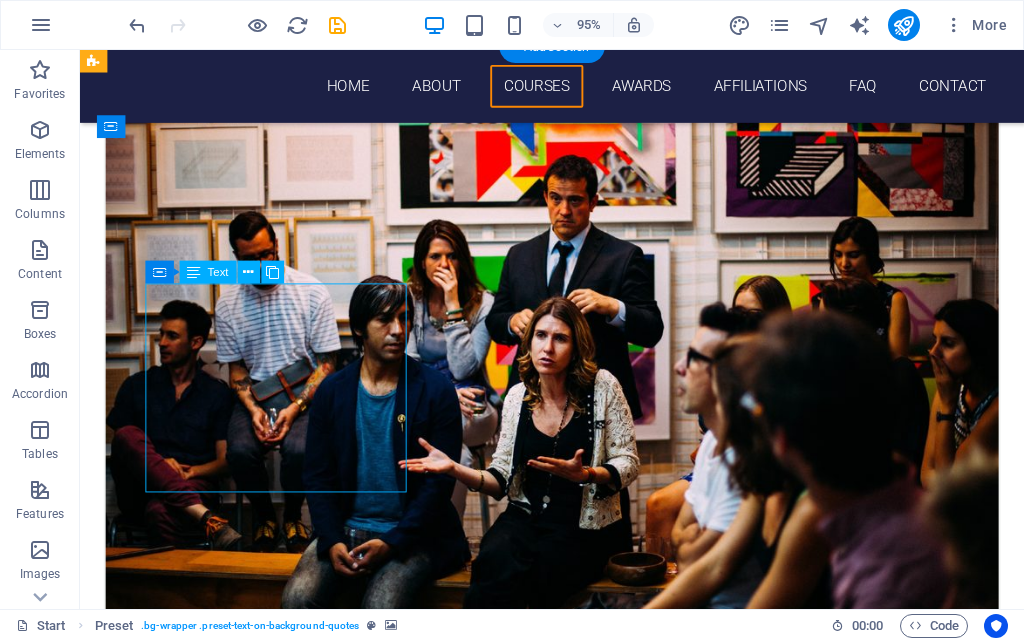 click on "Lorem ipsum dolor sit amet, consectetur adipisicing elit. Laborum irumd deleniti, obcaecati eum vitae esletoi dolorum elso numquam magnam non dicta. Saipe hecu eveniet blanditiis lorem dolor ipsim. [FIRST] [LAST]" at bounding box center [577, 4881] 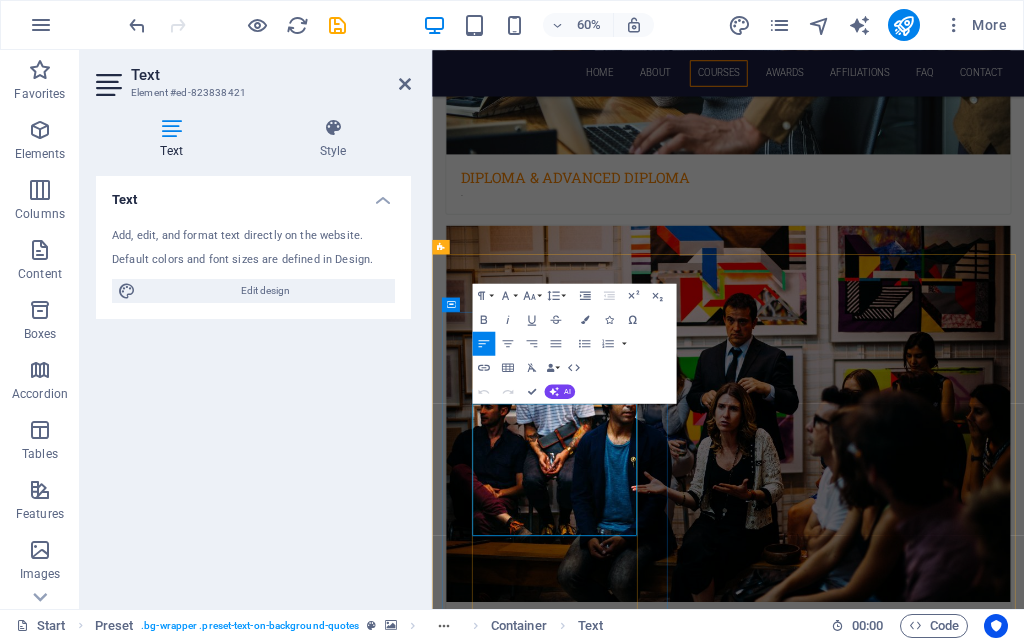 click on "Lorem ipsum dolor sit amet, consectetur adipisicing elit. Laborum irumd deleniti, obcaecati eum vitae esletoi dolorum elso numquam magnam non dicta. Saipe hecu eveniet blanditiis lorem dolor ipsim." at bounding box center (926, 5132) 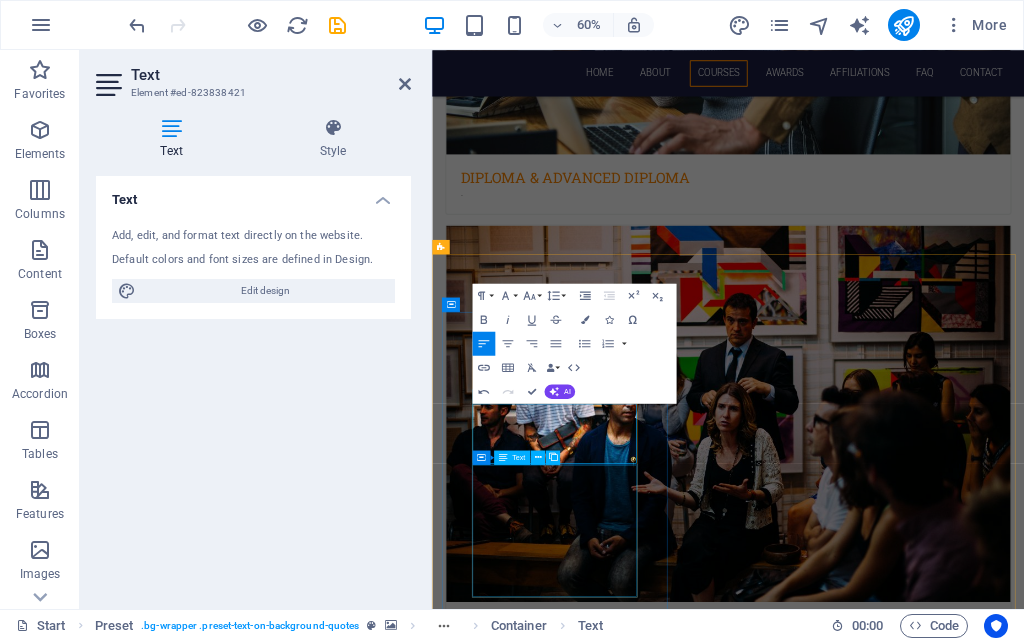 click on "Lorem ipsum dolor sit amet, consectetur adipisicing elit. Laborum irumd deleniti, obcaecati eum vitae esletoi dolorum elso numquam magnam non dicta. Saipe hecu eveniet blanditiis lorem dolor ipsim. [FIRST] [LAST]" at bounding box center [926, 5384] 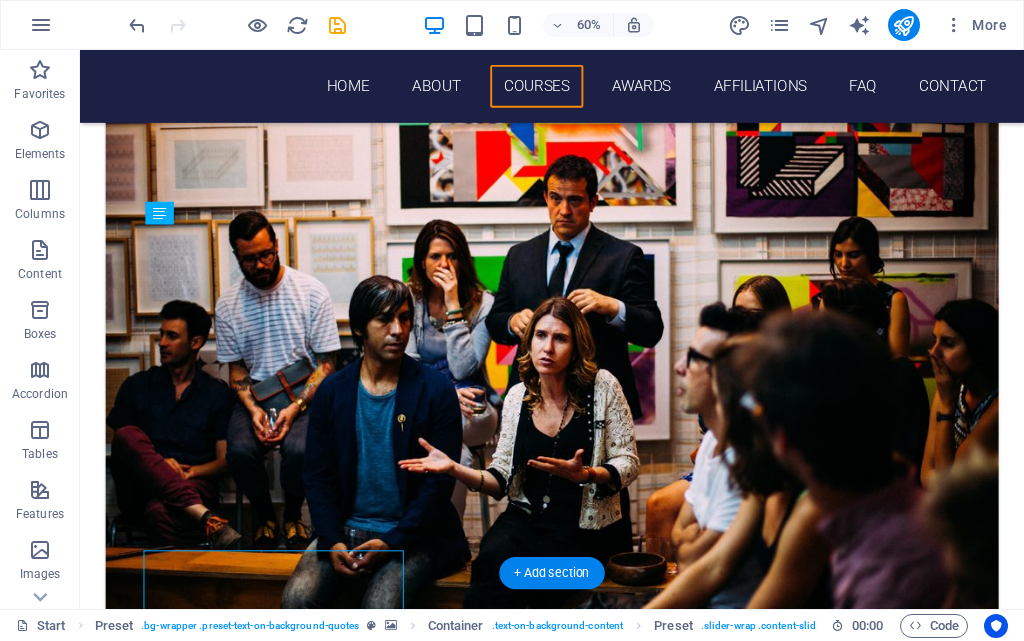 scroll, scrollTop: 2510, scrollLeft: 0, axis: vertical 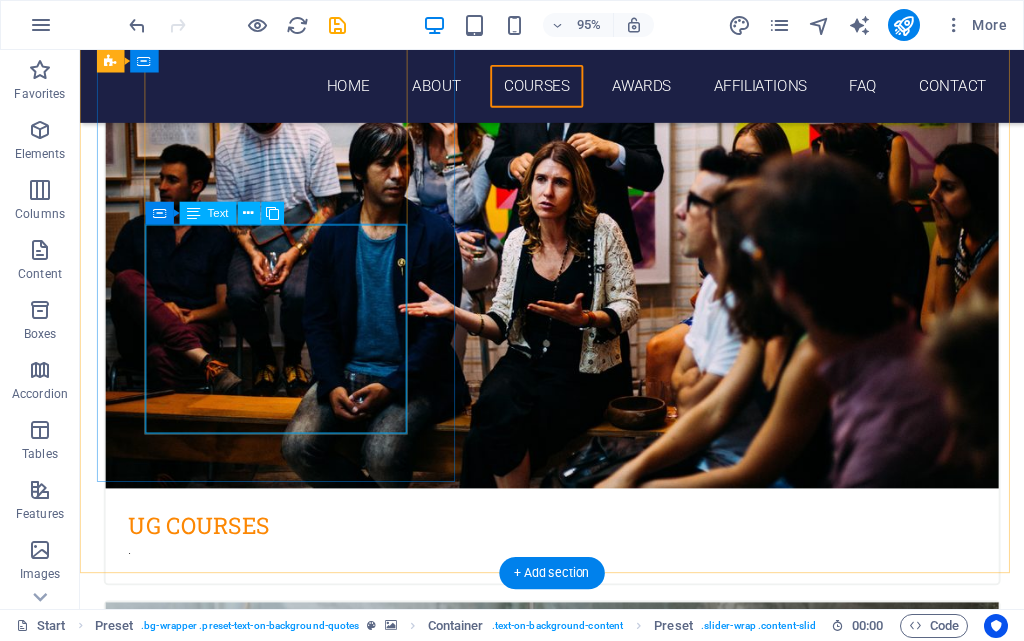 click on "Lorem ipsum dolor sit amet, consectetur adipisicing elit. Laborum irumd deleniti, obcaecati eum vitae esletoi dolorum elso numquam magnam non dicta. Saipe hecu eveniet blanditiis lorem dolor ipsim. [FIRST] [LAST]" at bounding box center (577, 4759) 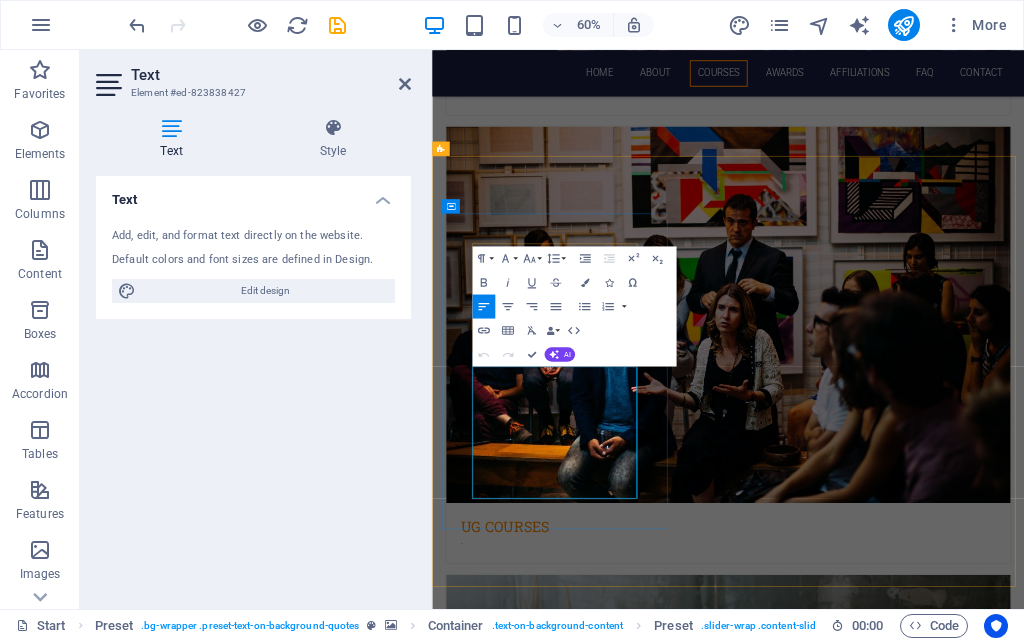 click on "Lorem ipsum dolor sit amet, consectetur adipisicing elit. Laborum irumd deleniti, obcaecati eum vitae esletoi dolorum elso numquam magnam non dicta. Saipe hecu eveniet blanditiis lorem dolor ipsim." at bounding box center (926, 5010) 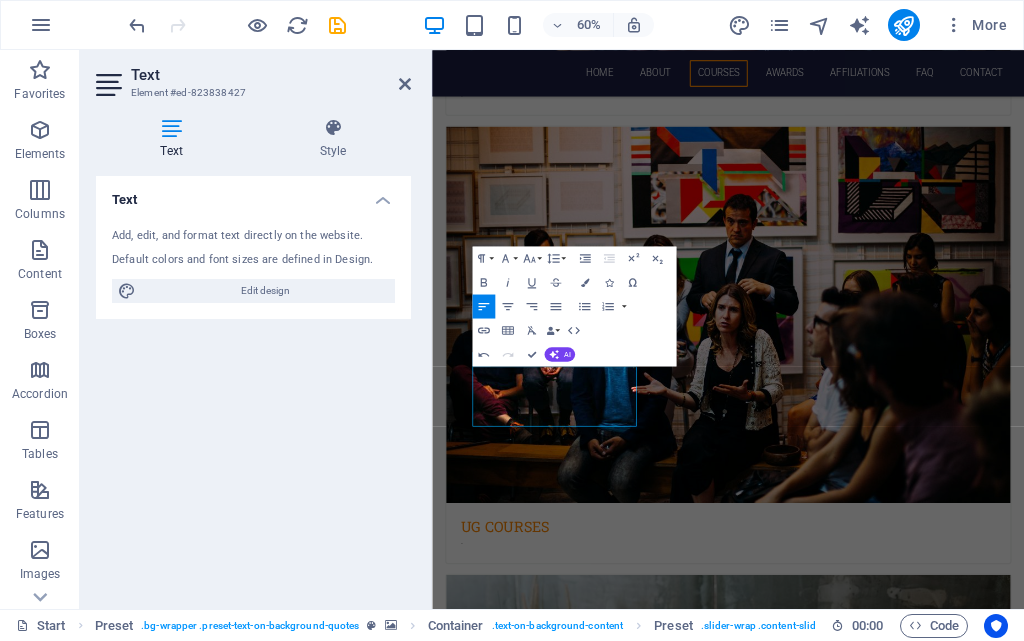 click at bounding box center [925, 4276] 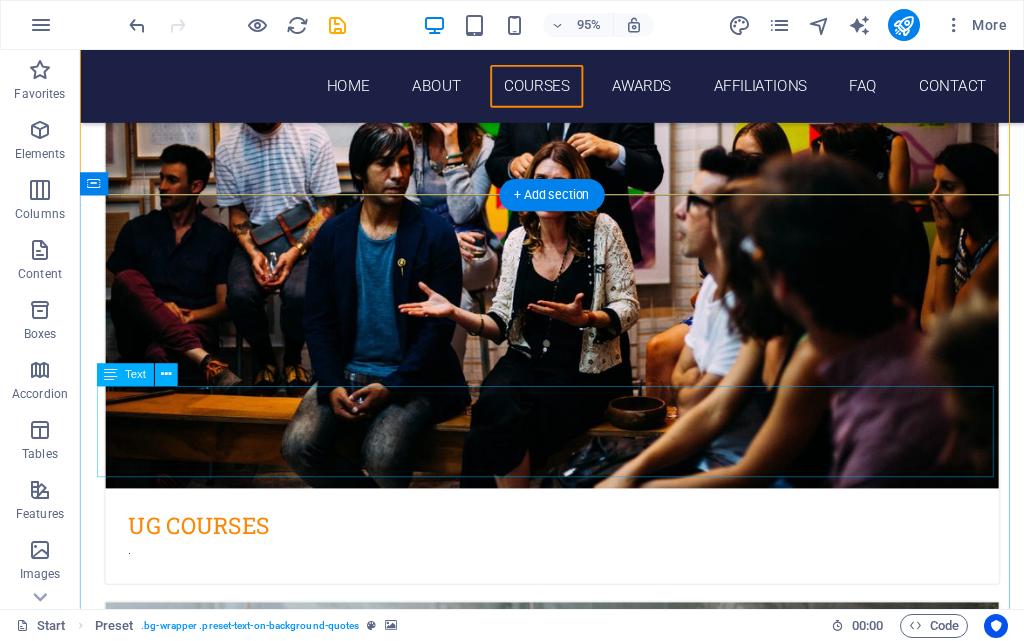 scroll, scrollTop: 2910, scrollLeft: 0, axis: vertical 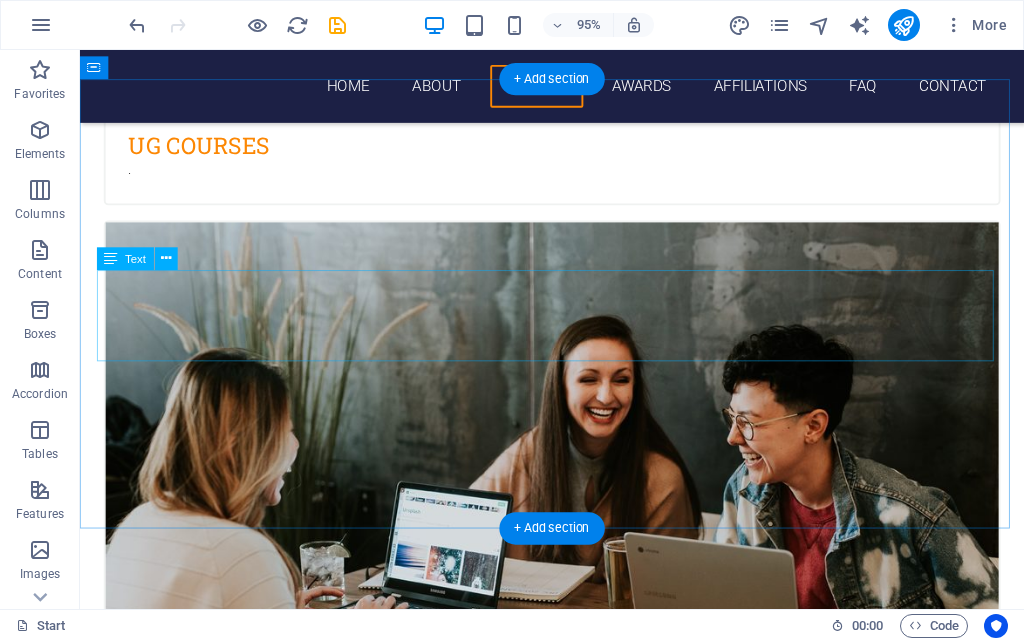 click on "Lorem ipsum dolor sit amet, consetetur sadipscing elitr, sed diam nonumy eirmod tempor invidunt ut labore et dolore magna aliquyam erat, sed diam voluptua. At vero eos et accusam et justo duo dolores et ea rebum. Stet clita kasd gubergren, no sea takimata sanctus est Lorem ipsum dolor sit amet. Lorem ipsum dolor sit amet, consetetur sadipscing elitr, sed diam nonumy eirmod tempor invidunt ut labore et dolore magna aliquyam erat, sed diam voluptua. At vero eos et accusam et justo duo dolores." at bounding box center (577, 4733) 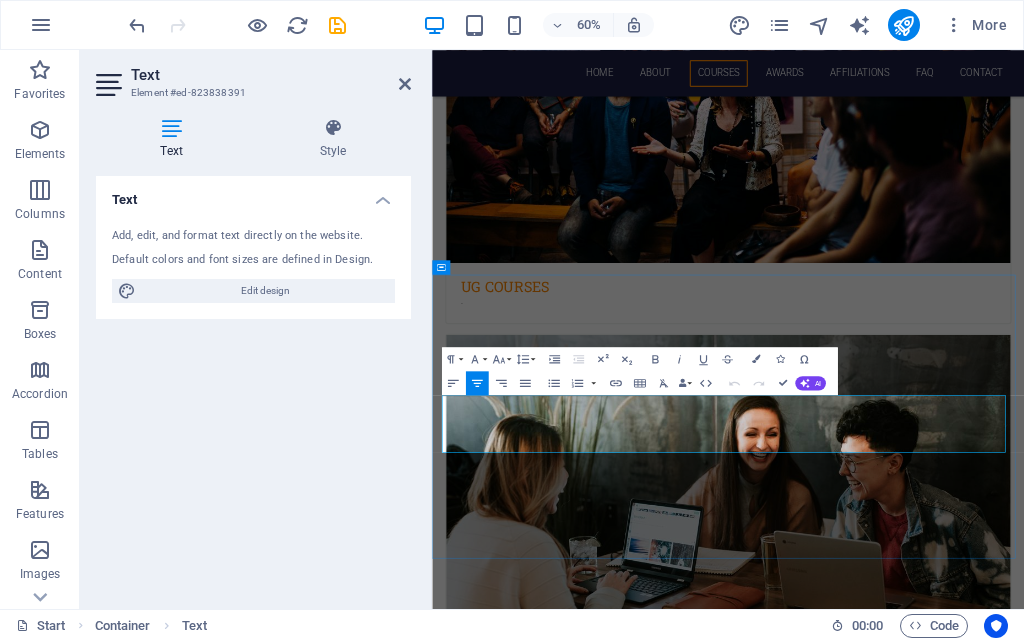 click on "Lorem ipsum dolor sit amet, consetetur sadipscing elitr, sed diam nonumy eirmod tempor invidunt ut labore et dolore magna aliquyam erat, sed diam voluptua. At vero eos et accusam et justo duo dolores et ea rebum. Stet clita kasd gubergren, no sea takimata sanctus est Lorem ipsum dolor sit amet. Lorem ipsum dolor sit amet, consetetur sadipscing elitr, sed diam nonumy eirmod tempor invidunt ut labore et dolore magna aliquyam erat, sed diam voluptua. At vero eos et accusam et justo duo dolores." at bounding box center [926, 5022] 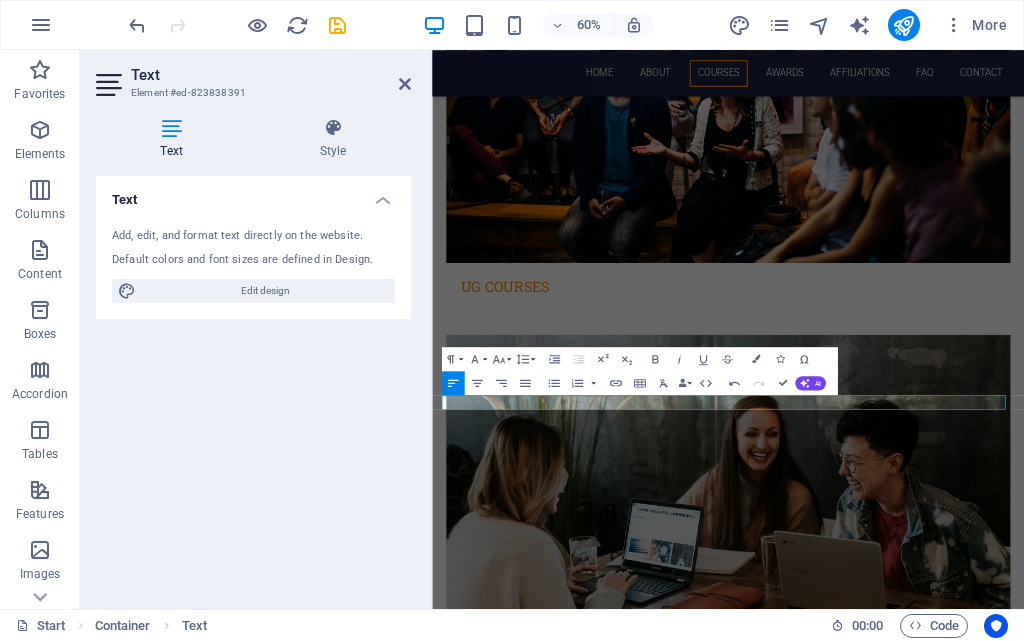 click at bounding box center (925, 5366) 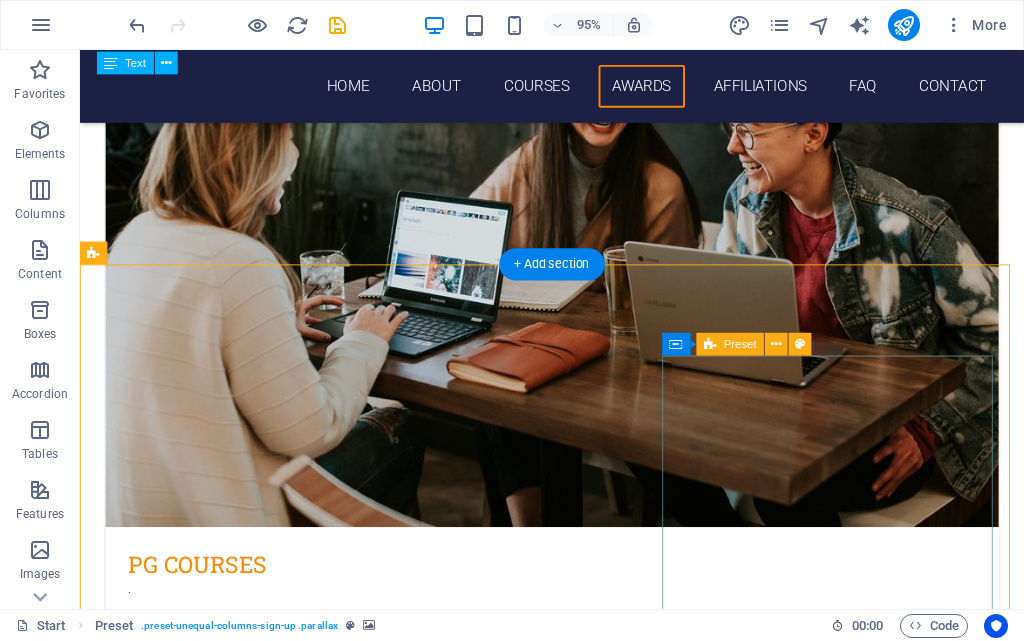 scroll, scrollTop: 3310, scrollLeft: 0, axis: vertical 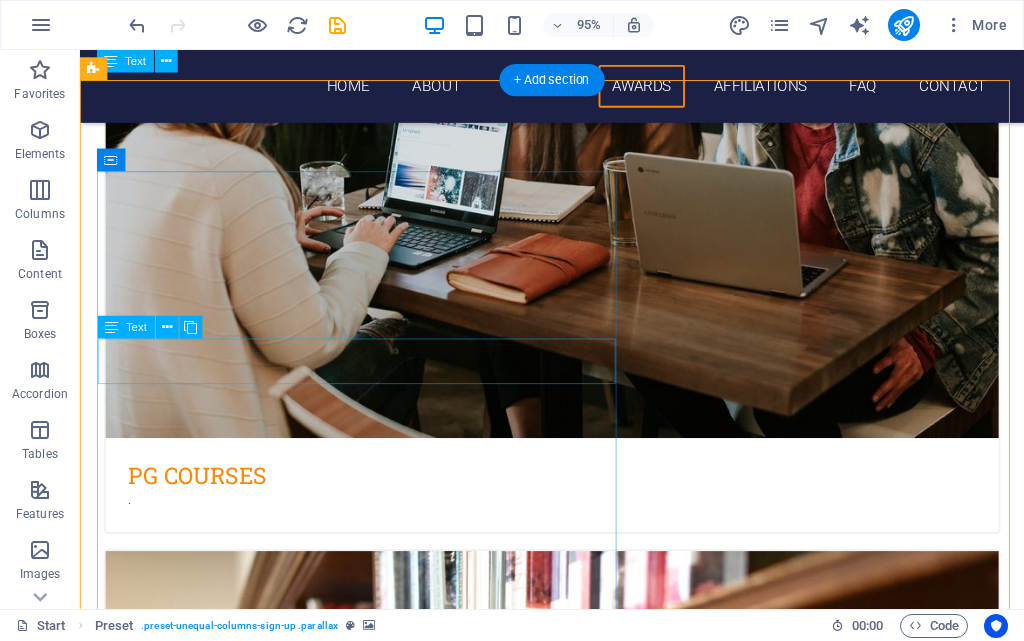click on "Lorem ipsum dolor sit amet, consectetur adipisicing elit. Laborum irumd deleniti, obcaecati eum vitae esletoi dolorum elso numquam." at bounding box center (568, 5303) 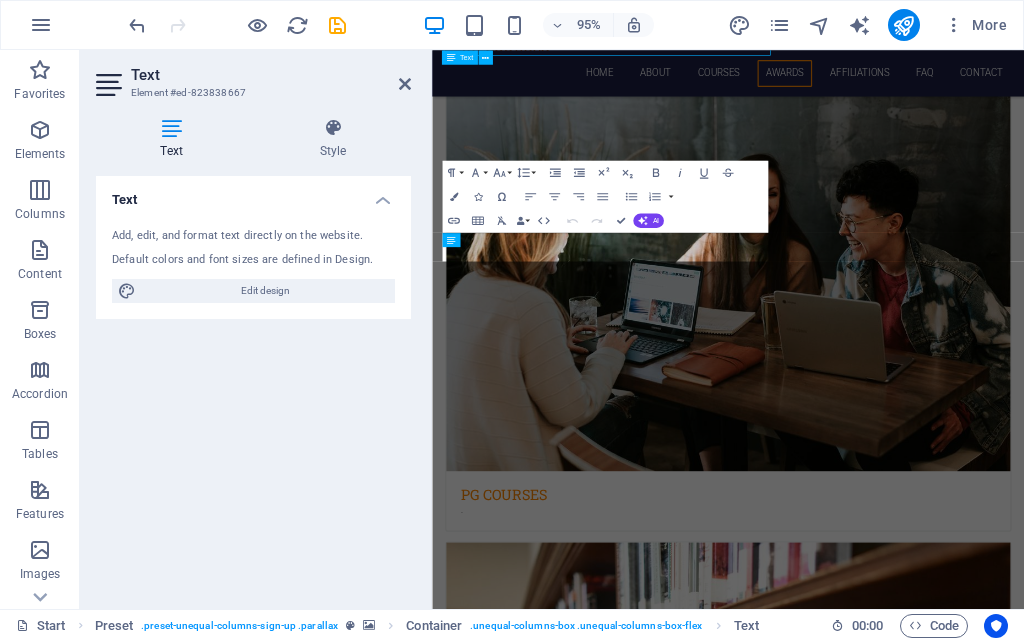scroll, scrollTop: 3653, scrollLeft: 0, axis: vertical 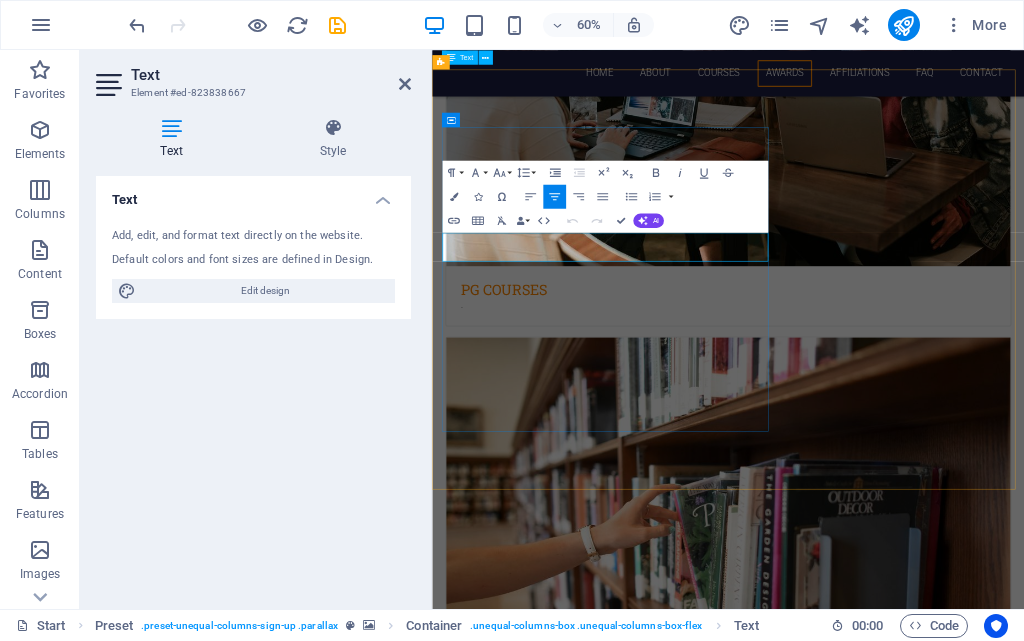 click on "Lorem ipsum dolor sit amet, consectetur adipisicing elit. Laborum irumd deleniti, obcaecati eum vitae esletoi dolorum elso numquam." at bounding box center [920, 5593] 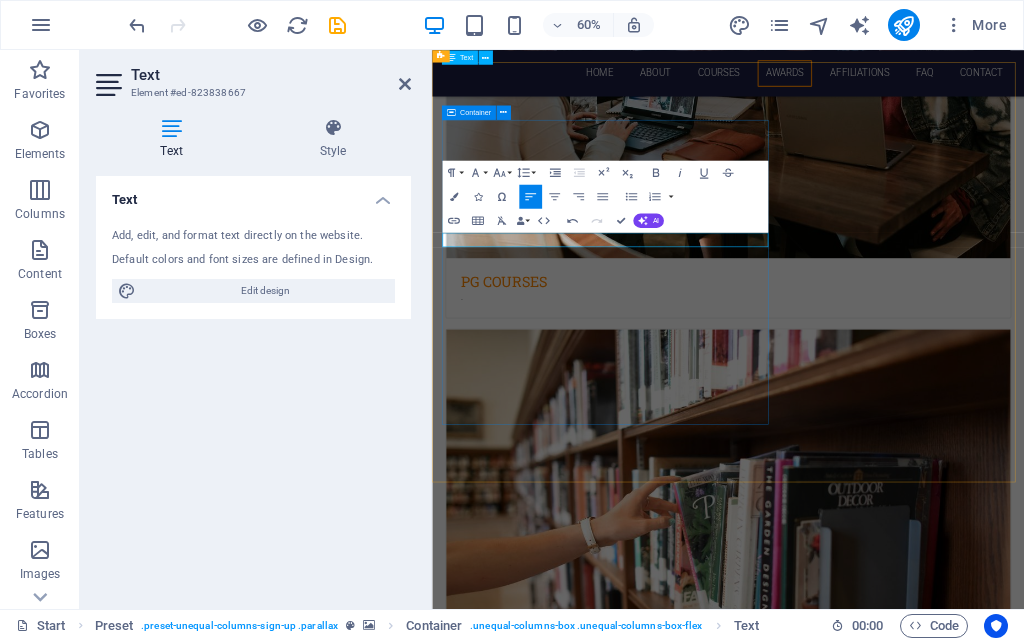click on "JOIN SKILL COURSES . 0 Days 0 Hours 0 Minutes 0 Seconds" at bounding box center [920, 5824] 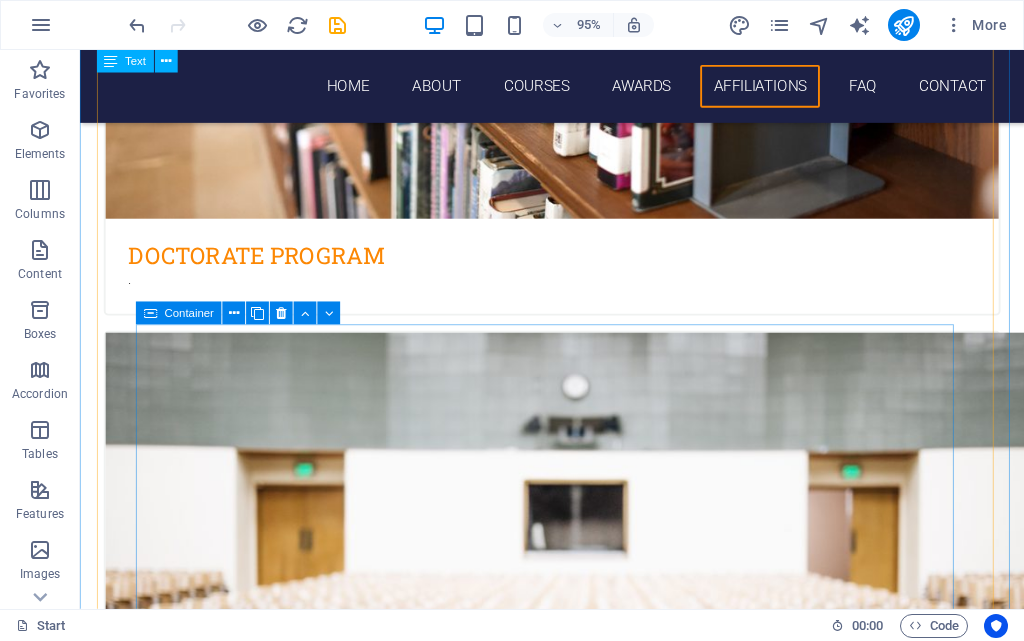 scroll, scrollTop: 4022, scrollLeft: 0, axis: vertical 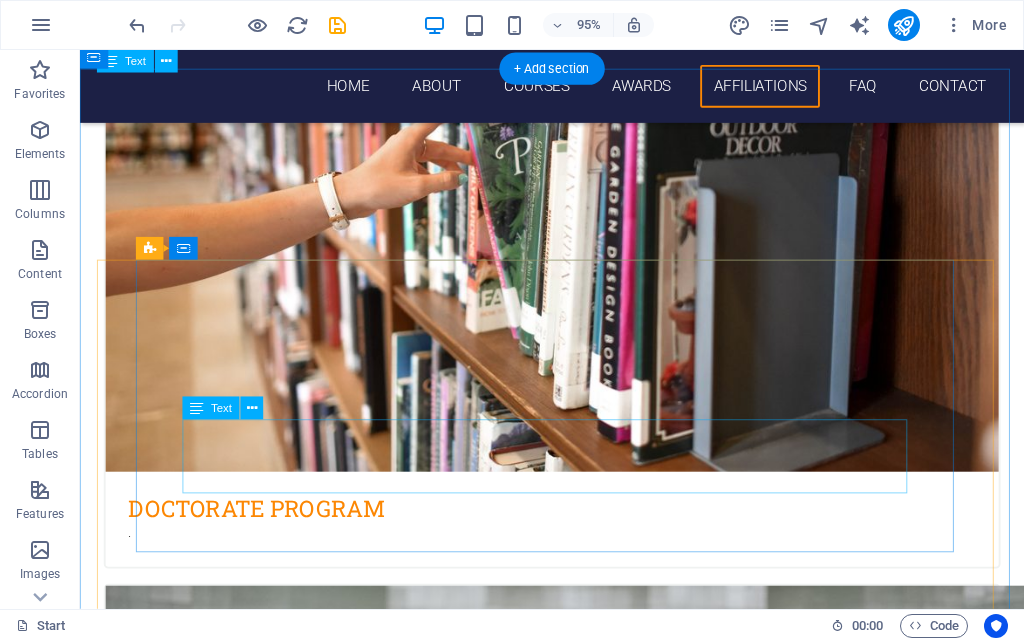click on "[FIRST] [LAST]" at bounding box center (577, 6141) 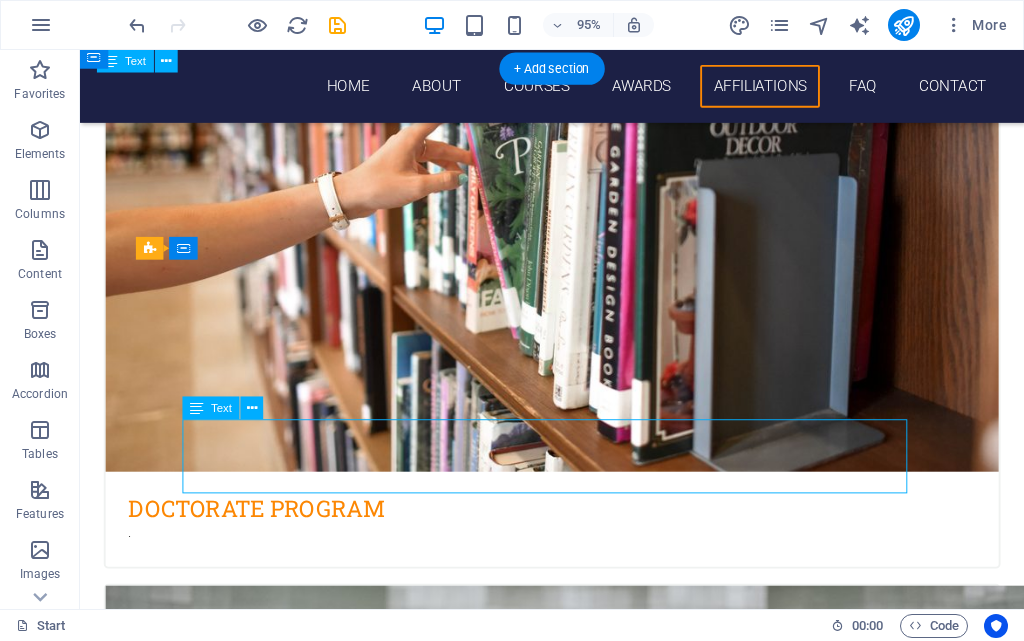 click on "[FIRST] [LAST]" at bounding box center [577, 6141] 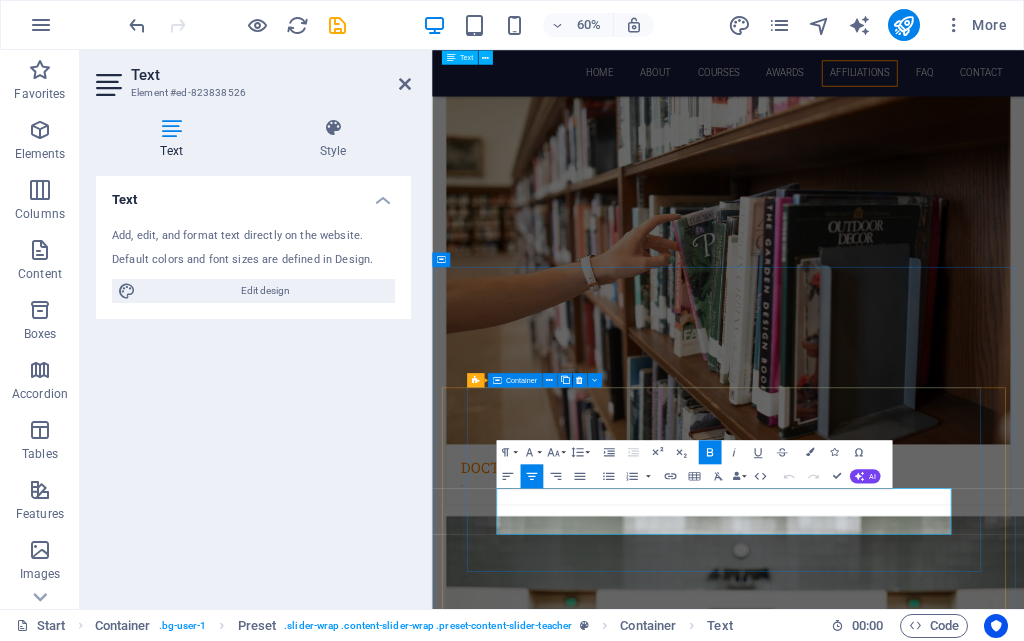 scroll, scrollTop: 4222, scrollLeft: 0, axis: vertical 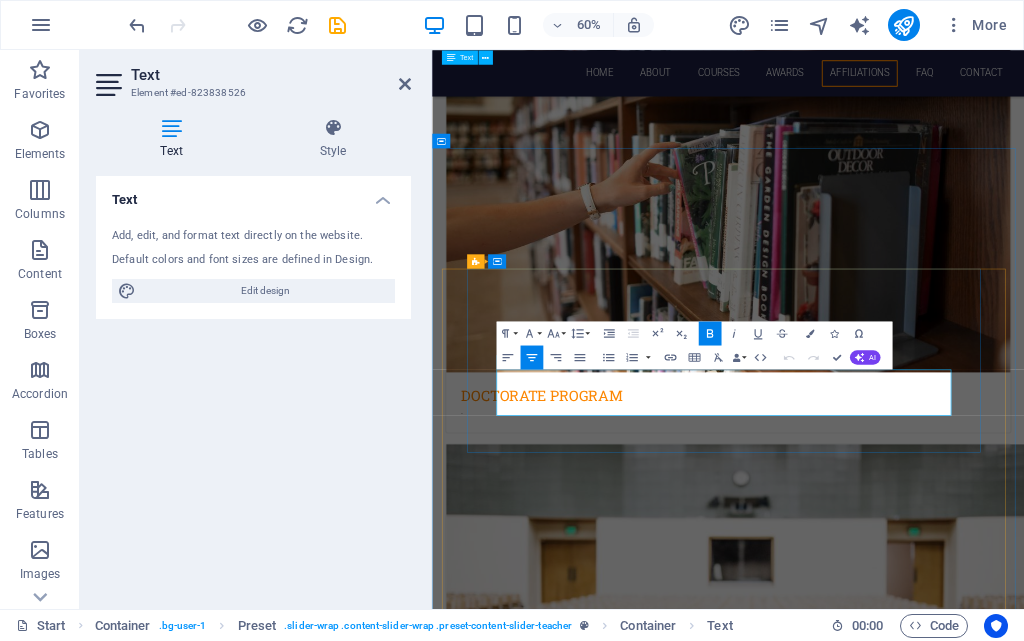 click on "German & Spanish" at bounding box center [925, 6574] 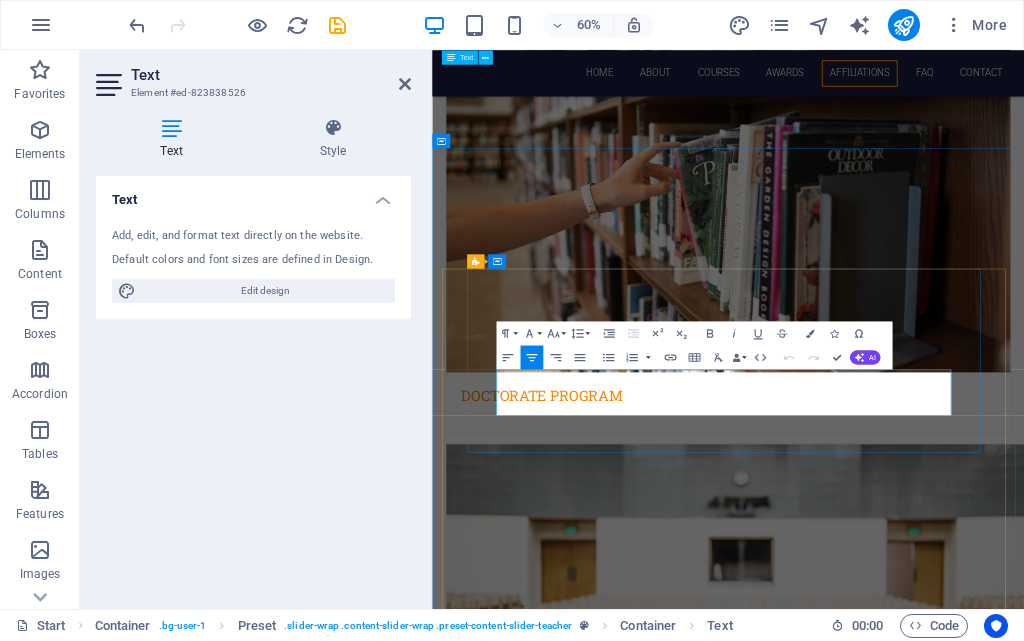 click on "German & Spanish" at bounding box center [925, 6574] 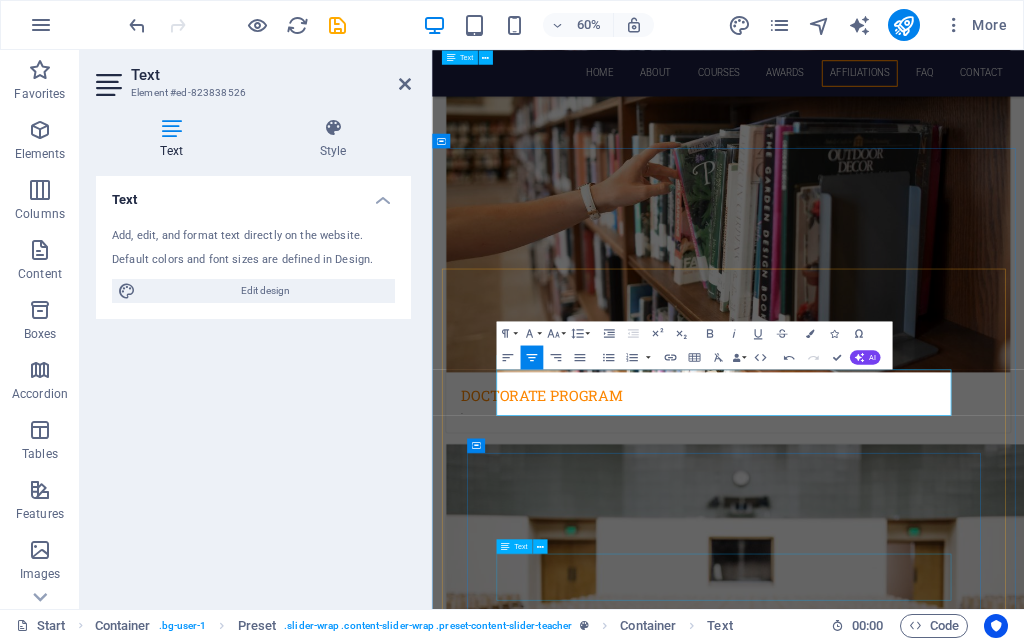 click on "[FIRST] [LAST]" at bounding box center [925, 6926] 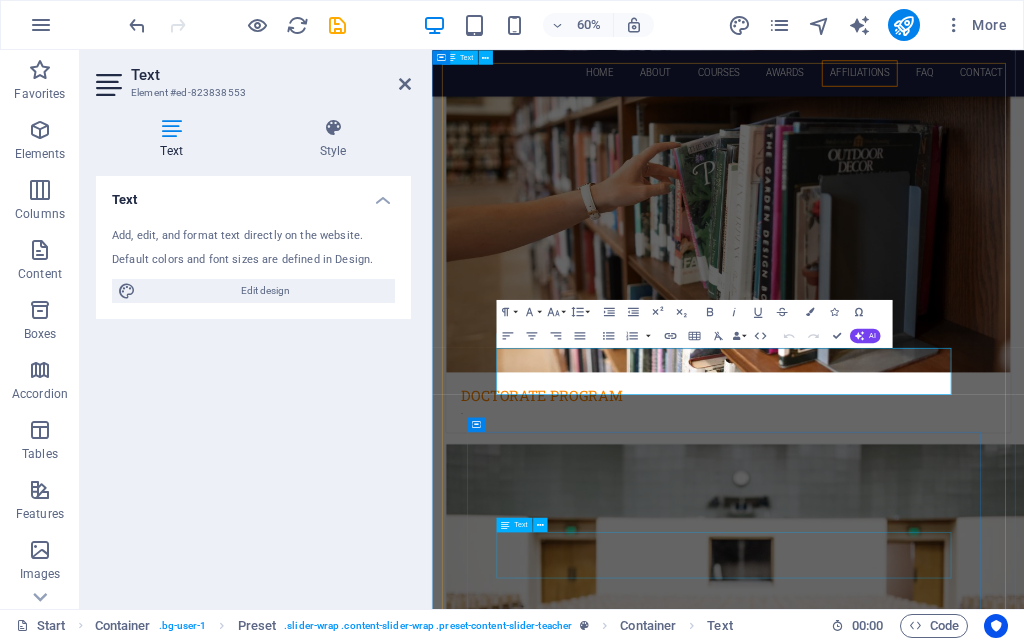 scroll, scrollTop: 4565, scrollLeft: 0, axis: vertical 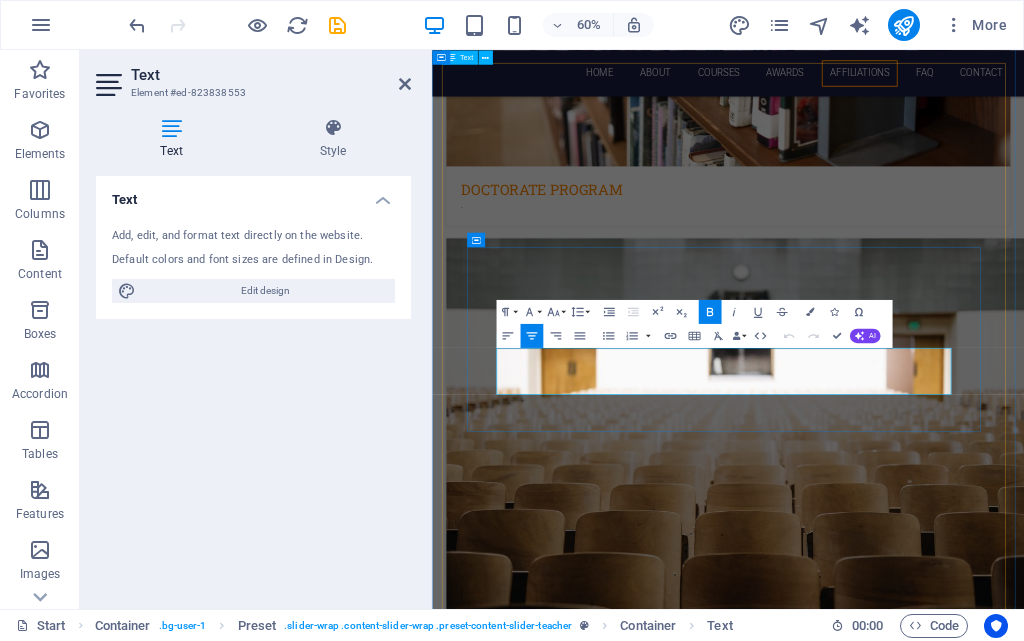 click on "Portuguese & Spanish" at bounding box center (925, 6584) 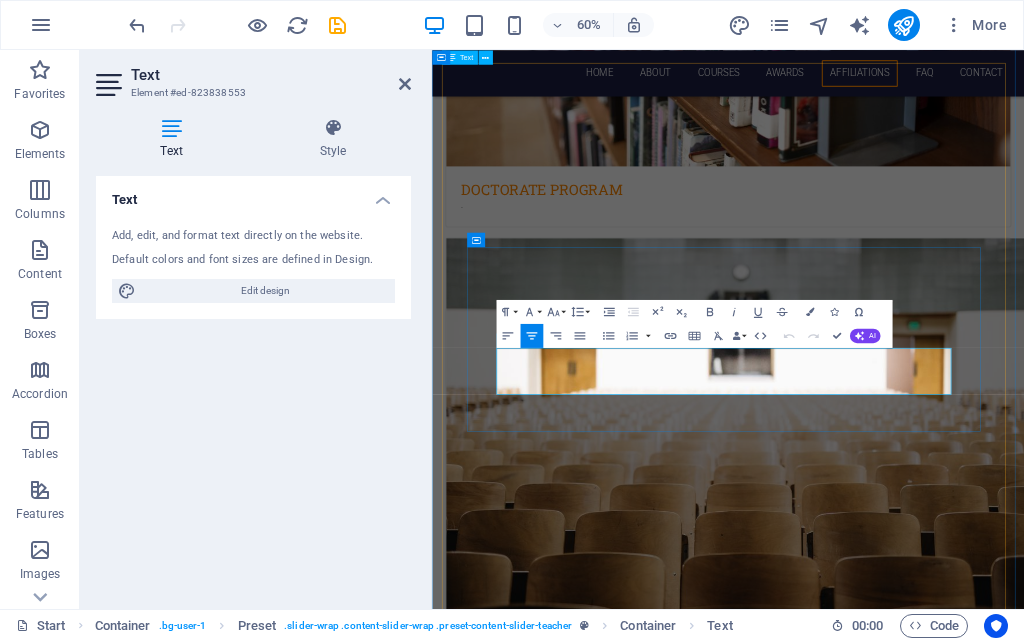 click on "Portuguese & Spanish" at bounding box center (925, 6584) 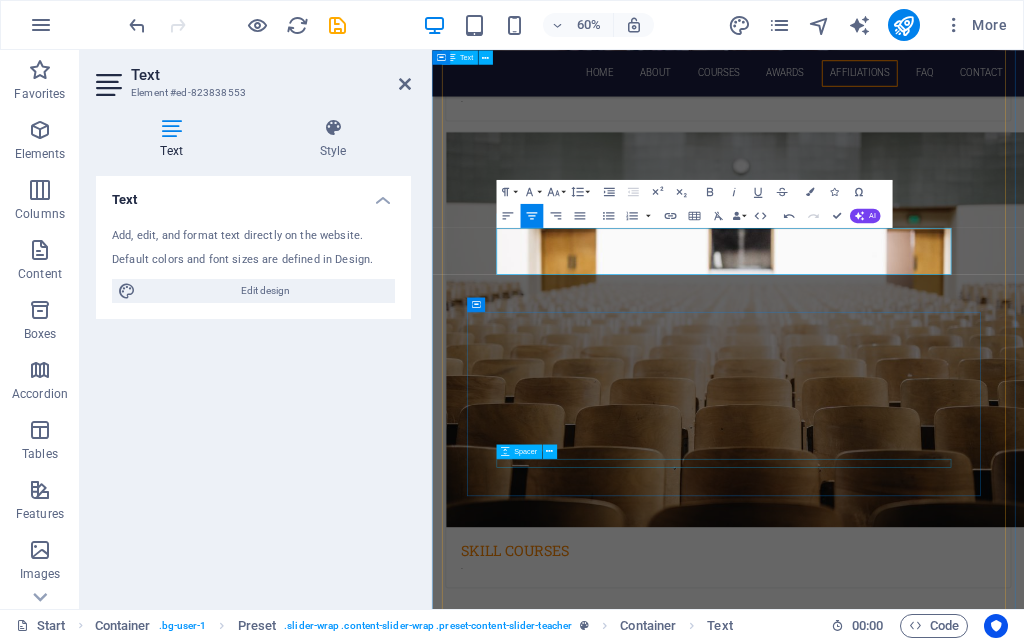 scroll, scrollTop: 4765, scrollLeft: 0, axis: vertical 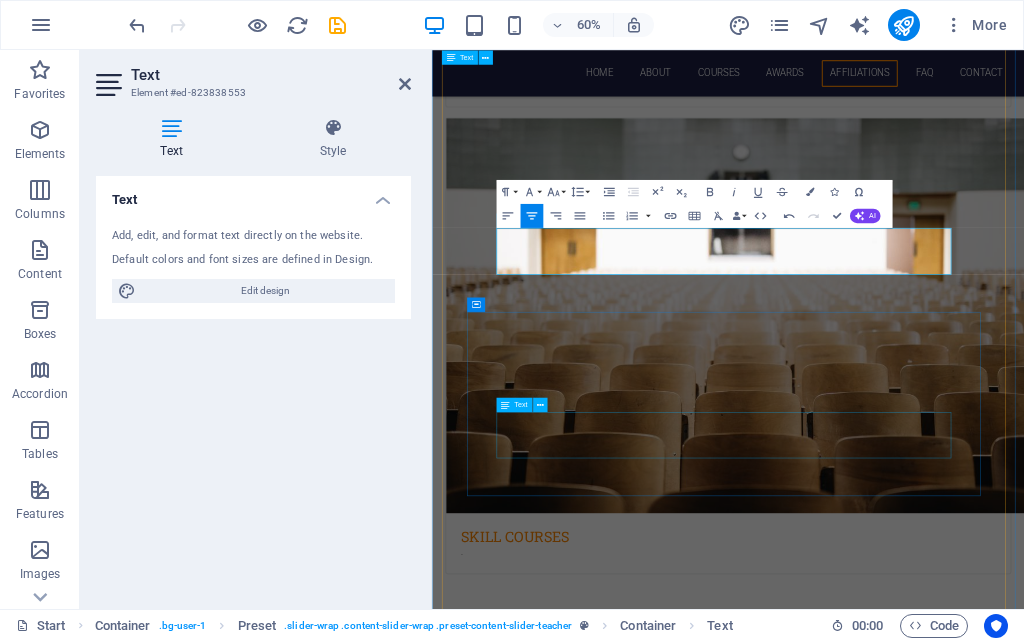 click on "[FIRST] [LAST]" at bounding box center (925, 6735) 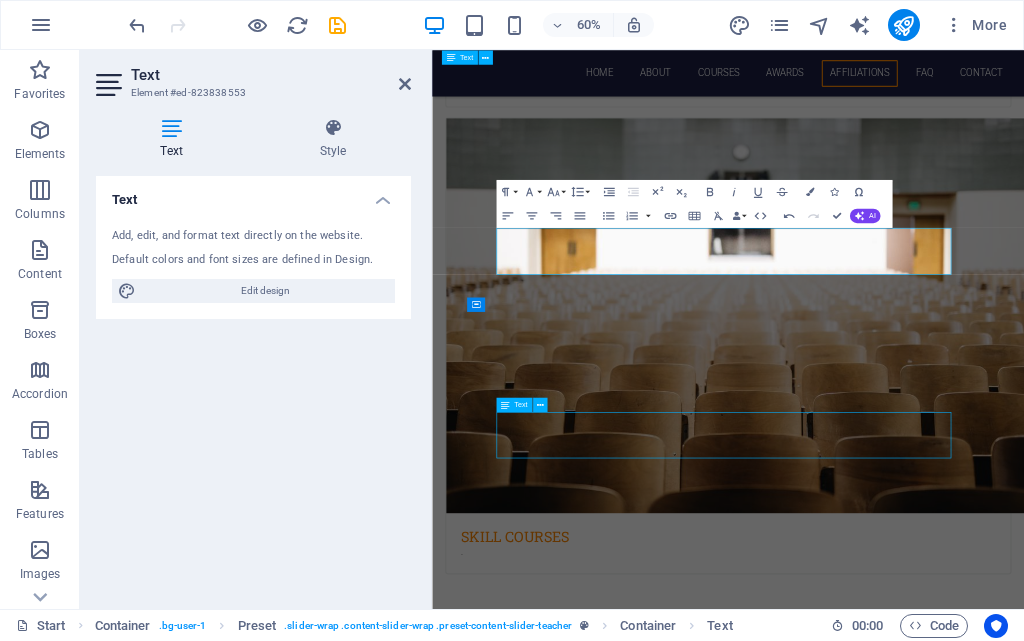 click on "[FIRST] [LAST]" at bounding box center [925, 6735] 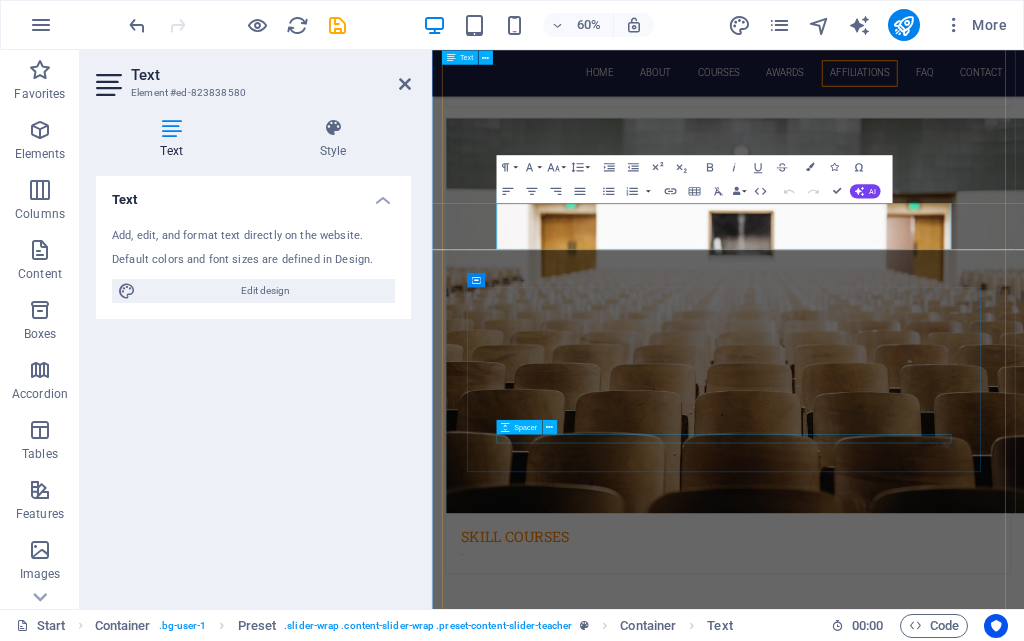 scroll, scrollTop: 5113, scrollLeft: 0, axis: vertical 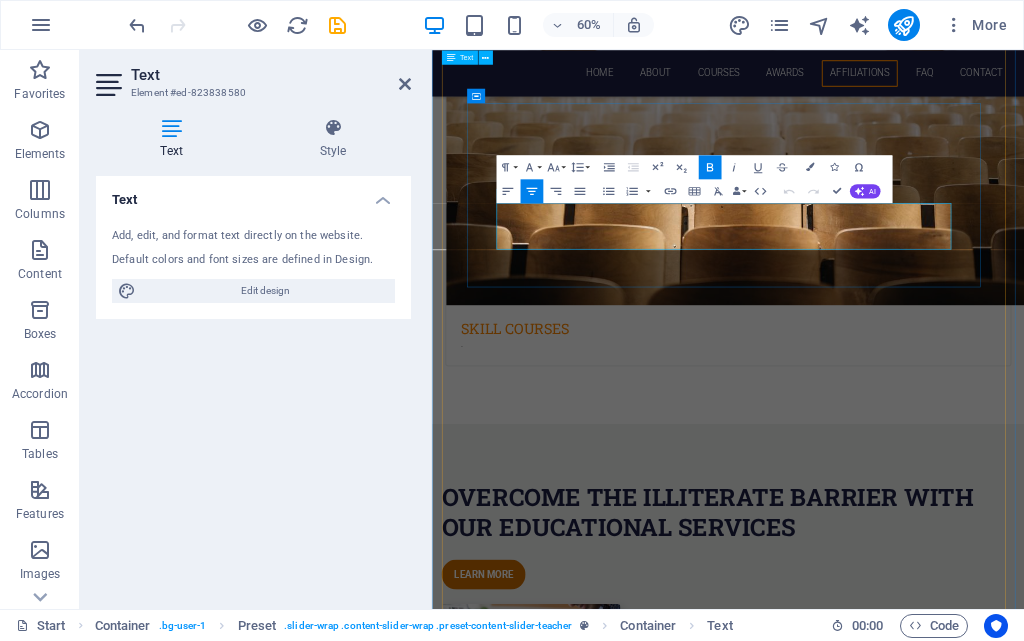 click on "Italian & French" at bounding box center (925, 6387) 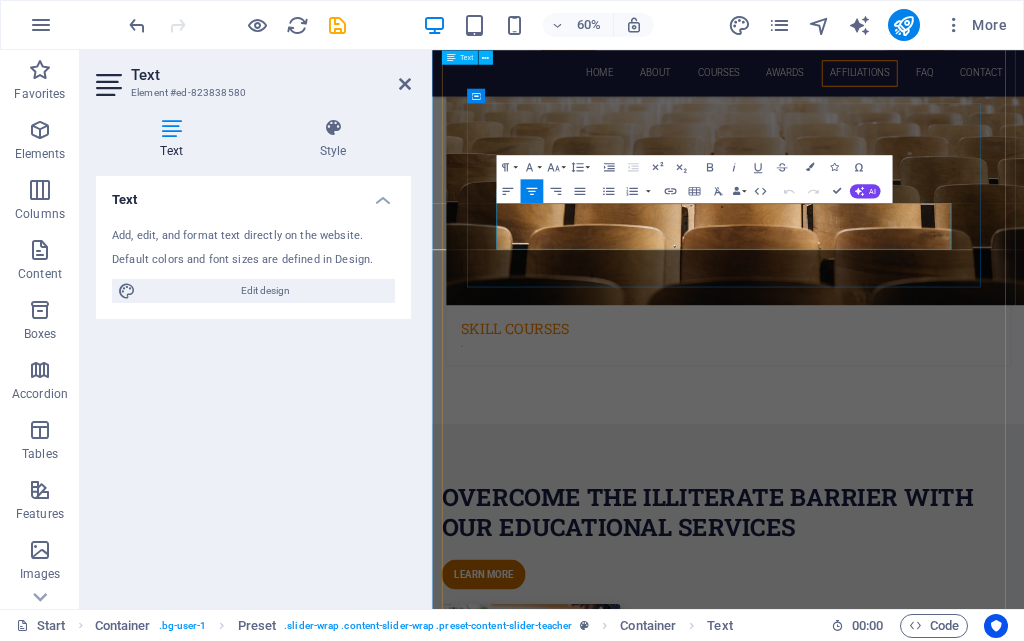 click on "Italian & French" at bounding box center (925, 6387) 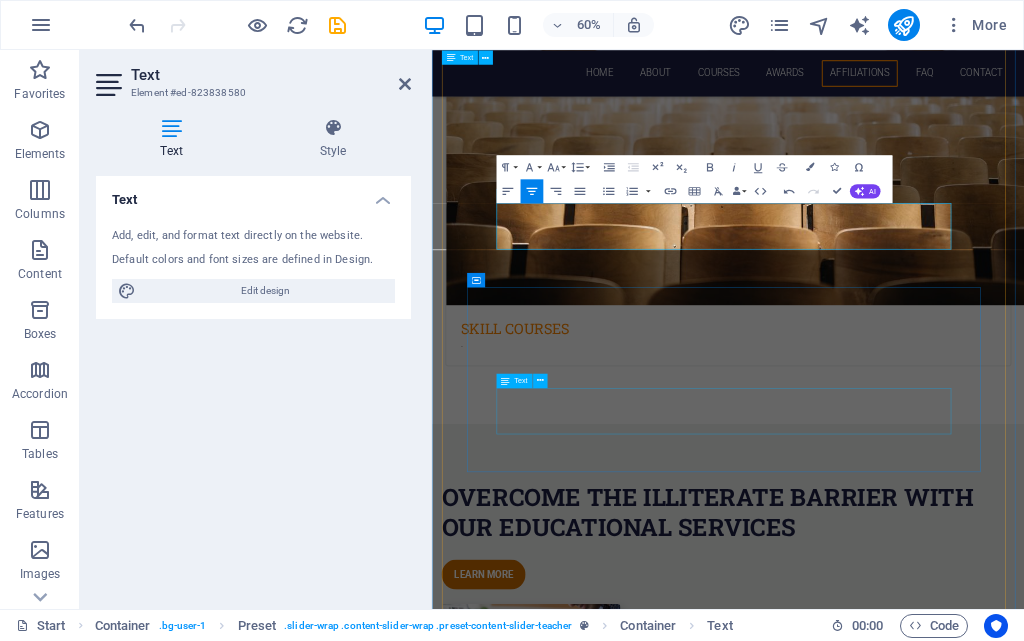 click on "[FIRST] [LAST]" at bounding box center (925, 6739) 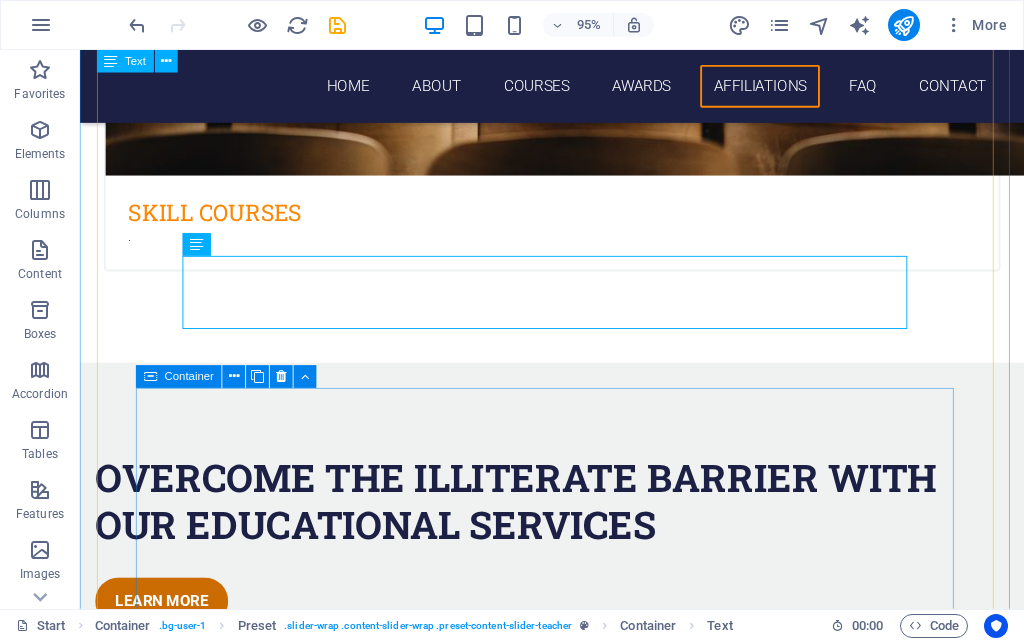 scroll, scrollTop: 5170, scrollLeft: 0, axis: vertical 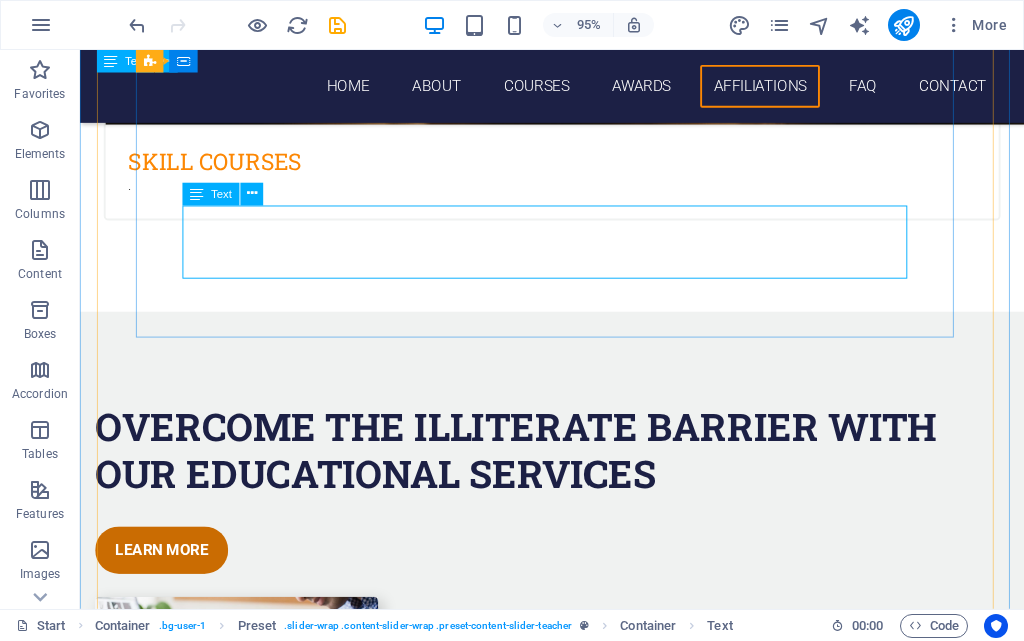 click on "[FIRST] [LAST]" at bounding box center [577, 6050] 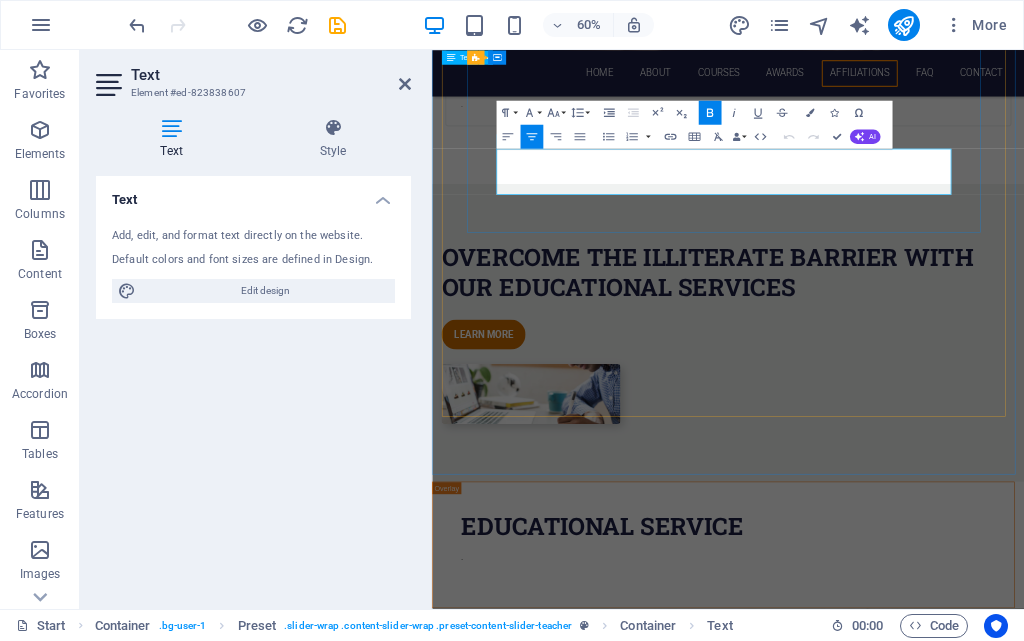 click on "Swedish & Danish" at bounding box center (925, 6341) 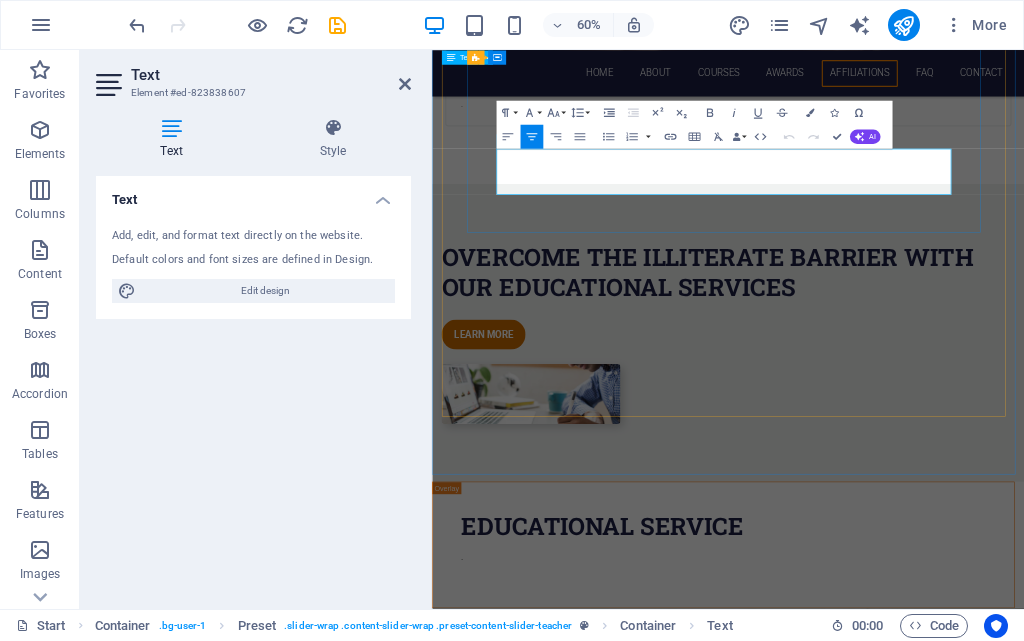 click on "Swedish & Danish" at bounding box center (925, 6341) 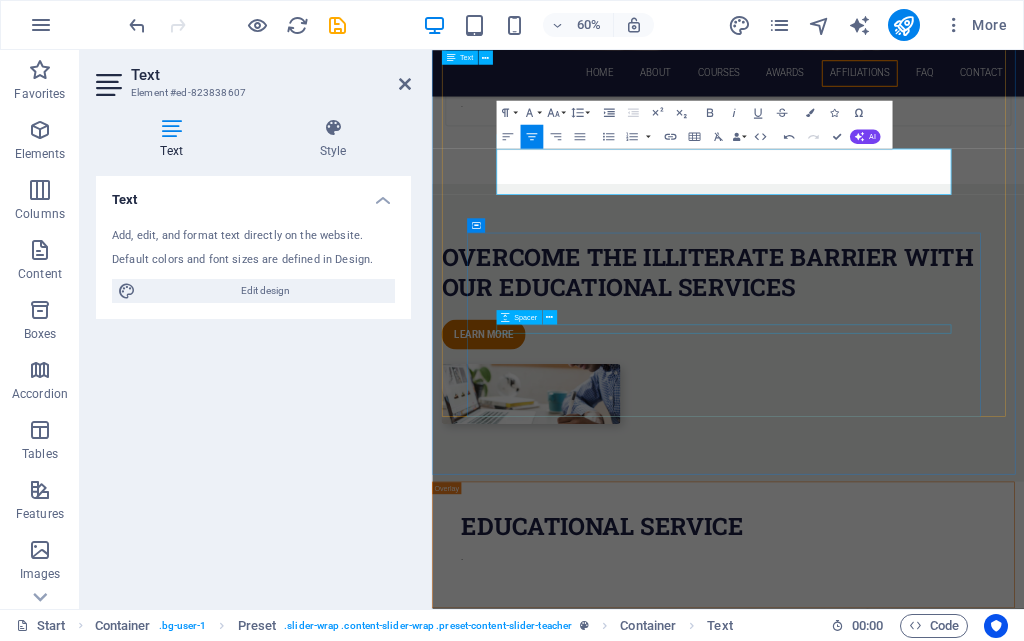 click on "[FIRST] [LAST]" at bounding box center [925, 6693] 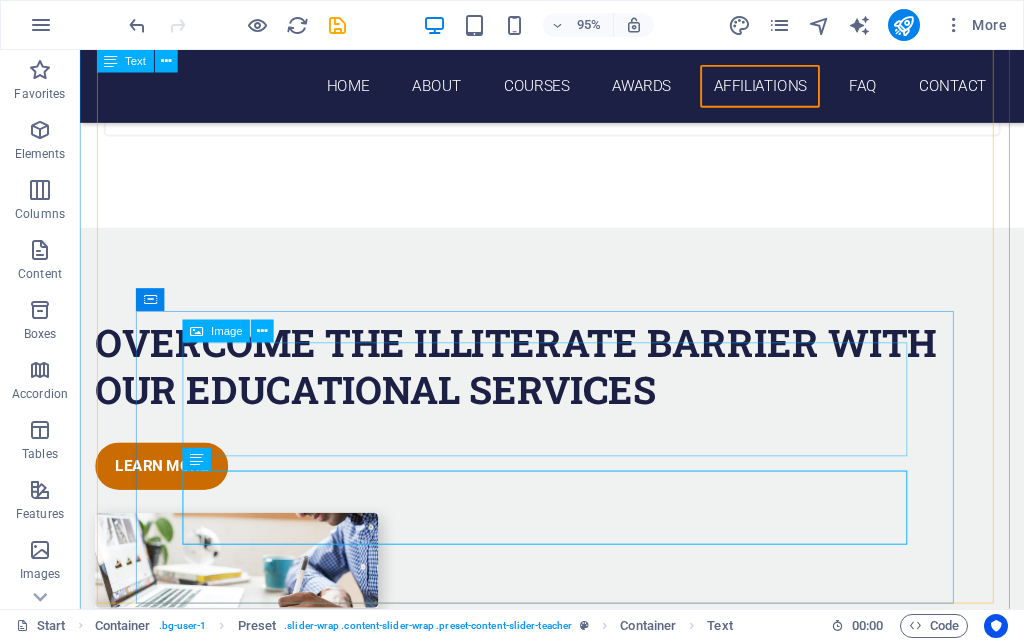 scroll, scrollTop: 5370, scrollLeft: 0, axis: vertical 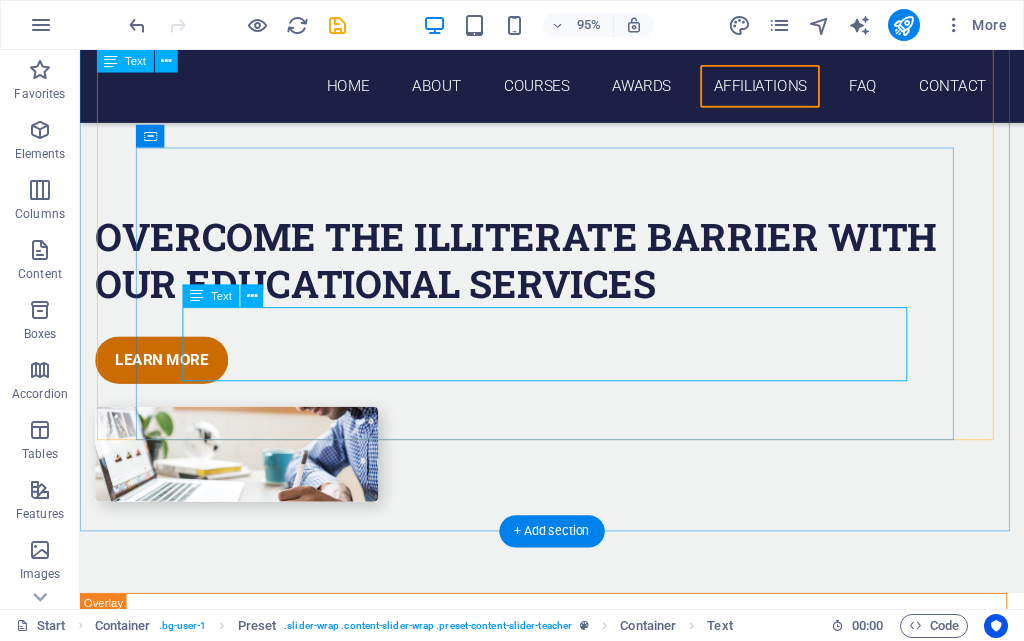 click on "[FIRST] [LAST]" at bounding box center (577, 6203) 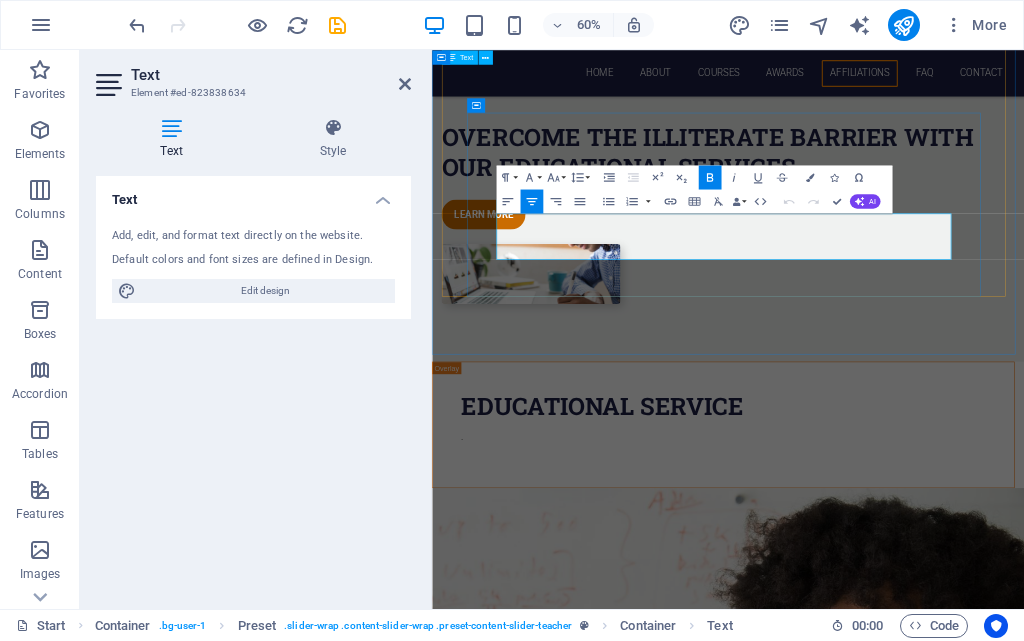 click on "French & Spanish" at bounding box center [925, 6493] 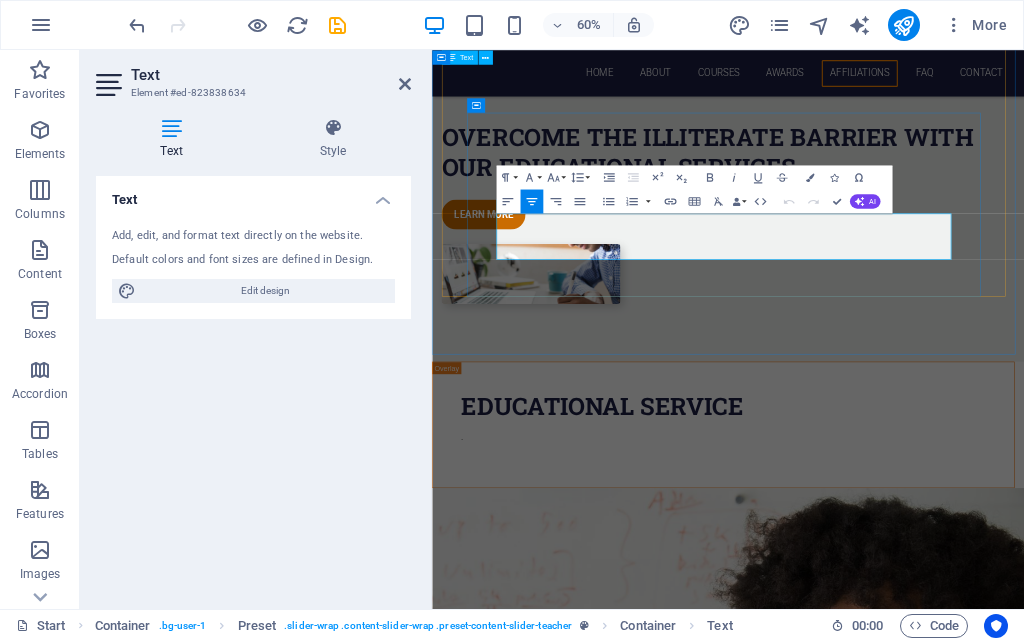 click on "French & Spanish" at bounding box center (925, 6493) 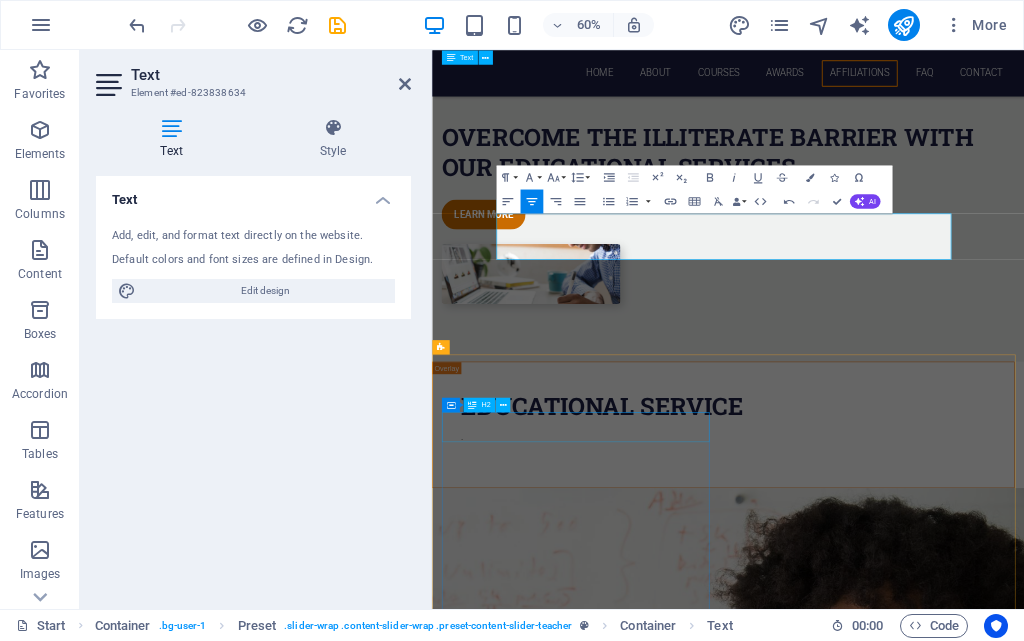 click on "FAQ" at bounding box center [920, 6857] 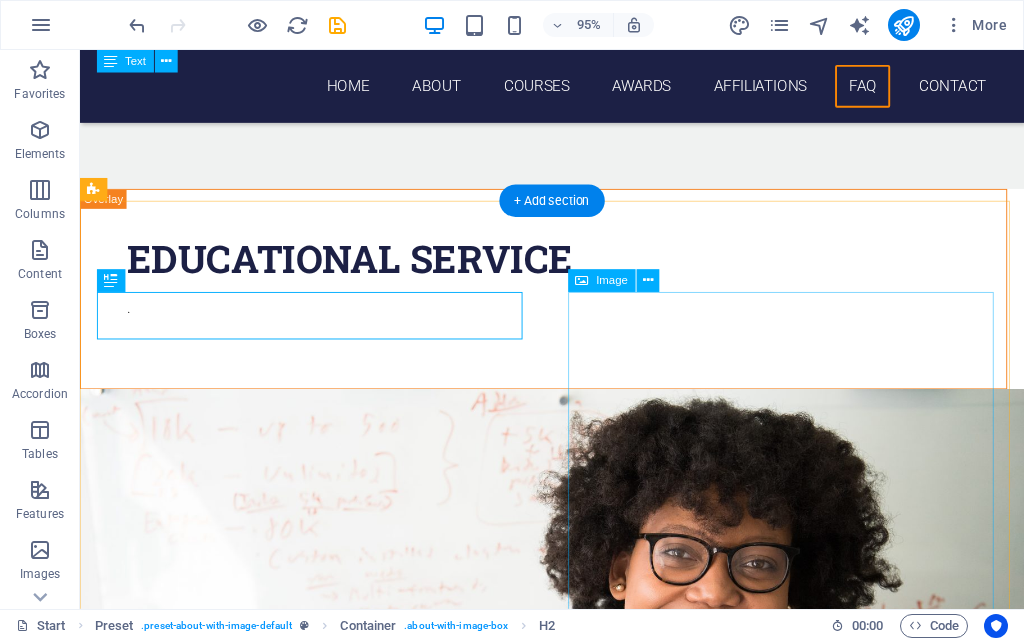 scroll, scrollTop: 5904, scrollLeft: 0, axis: vertical 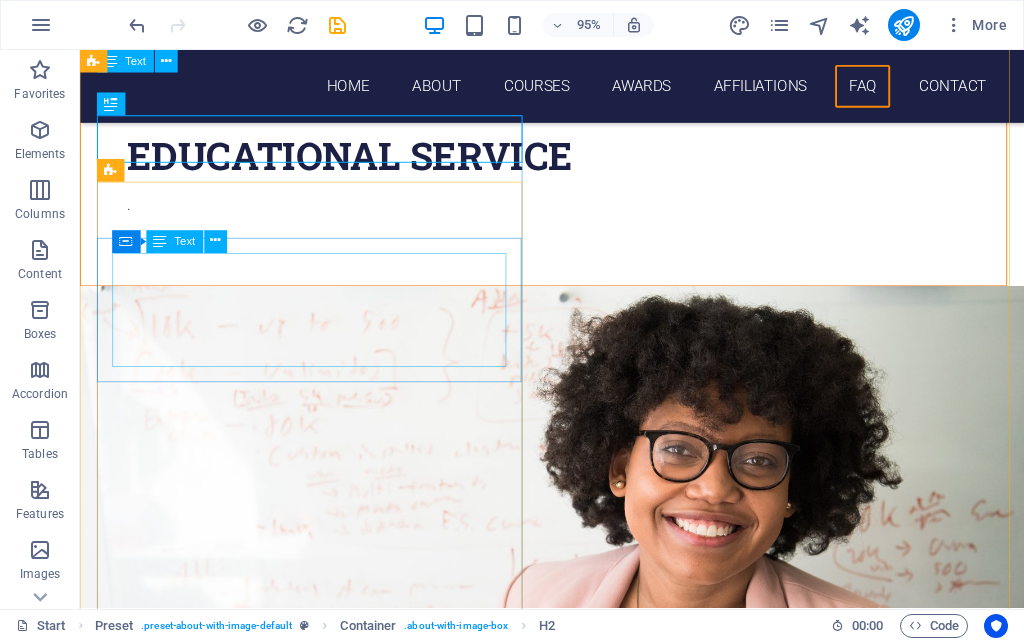 click on "Lorem ipsum dolor sit amet, consectetur adipisicing elit. Maiores ipsum repellat minus nihil. Labore, delectus, nam dignissimos ea repudiandae minima voluptatum magni pariatur possimus quia accusamus harum facilis corporis animi nisi. Enim, pariatur, impedit quia repellat harum." at bounding box center [568, 6188] 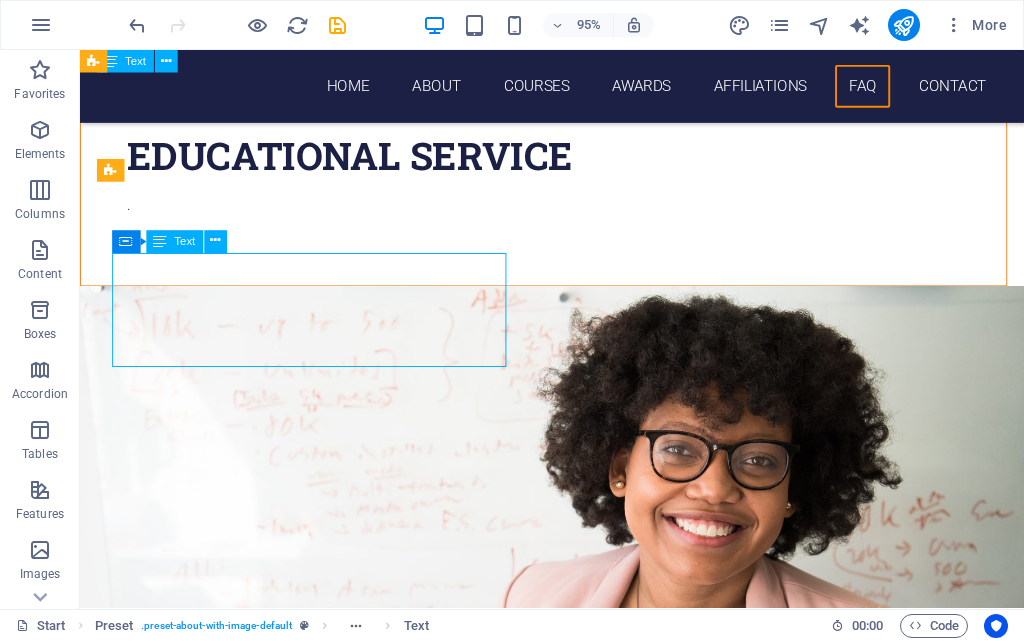click on "Lorem ipsum dolor sit amet, consectetur adipisicing elit. Maiores ipsum repellat minus nihil. Labore, delectus, nam dignissimos ea repudiandae minima voluptatum magni pariatur possimus quia accusamus harum facilis corporis animi nisi. Enim, pariatur, impedit quia repellat harum." at bounding box center (568, 6188) 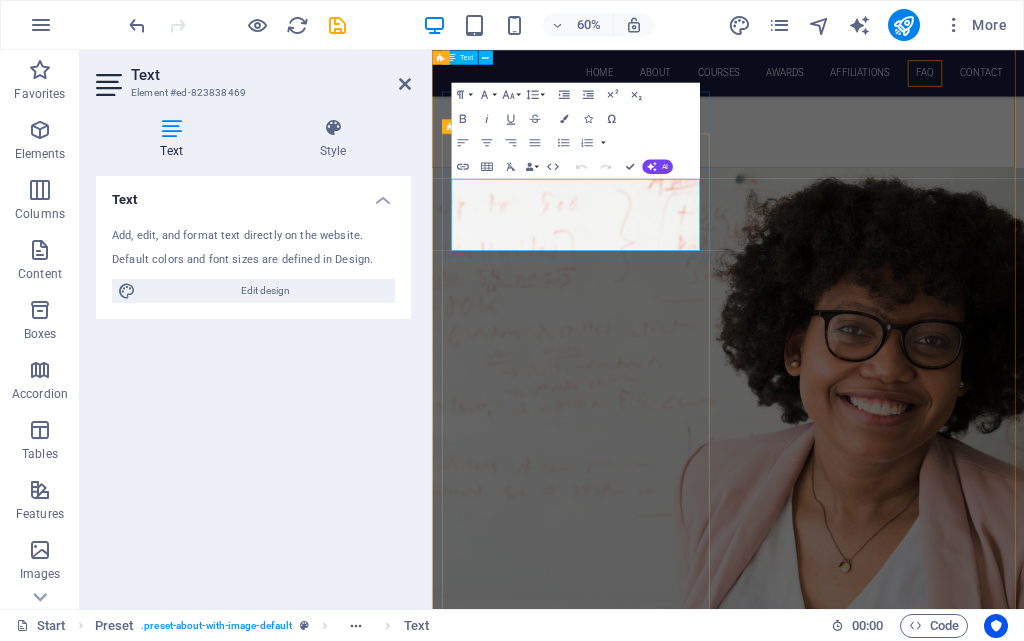 click on "Lorem ipsum dolor sit amet, consectetur adipisicing elit. Maiores ipsum repellat minus nihil. Labore, delectus, nam dignissimos ea repudiandae minima voluptatum magni pariatur possimus quia accusamus harum facilis corporis animi nisi. Enim, pariatur, impedit quia repellat harum." at bounding box center [920, 6478] 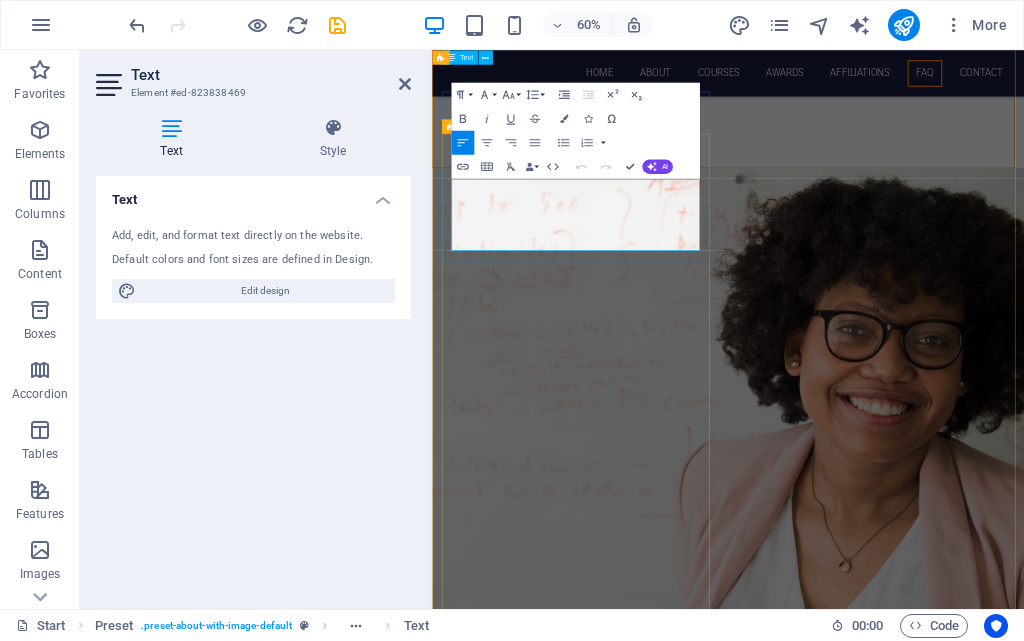 click on "Lorem ipsum dolor sit amet, consectetur adipisicing elit. Maiores ipsum repellat minus nihil. Labore, delectus, nam dignissimos ea repudiandae minima voluptatum magni pariatur possimus quia accusamus harum facilis corporis animi nisi. Enim, pariatur, impedit quia repellat harum." at bounding box center [920, 6478] 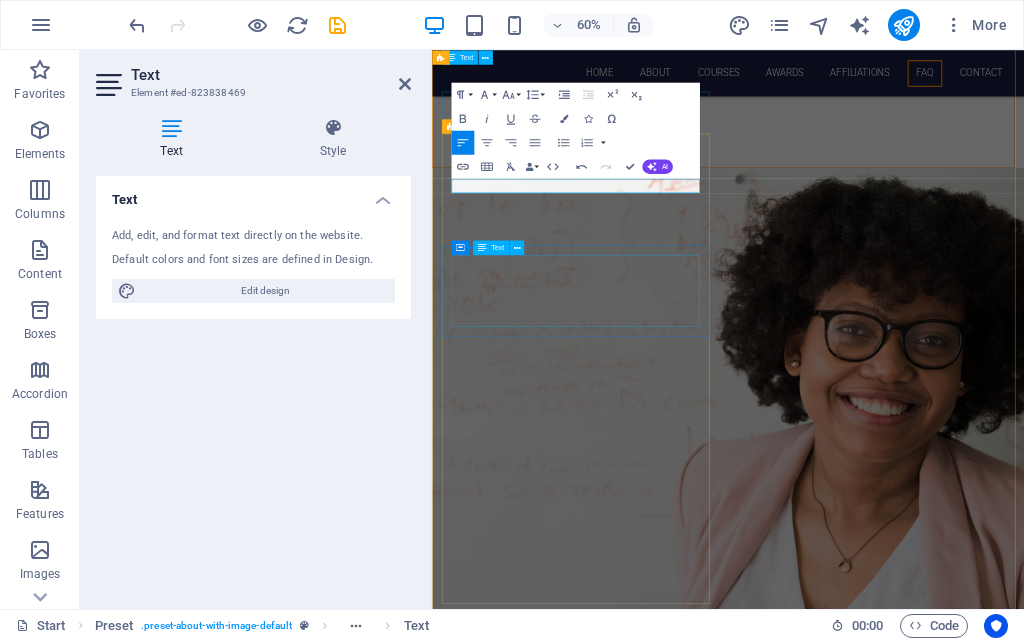 click on "Lorem ipsum dolor sit amet, consectetur adipisicing elit. Maiores ipsum repellat minus nihil. Labore, delectus, nam dignissimos ea repudiandae minima voluptatum magni pariatur possimus quia accusamus harum facilis corporis animi nisi. Enim, pariatur, impedit quia repellat harum." at bounding box center [920, 6599] 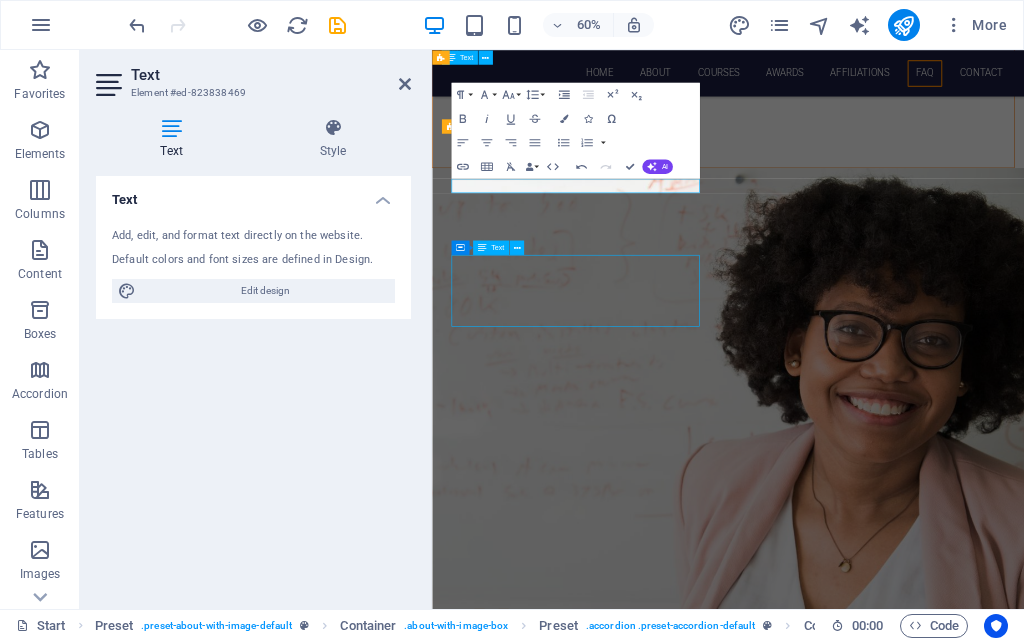 scroll, scrollTop: 5904, scrollLeft: 0, axis: vertical 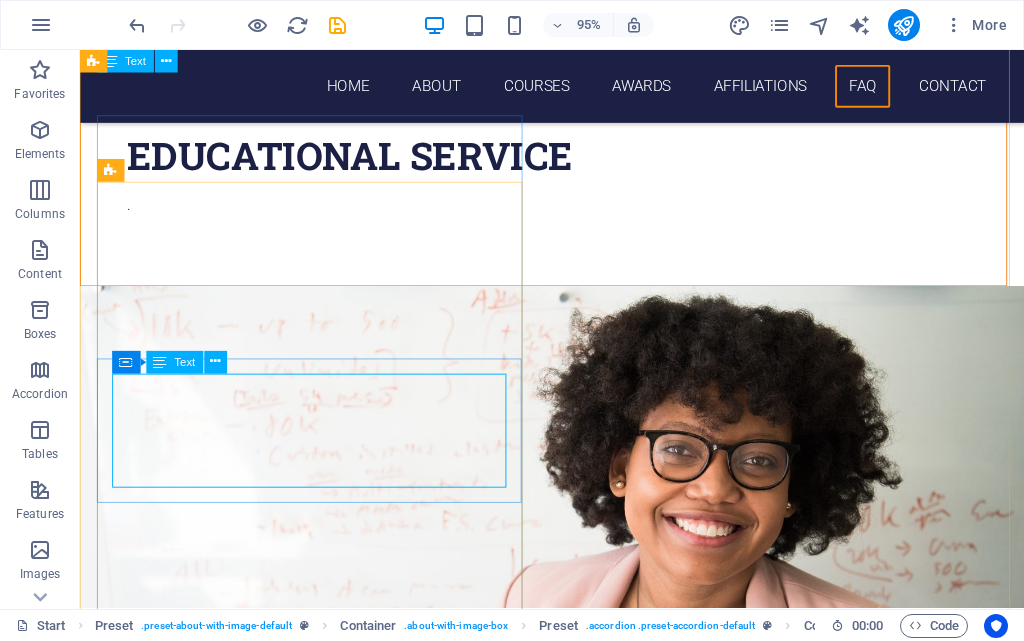 click on "Lorem ipsum dolor sit amet, consectetur adipisicing elit. Maiores ipsum repellat minus nihil. Labore, delectus, nam dignissimos ea repudiandae minima voluptatum magni pariatur possimus quia accusamus harum facilis corporis animi nisi. Enim, pariatur, impedit quia repellat harum." at bounding box center [568, 6308] 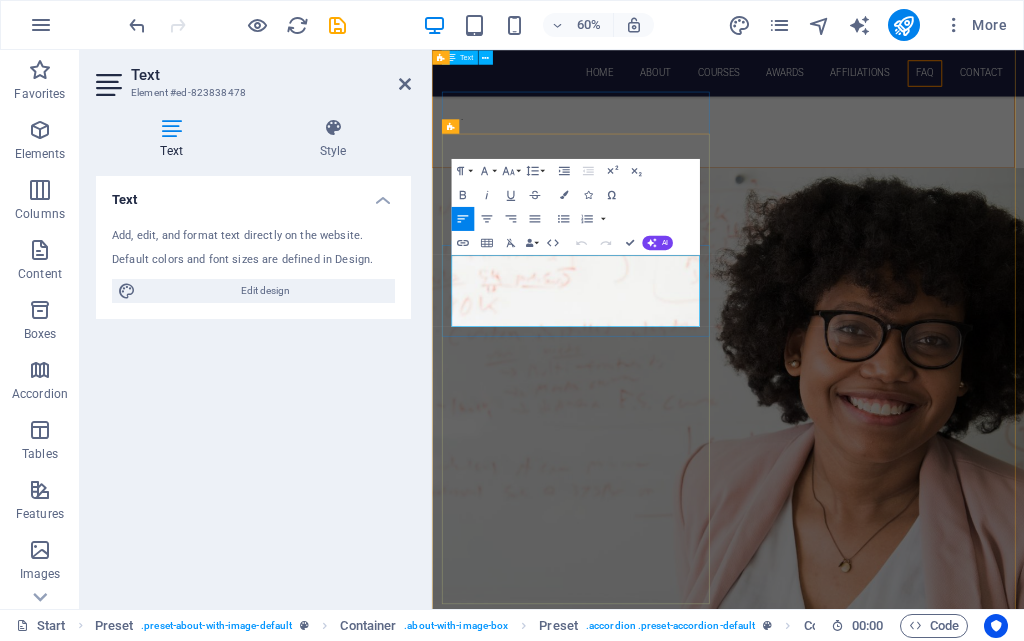 click on "Lorem ipsum dolor sit amet, consectetur adipisicing elit. Maiores ipsum repellat minus nihil. Labore, delectus, nam dignissimos ea repudiandae minima voluptatum magni pariatur possimus quia accusamus harum facilis corporis animi nisi. Enim, pariatur, impedit quia repellat harum." at bounding box center [920, 6599] 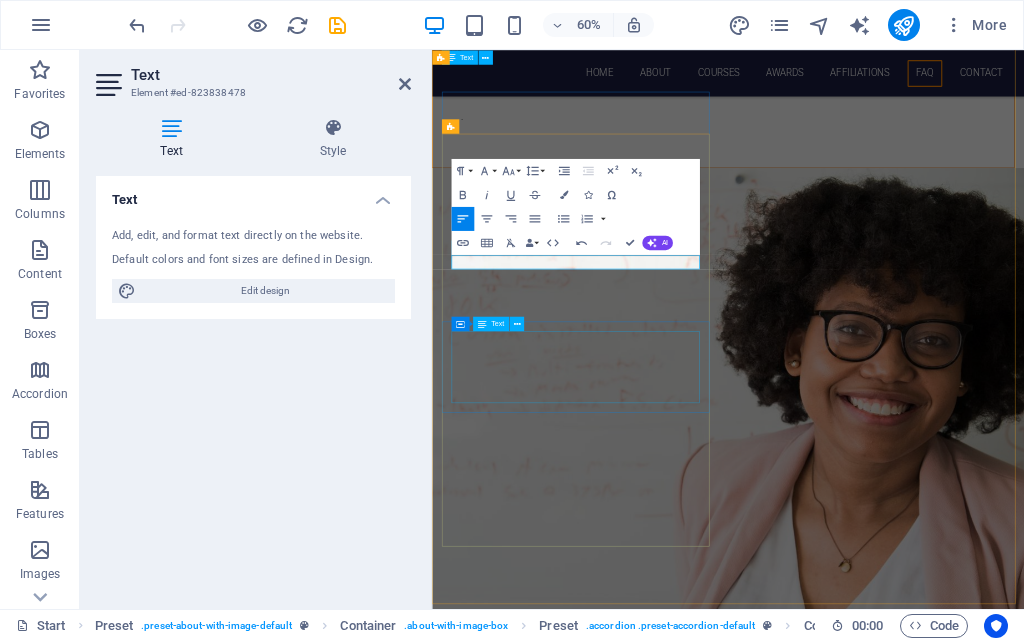 click on "Lorem ipsum dolor sit amet, consectetur adipisicing elit. Maiores ipsum repellat minus nihil. Labore, delectus, nam dignissimos ea repudiandae minima voluptatum magni pariatur possimus quia accusamus harum facilis corporis animi nisi. Enim, pariatur, impedit quia repellat harum." at bounding box center (920, 6720) 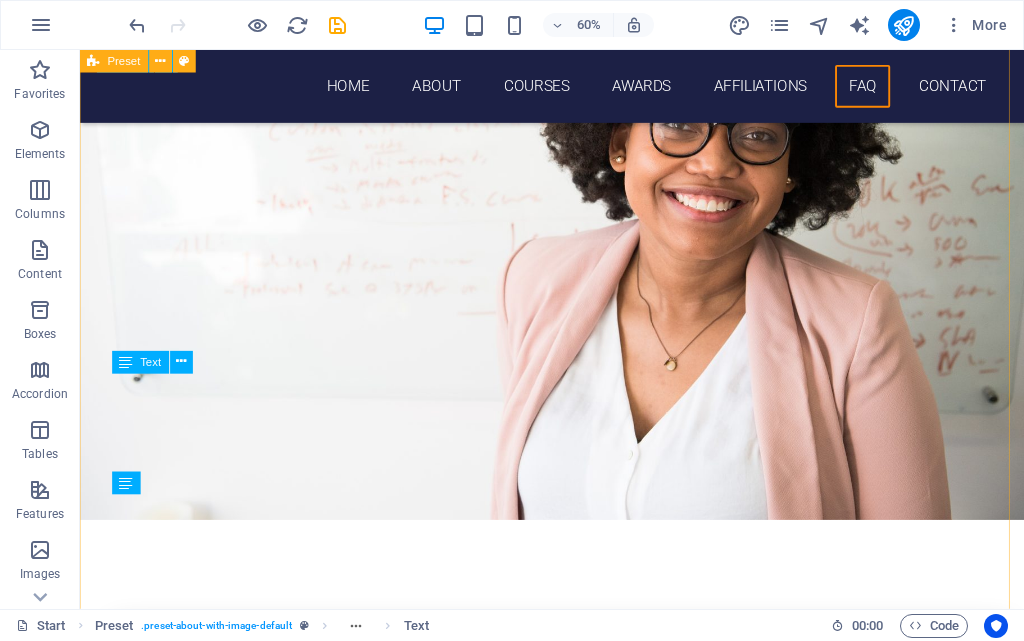 scroll, scrollTop: 5904, scrollLeft: 0, axis: vertical 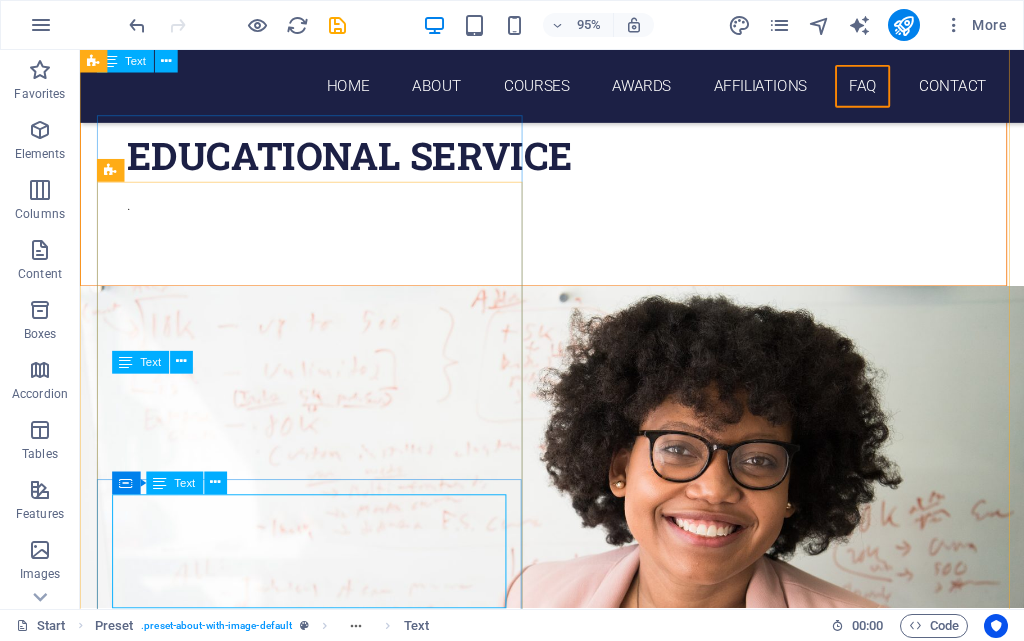 click on "Lorem ipsum dolor sit amet, consectetur adipisicing elit. Maiores ipsum repellat minus nihil. Labore, delectus, nam dignissimos ea repudiandae minima voluptatum magni pariatur possimus quia accusamus harum facilis corporis animi nisi. Enim, pariatur, impedit quia repellat harum." at bounding box center (568, 6429) 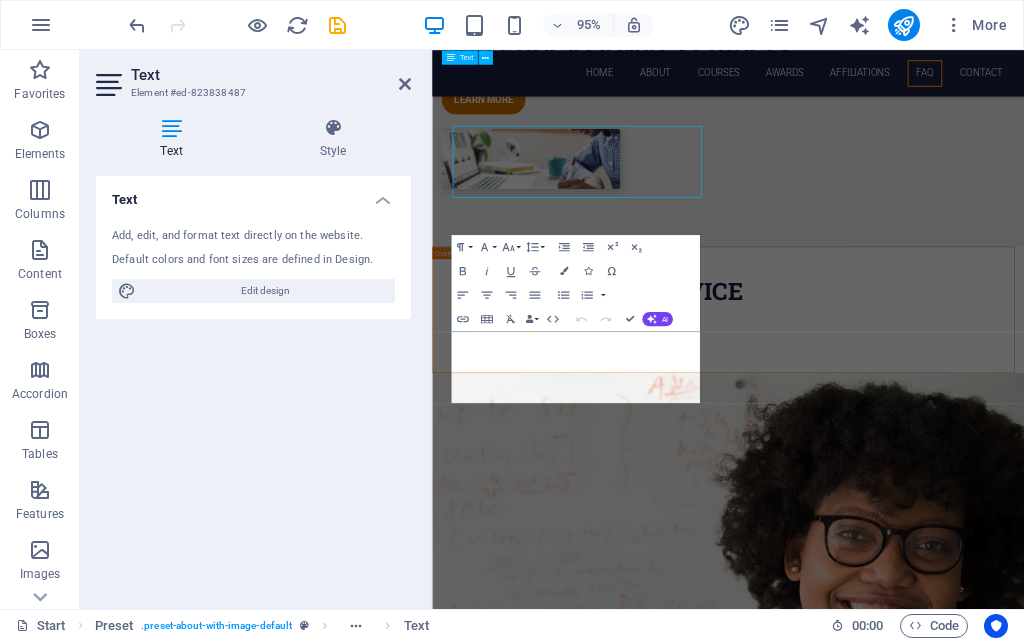 scroll, scrollTop: 6246, scrollLeft: 0, axis: vertical 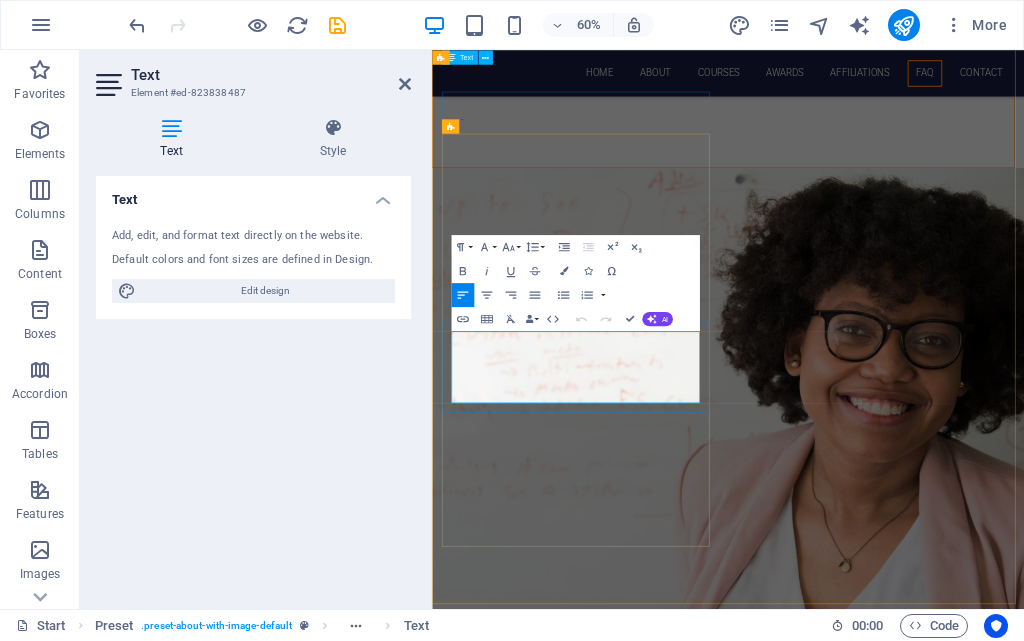 click on "Lorem ipsum dolor sit amet, consectetur adipisicing elit. Maiores ipsum repellat minus nihil. Labore, delectus, nam dignissimos ea repudiandae minima voluptatum magni pariatur possimus quia accusamus harum facilis corporis animi nisi. Enim, pariatur, impedit quia repellat harum." at bounding box center [920, 6720] 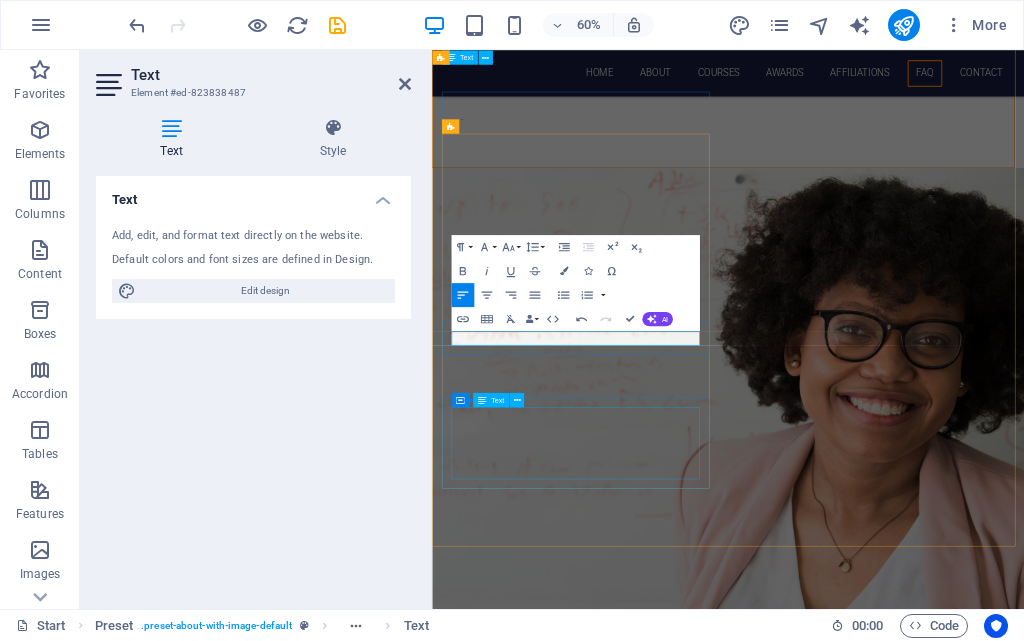 click on "Lorem ipsum dolor sit amet, consectetur adipisicing elit. Maiores ipsum repellat minus nihil. Labore, delectus, nam dignissimos ea repudiandae minima voluptatum magni pariatur possimus quia accusamus harum facilis corporis animi nisi. Enim, pariatur, impedit quia repellat harum." at bounding box center [920, 6840] 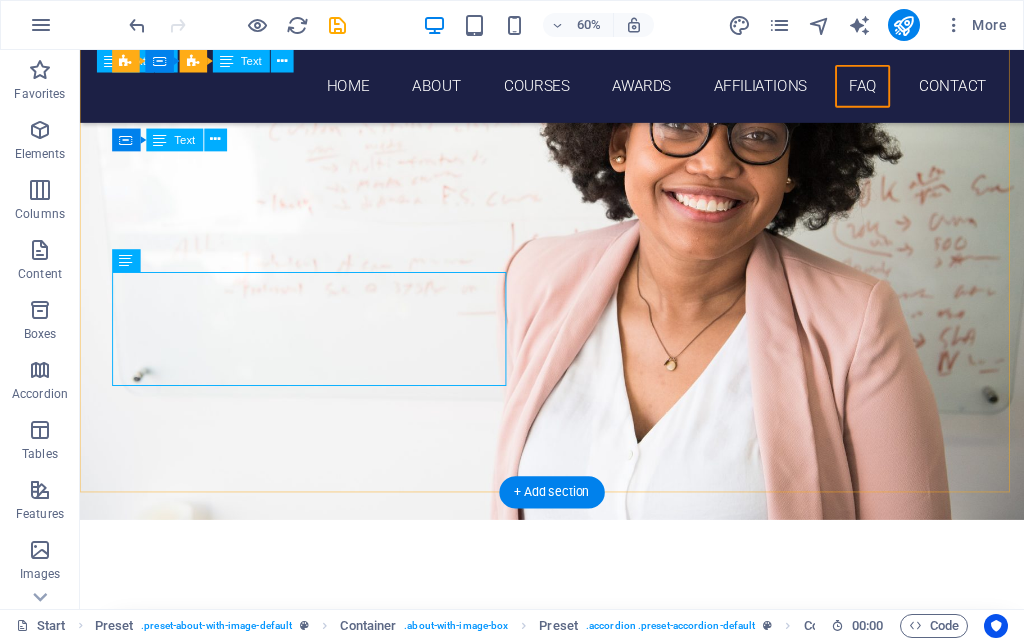 scroll, scrollTop: 6265, scrollLeft: 0, axis: vertical 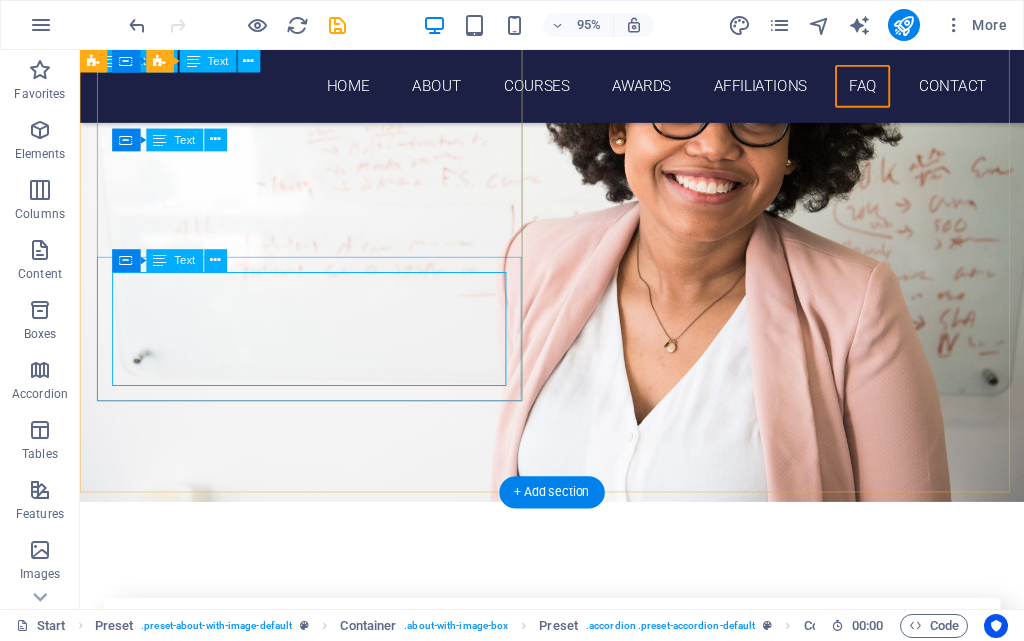 click on "Lorem ipsum dolor sit amet, consectetur adipisicing elit. Maiores ipsum repellat minus nihil. Labore, delectus, nam dignissimos ea repudiandae minima voluptatum magni pariatur possimus quia accusamus harum facilis corporis animi nisi. Enim, pariatur, impedit quia repellat harum." at bounding box center [568, 6189] 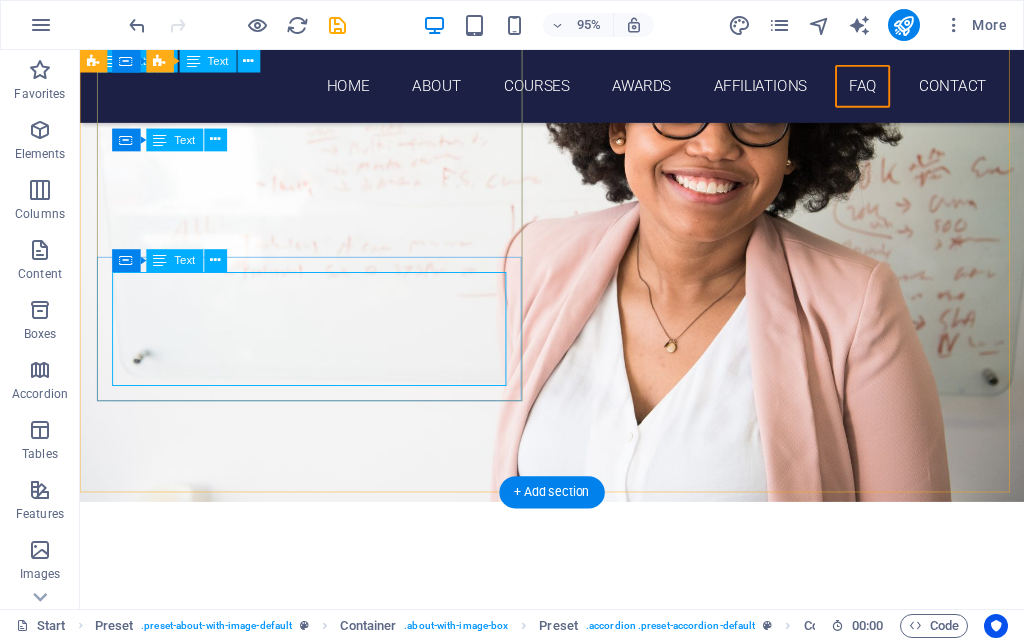 scroll, scrollTop: 6566, scrollLeft: 0, axis: vertical 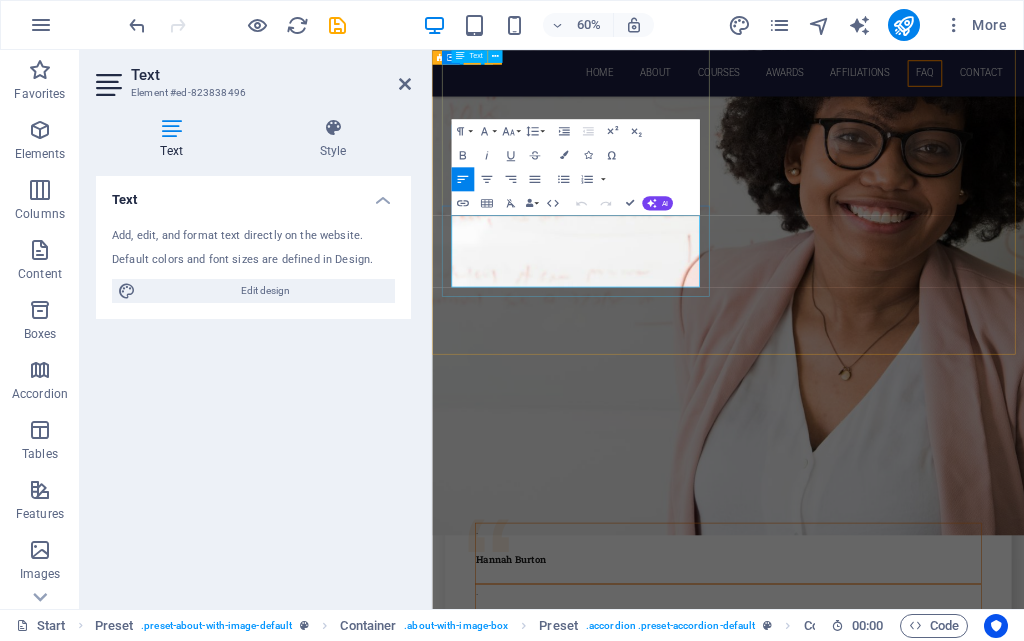 click on "Lorem ipsum dolor sit amet, consectetur adipisicing elit. Maiores ipsum repellat minus nihil. Labore, delectus, nam dignissimos ea repudiandae minima voluptatum magni pariatur possimus quia accusamus harum facilis corporis animi nisi. Enim, pariatur, impedit quia repellat harum." at bounding box center (920, 6520) 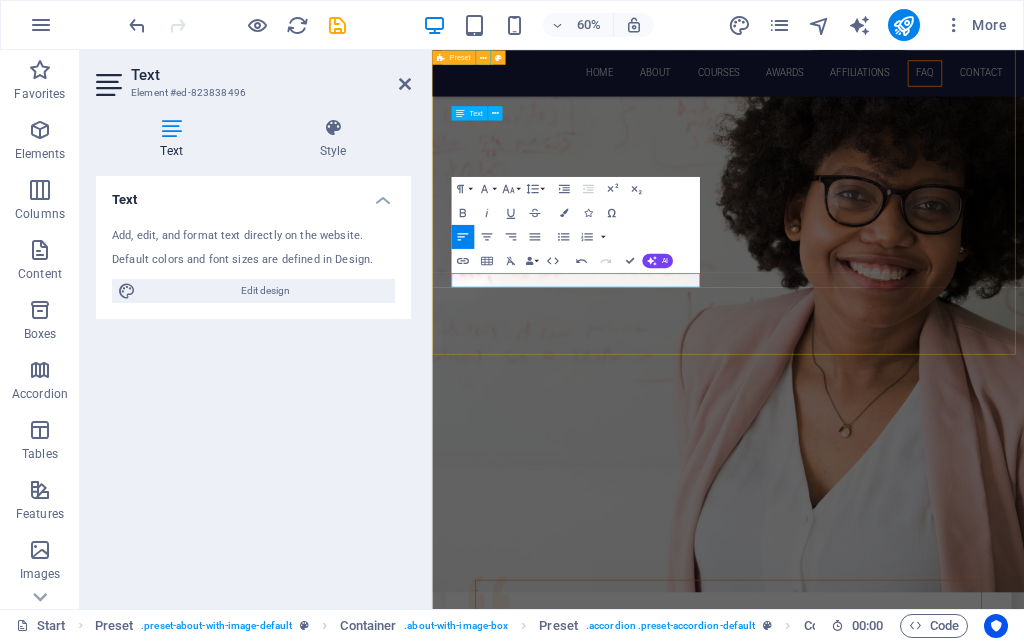 click on "FAQ Lorem ipsum dolor sit amet . Harum facilis corporis animi . Enim pariatur impedit quia . Labore delectus Kepudiandae ." at bounding box center [925, 6409] 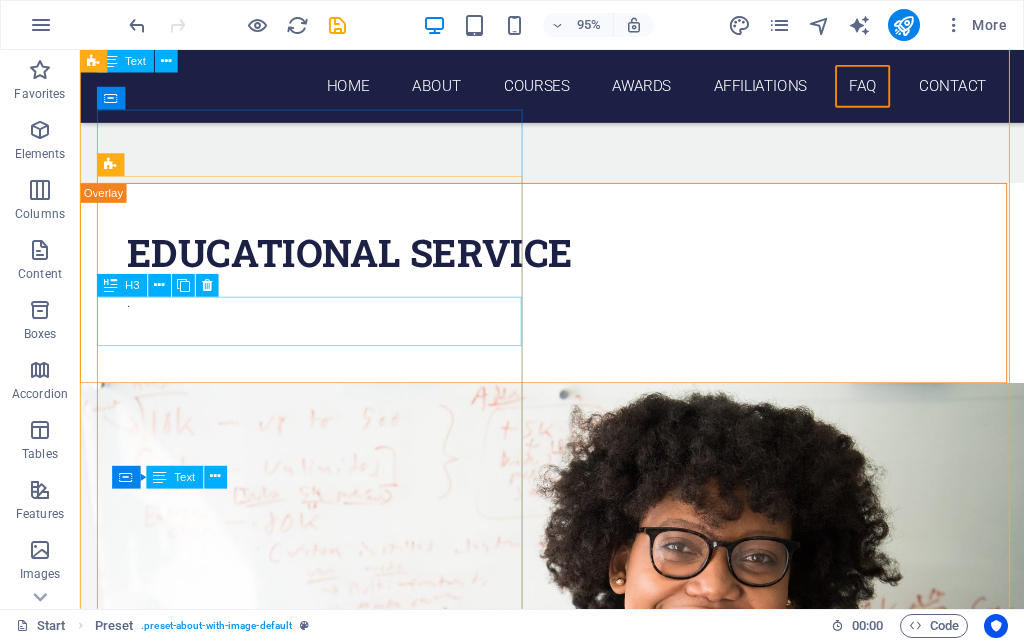 scroll, scrollTop: 5724, scrollLeft: 0, axis: vertical 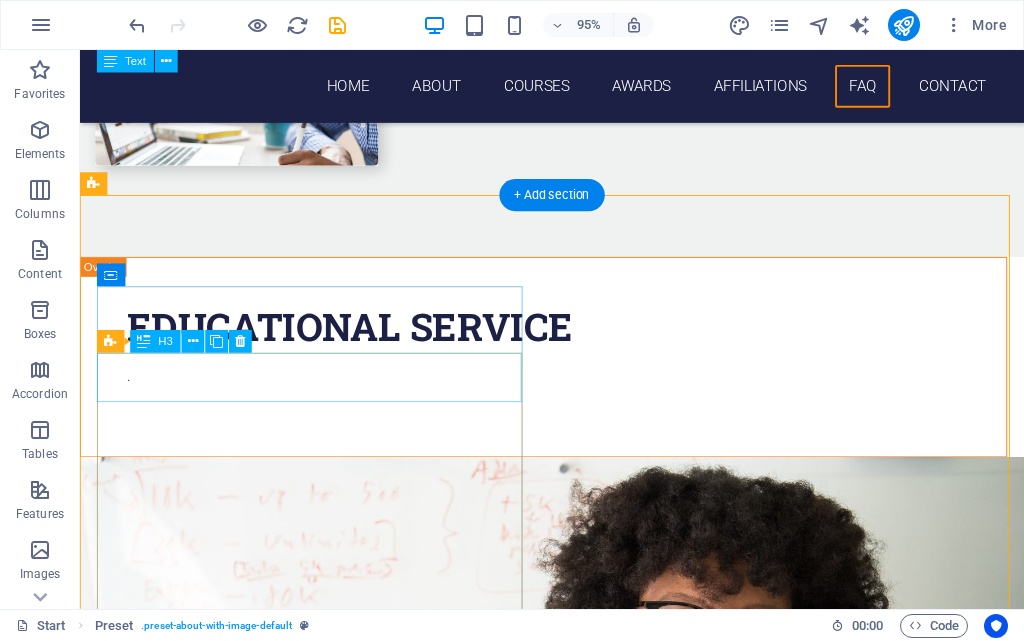 click on "Lorem ipsum dolor sit amet" at bounding box center [568, 6283] 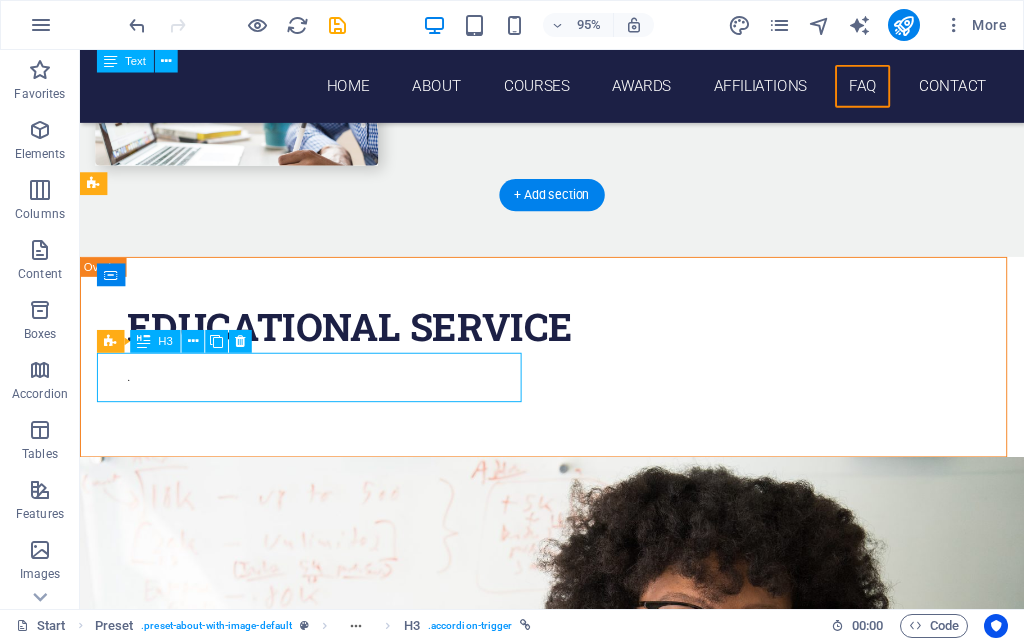 click on "Lorem ipsum dolor sit amet" at bounding box center (568, 6283) 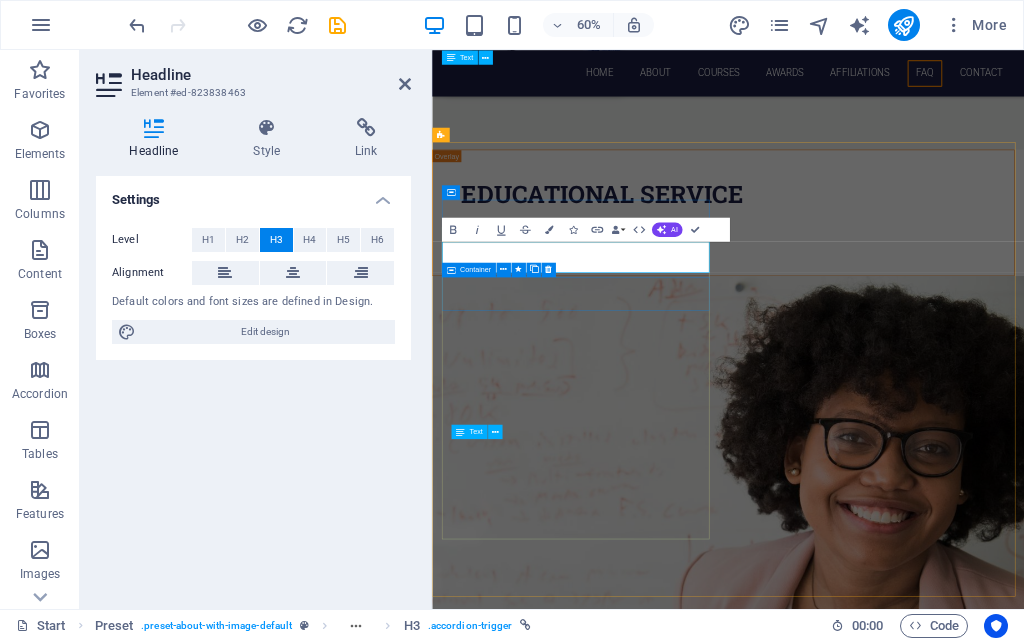 type 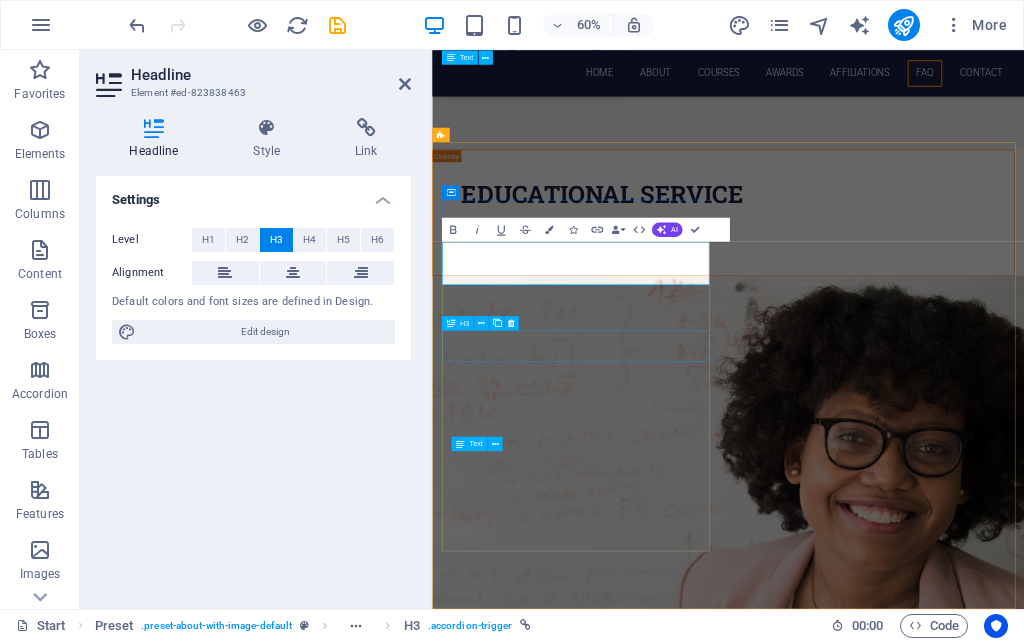 click on "Harum facilis corporis animi" at bounding box center [920, 6694] 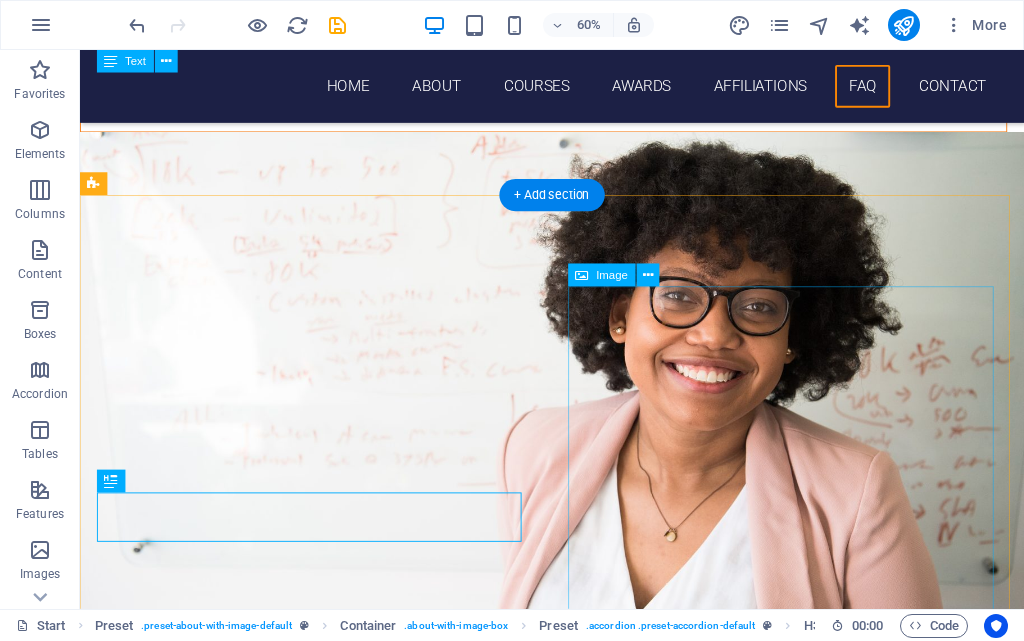 scroll, scrollTop: 5724, scrollLeft: 0, axis: vertical 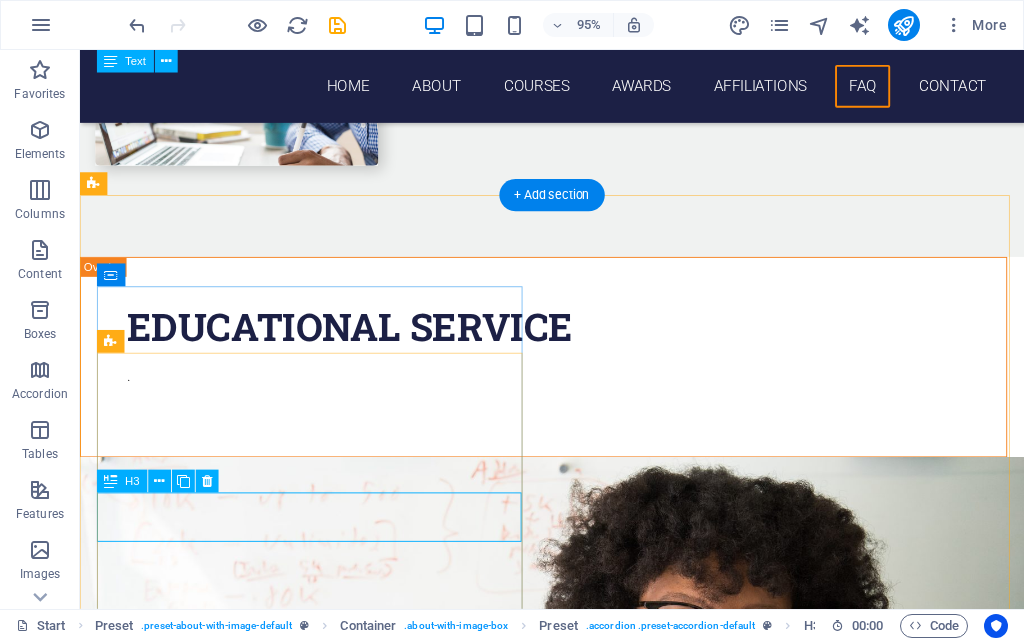 click on "Harum facilis corporis animi" at bounding box center [568, 6404] 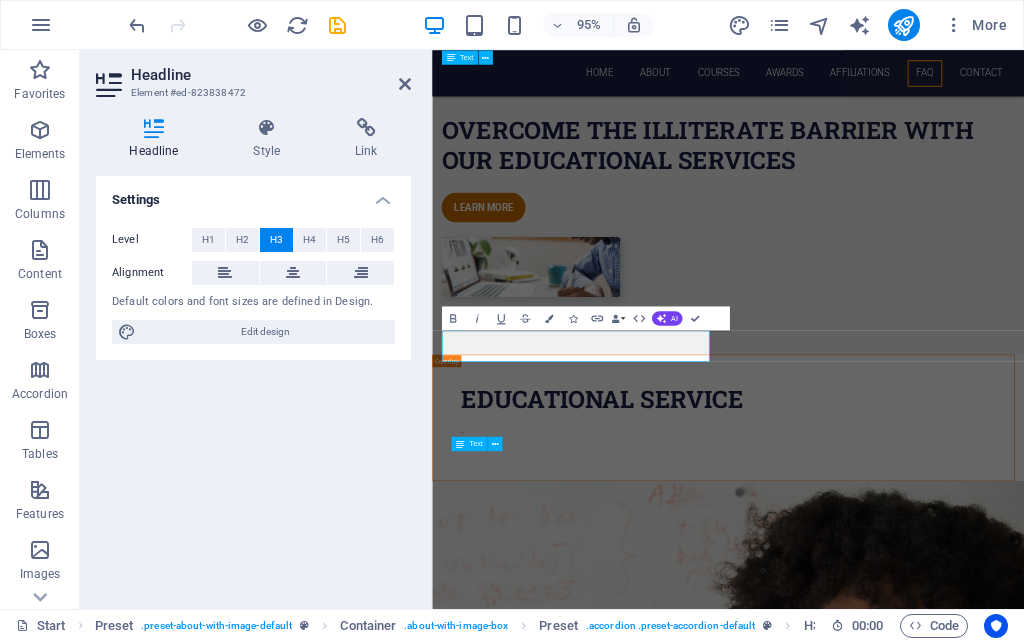scroll, scrollTop: 6066, scrollLeft: 0, axis: vertical 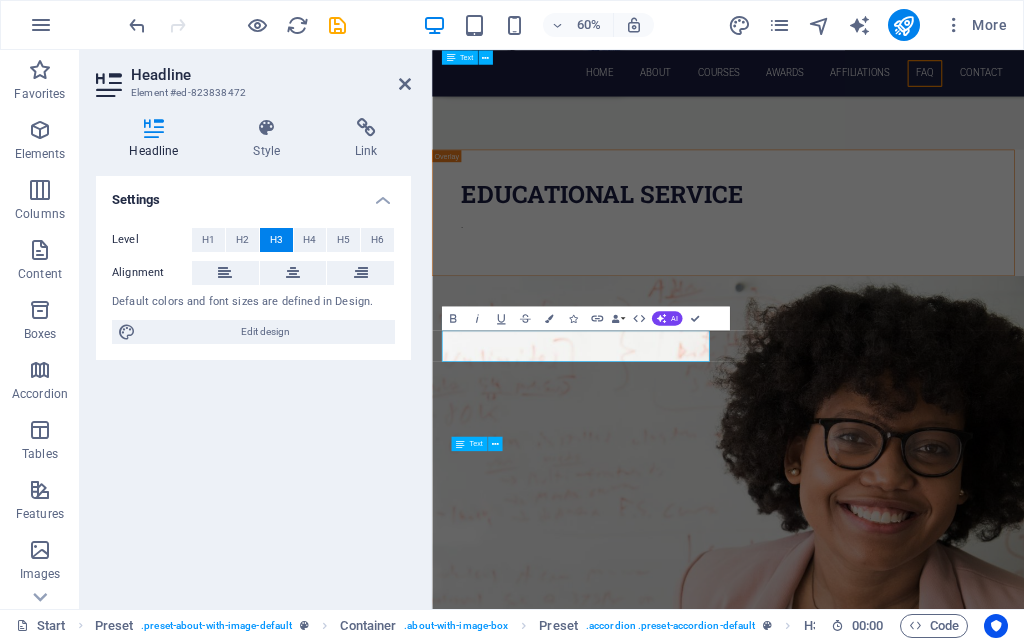 type 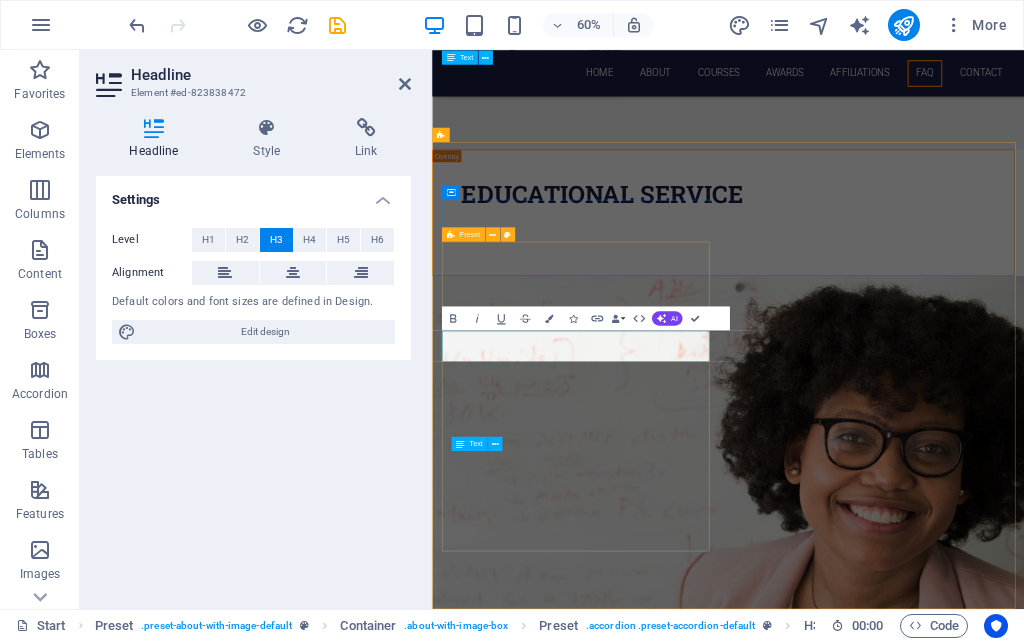click on "what is the minimum qualification for joining skill oriented courses ? . whether the courses are job oriented ? . Enim pariatur impedit quia . Labore delectus Kepudiandae ." at bounding box center (920, 6786) 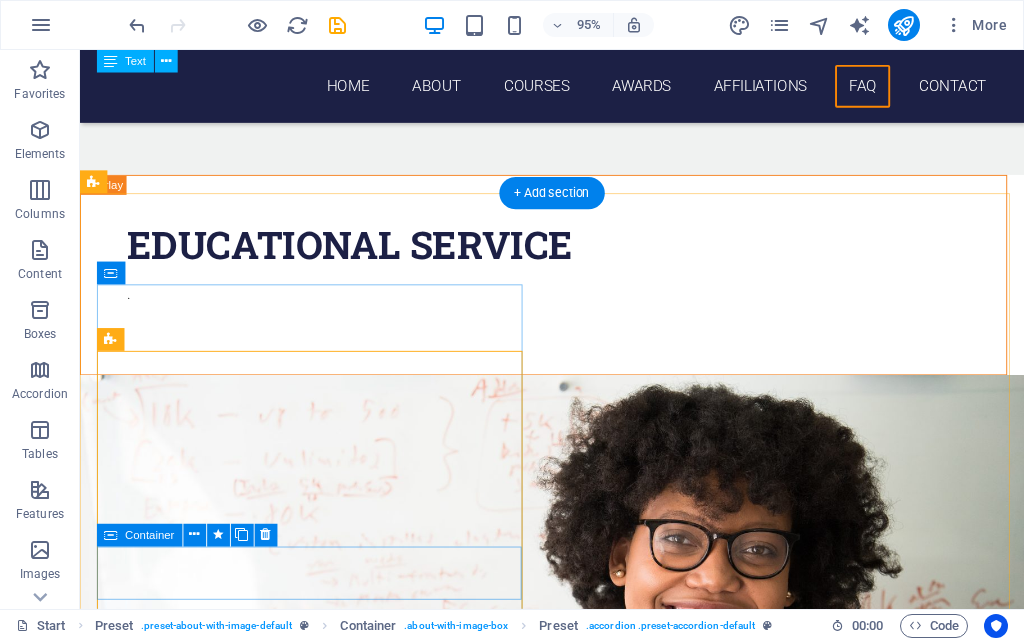 scroll, scrollTop: 5824, scrollLeft: 0, axis: vertical 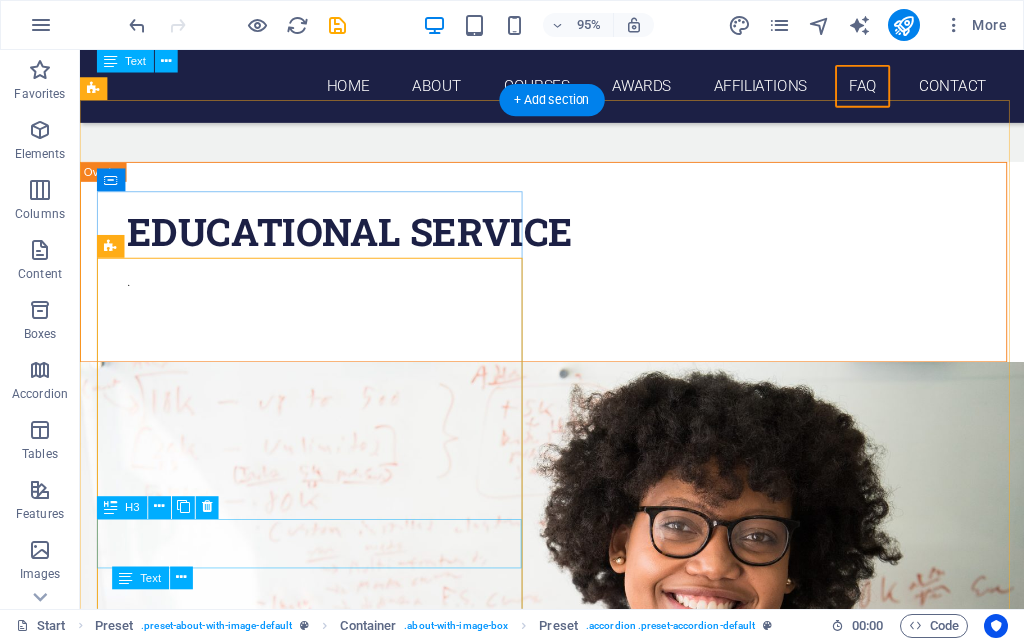 click on "Enim pariatur impedit quia" at bounding box center (568, 6425) 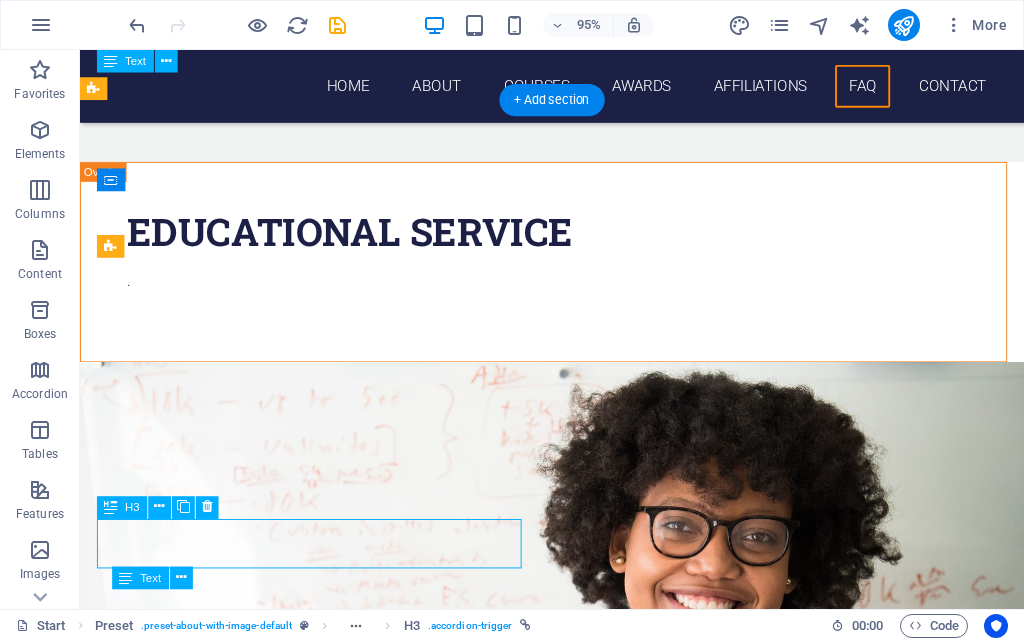 click on "Enim pariatur impedit quia" at bounding box center [568, 6425] 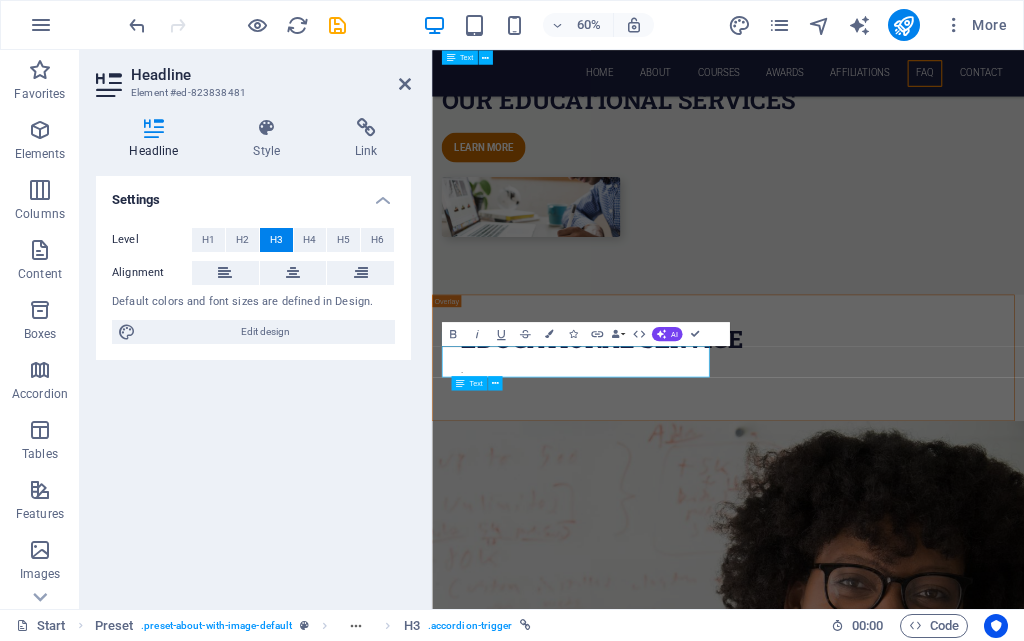 scroll, scrollTop: 6167, scrollLeft: 0, axis: vertical 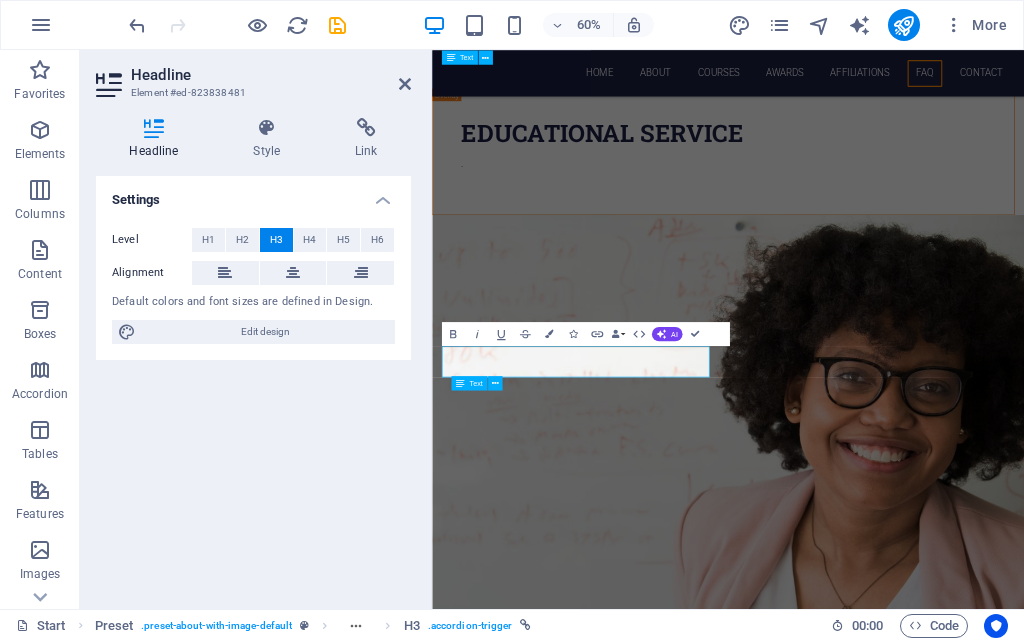 type 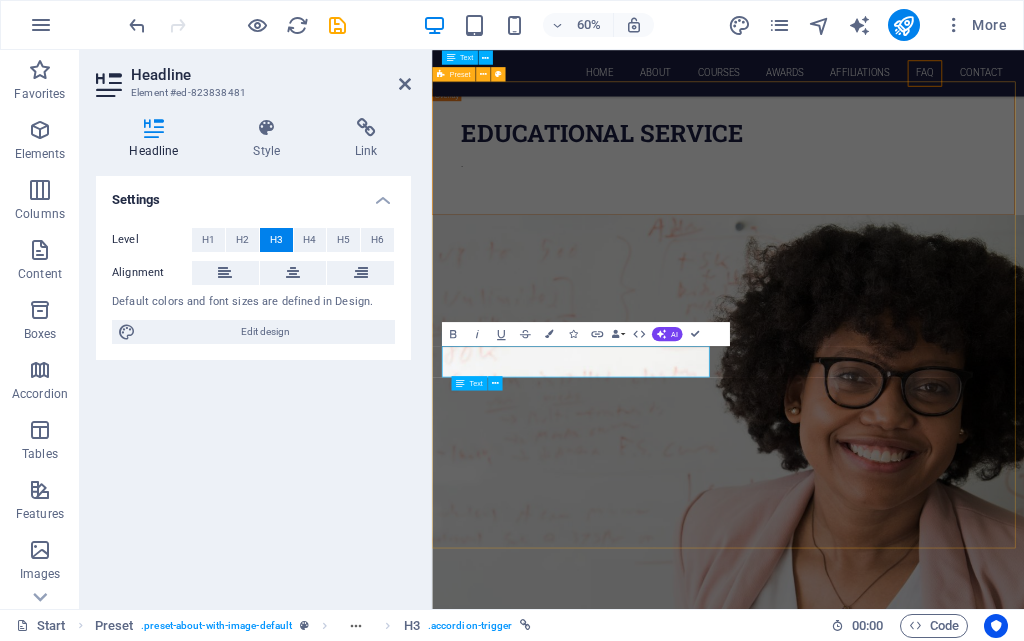 click on "FAQ what is the minimum qualification for joining skill oriented courses ? . whether the courses are job oriented ? . diploma courses are full time or part time ? . Labore delectus Kepudiandae ." at bounding box center (925, 6712) 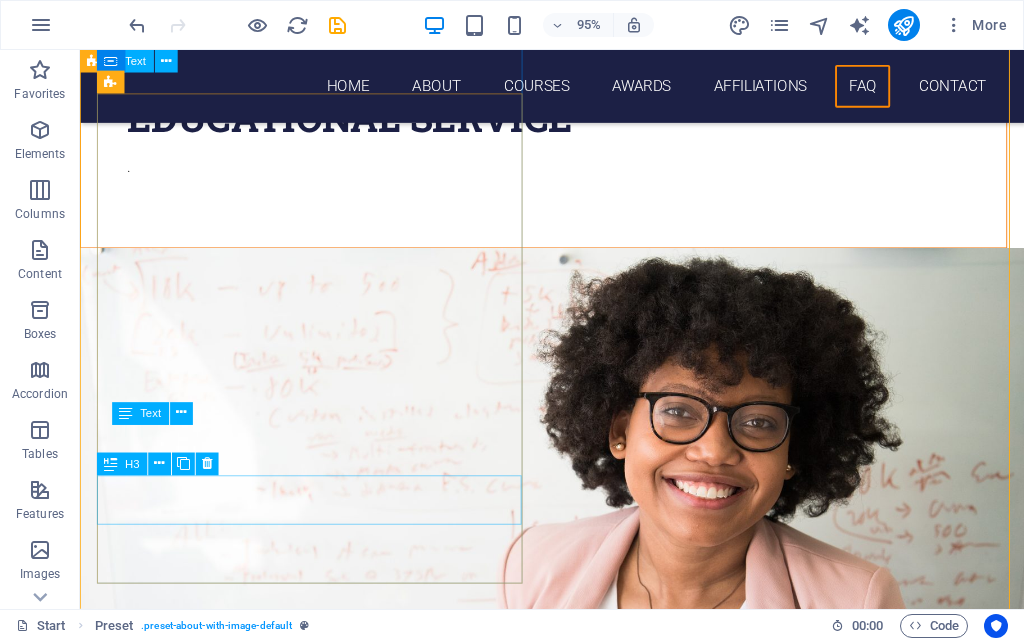 scroll, scrollTop: 6125, scrollLeft: 0, axis: vertical 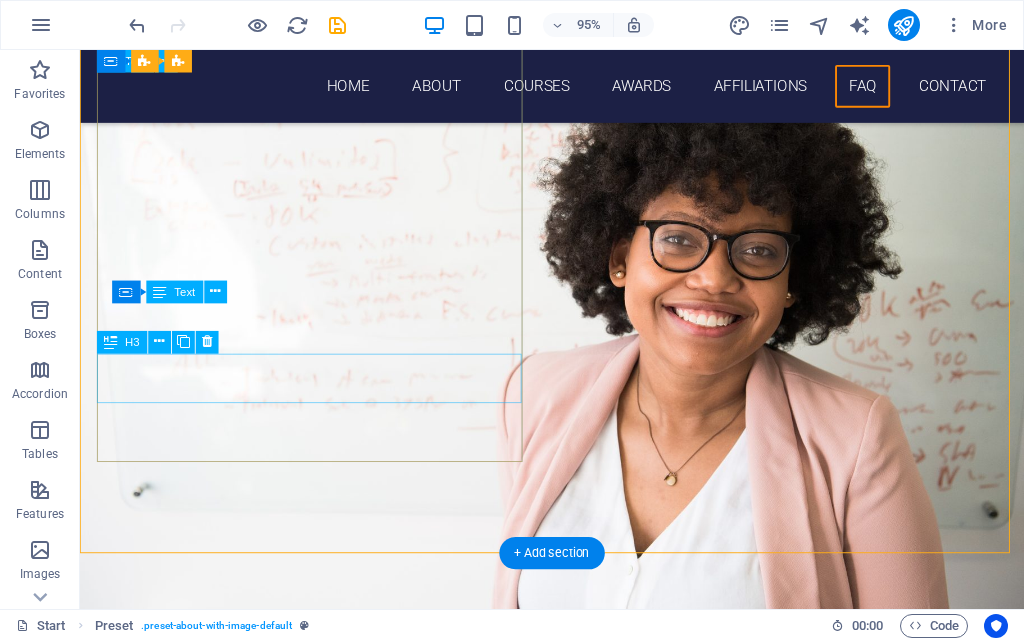 click on "Labore delectus Kepudiandae" at bounding box center [568, 6245] 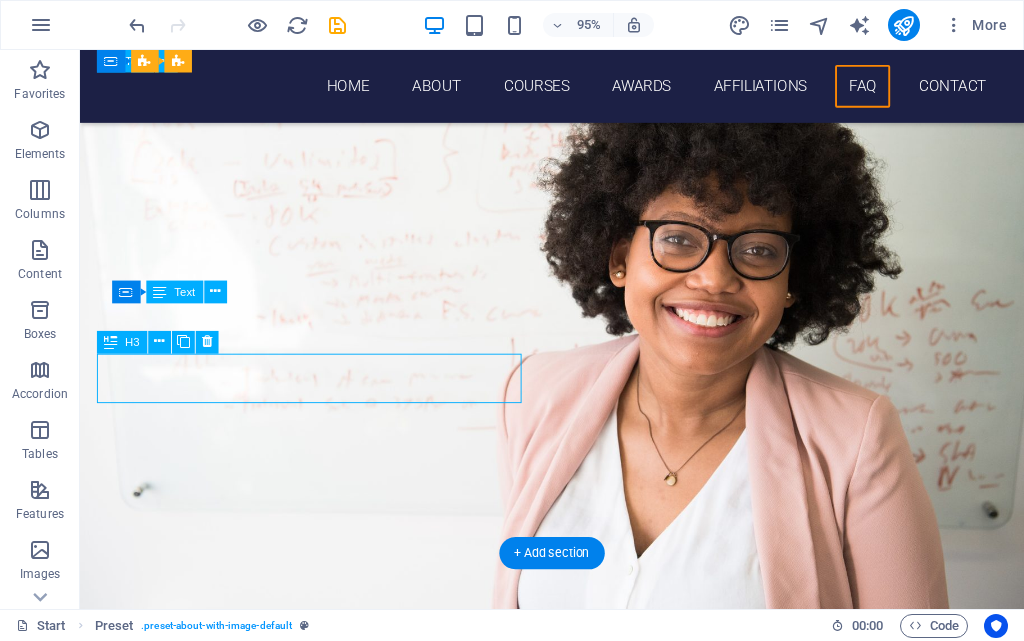 click on "Labore delectus Kepudiandae" at bounding box center (568, 6245) 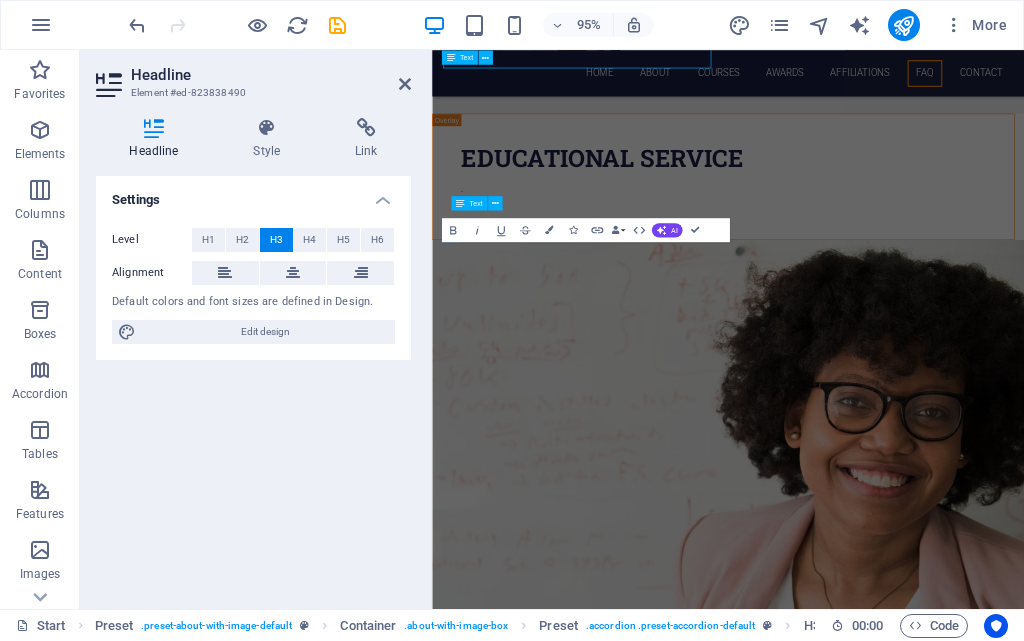 scroll, scrollTop: 6467, scrollLeft: 0, axis: vertical 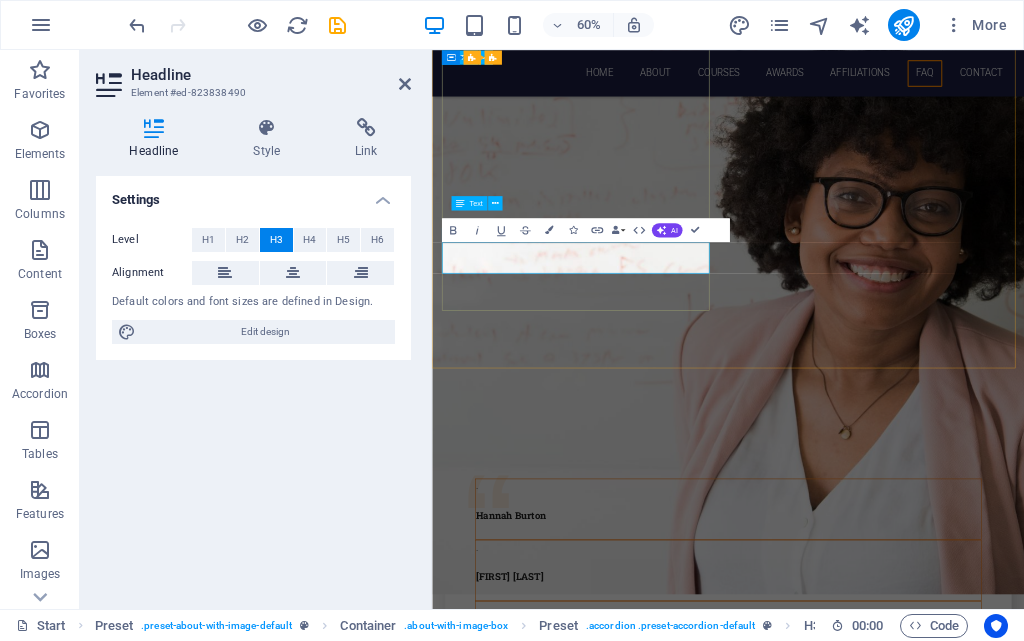 click on "Labore delectus Kepudiandae" at bounding box center [920, 6191] 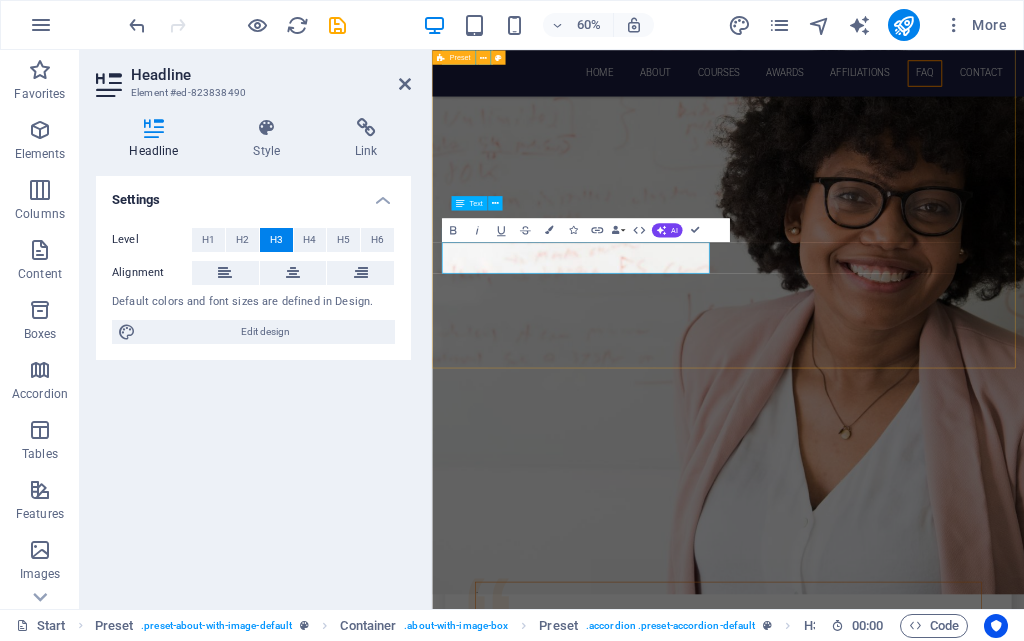 click on "FAQ what is the minimum qualification for joining skill oriented courses ? . whether the courses are job oriented ? . diploma courses are full time or part time ? . whether fees can be pay on monthly emi ? ." at bounding box center [925, 6412] 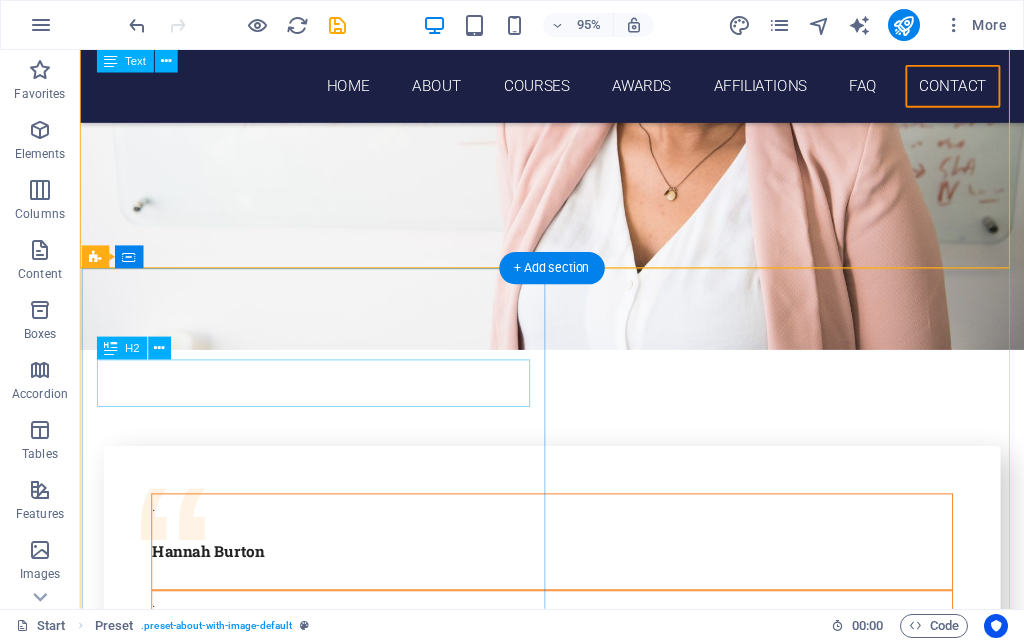 scroll, scrollTop: 6492, scrollLeft: 0, axis: vertical 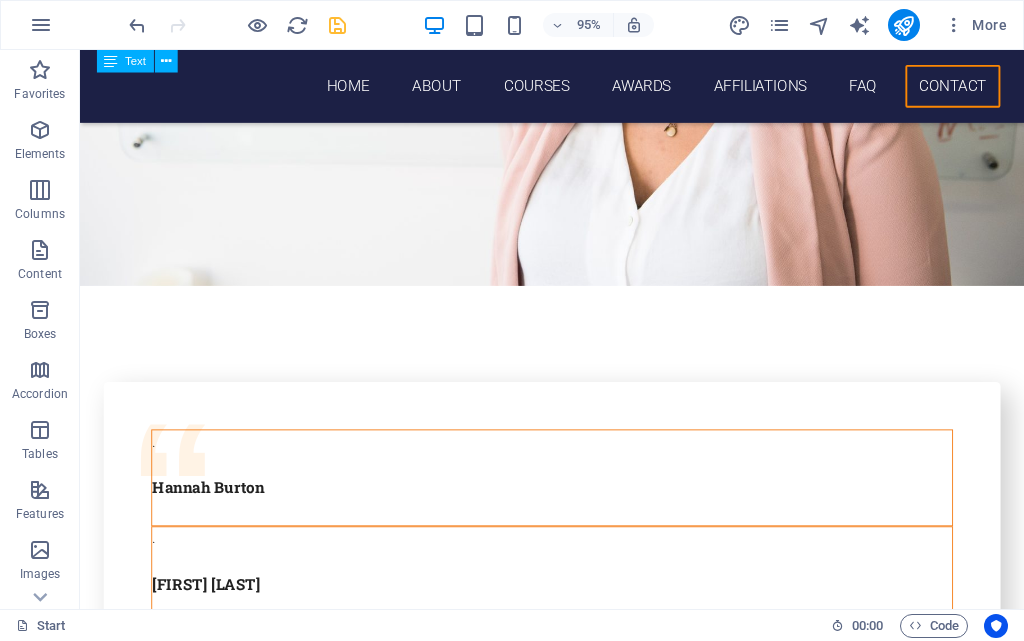 click at bounding box center [337, 25] 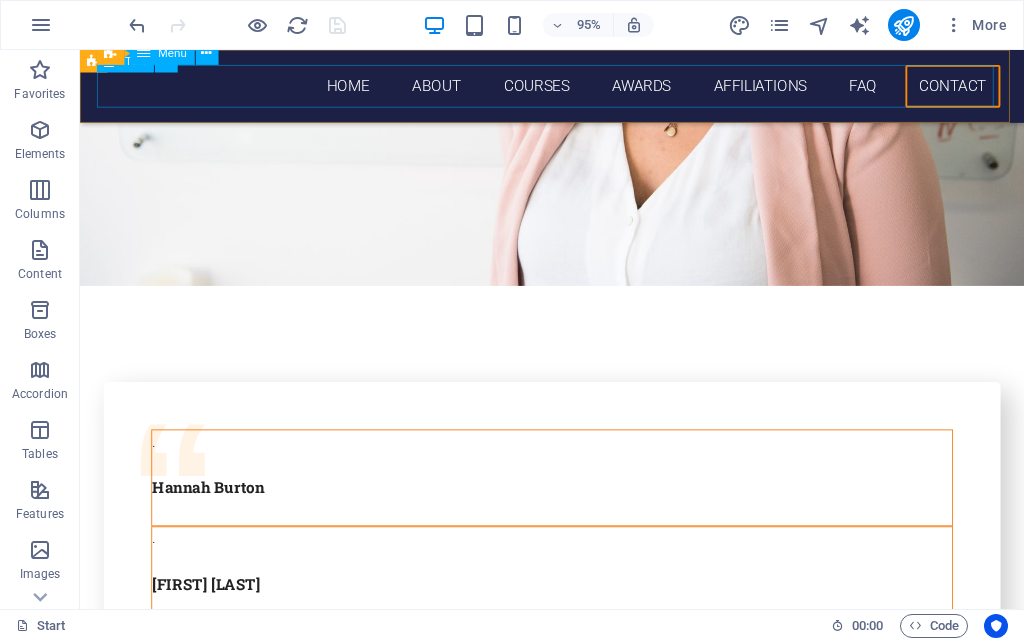click on "Home About Courses Awards Affiliations FAQ Contact" at bounding box center [577, 88] 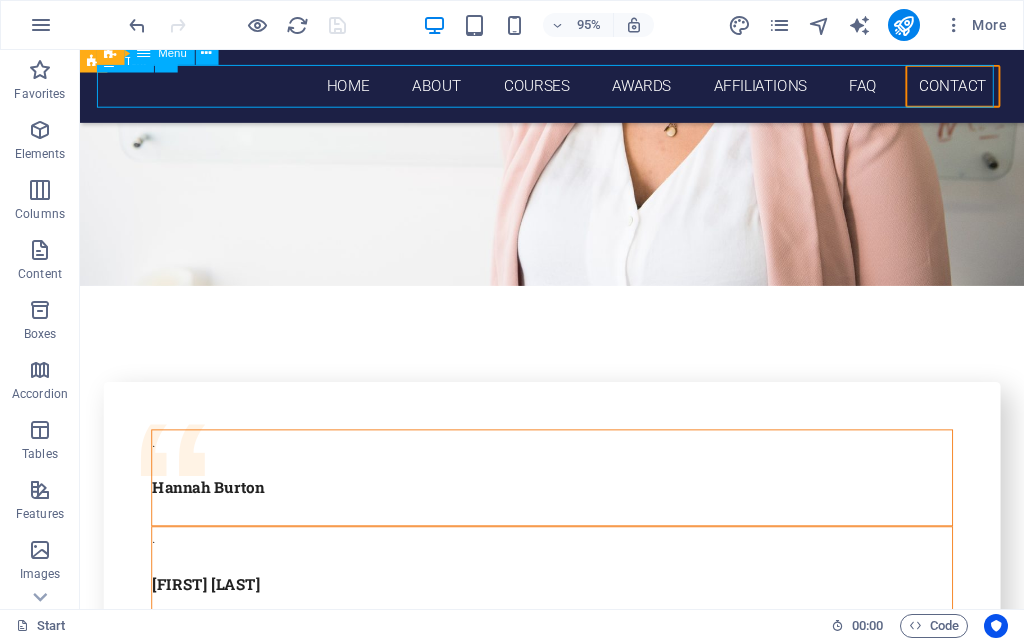 click on "Home About Courses Awards Affiliations FAQ Contact" at bounding box center [577, 88] 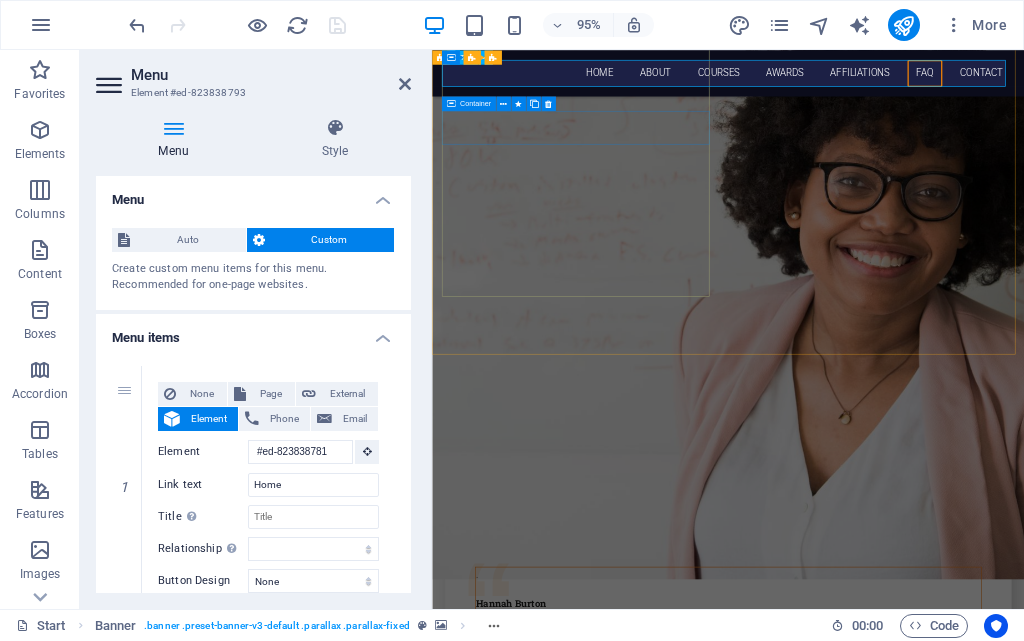 scroll, scrollTop: 6490, scrollLeft: 0, axis: vertical 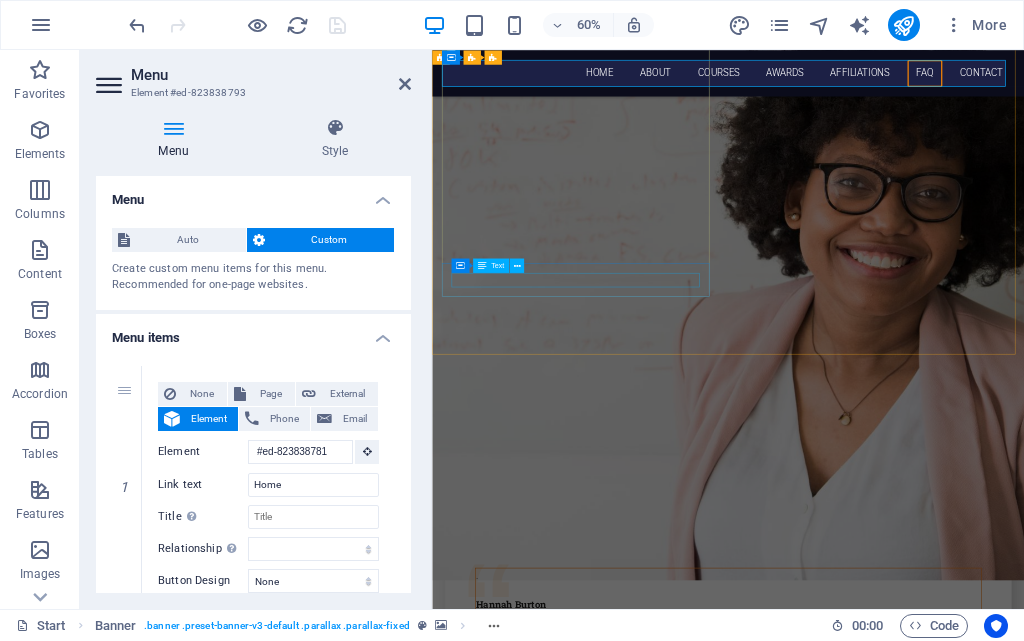 click on "." at bounding box center [920, 6572] 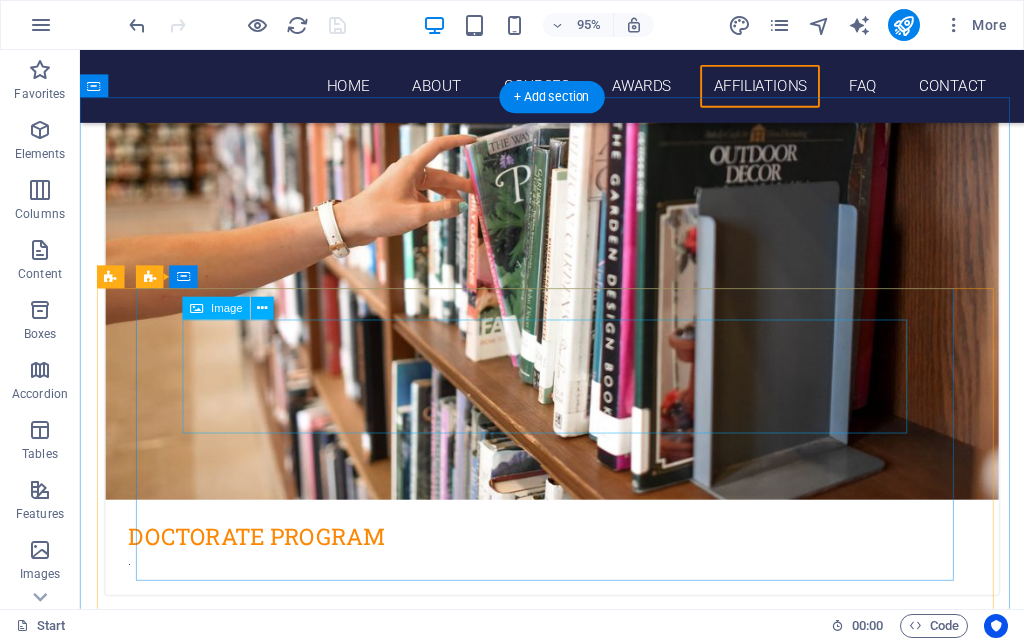 scroll, scrollTop: 3792, scrollLeft: 0, axis: vertical 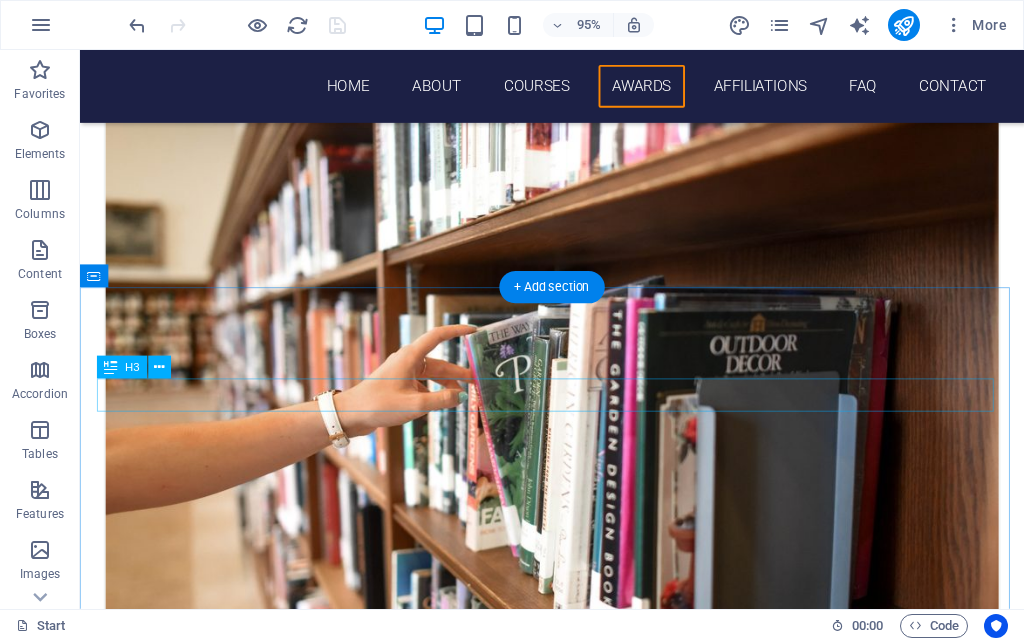 click on "learn from natives" at bounding box center (577, 6077) 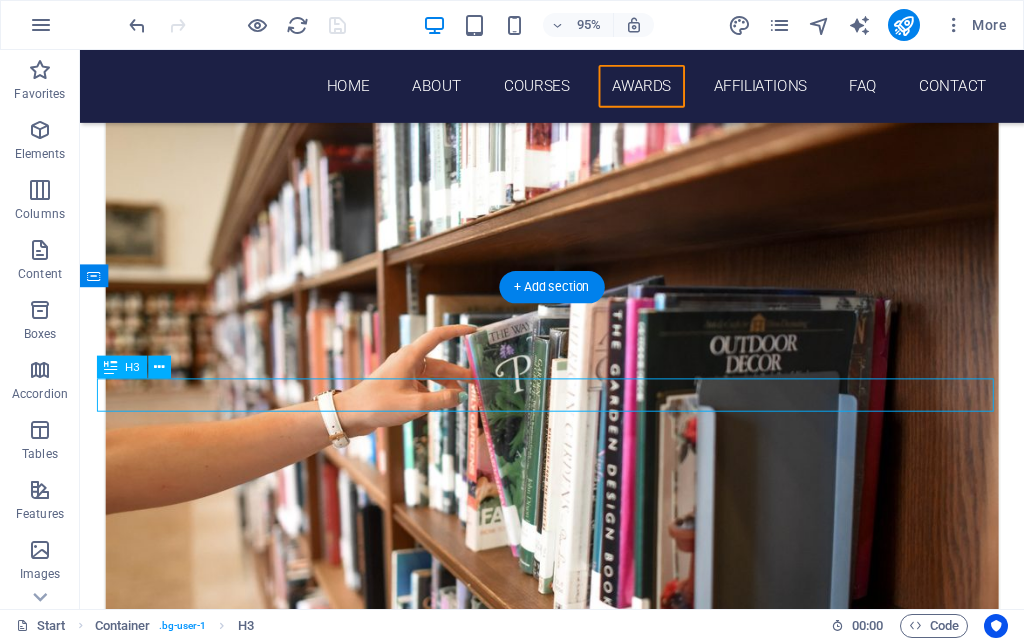 click on "learn from natives" at bounding box center (577, 6077) 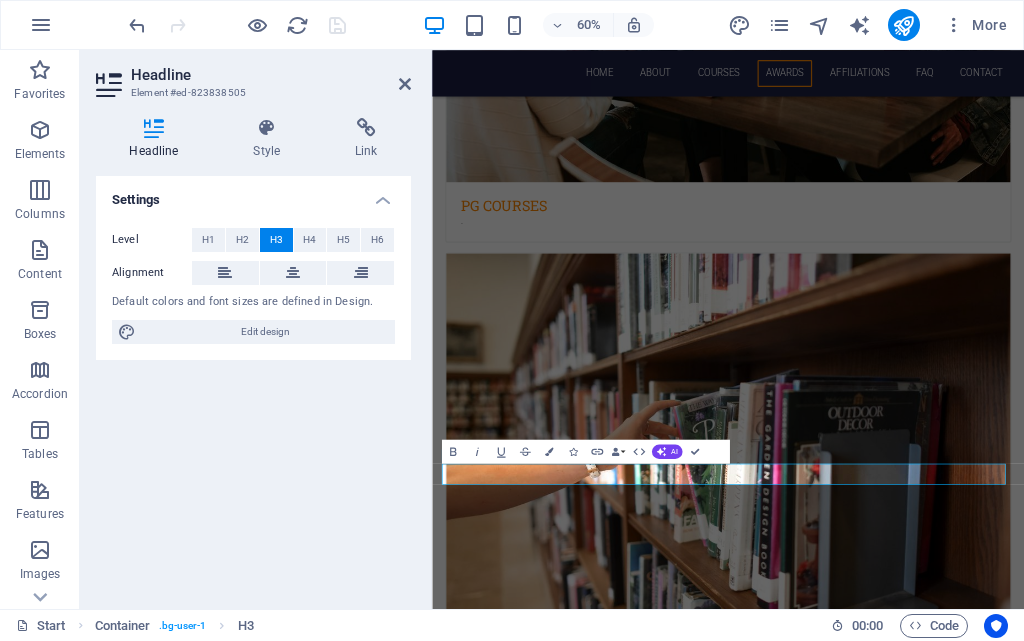 type 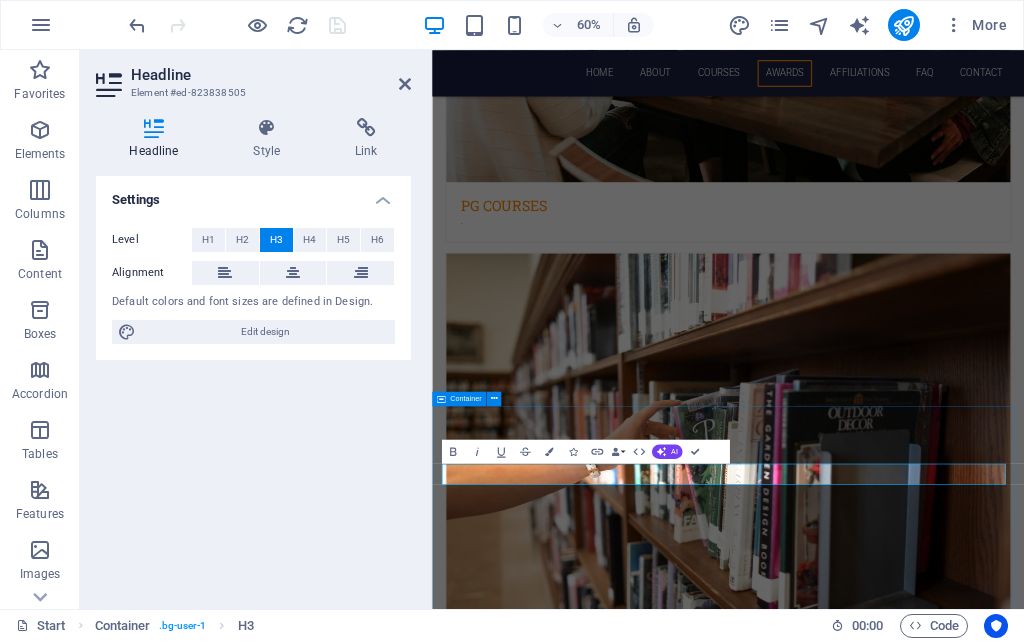 click on "​various schemes Our AFFILIATIONS Lindsay . Jordan . Rachel . David . Maya ." at bounding box center (925, 7626) 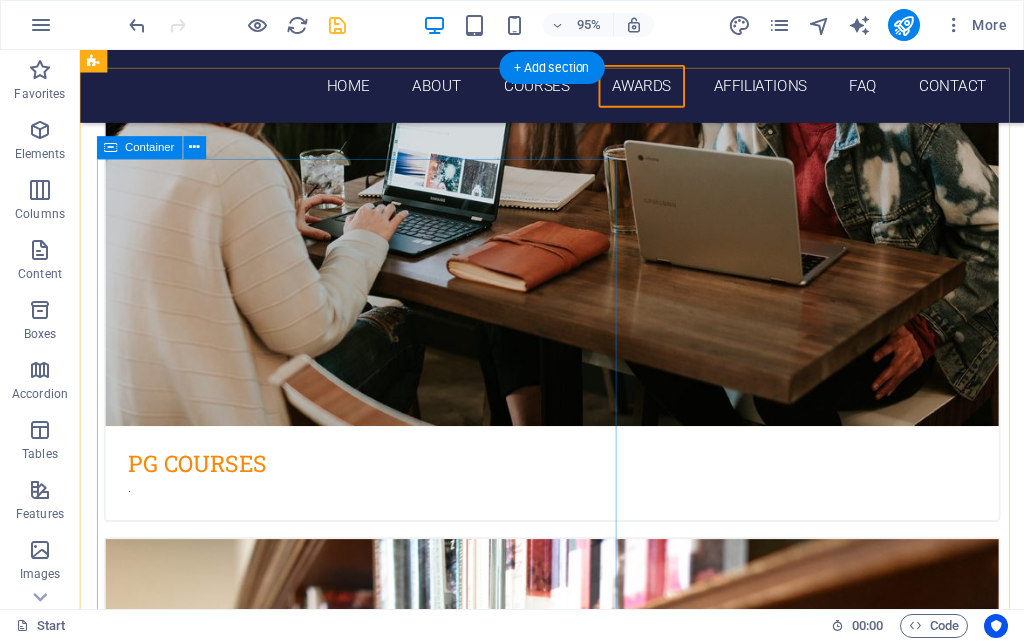 scroll, scrollTop: 3200, scrollLeft: 0, axis: vertical 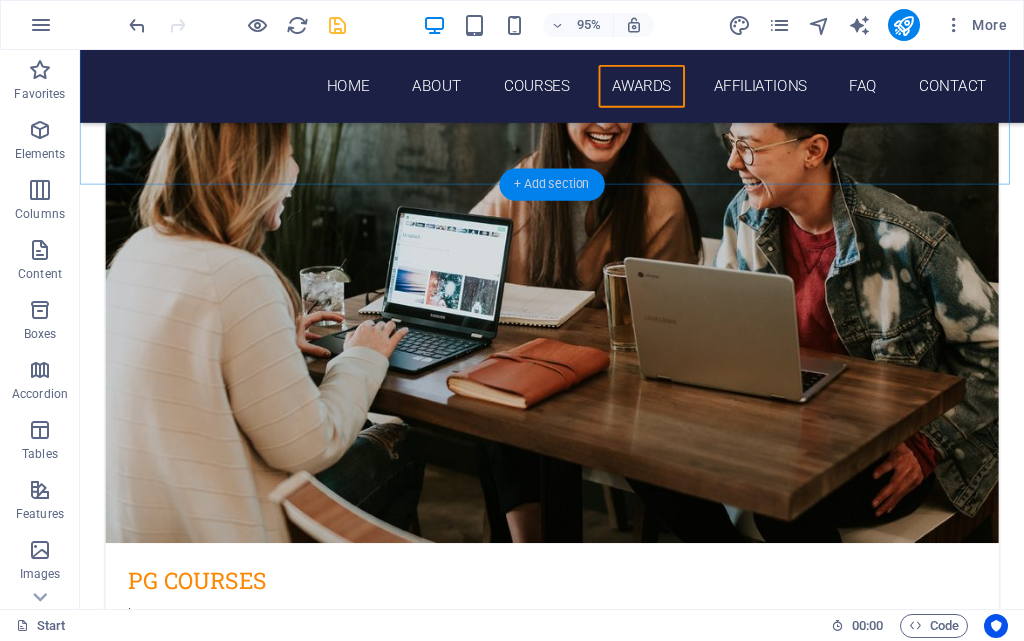 click on "+ Add section" at bounding box center [551, 185] 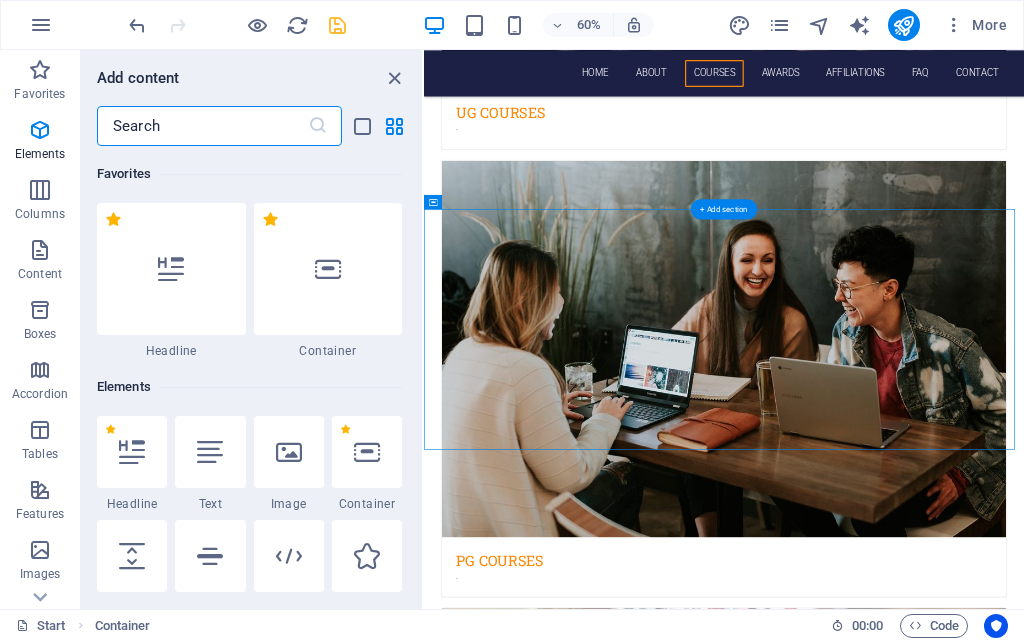 scroll, scrollTop: 3020, scrollLeft: 0, axis: vertical 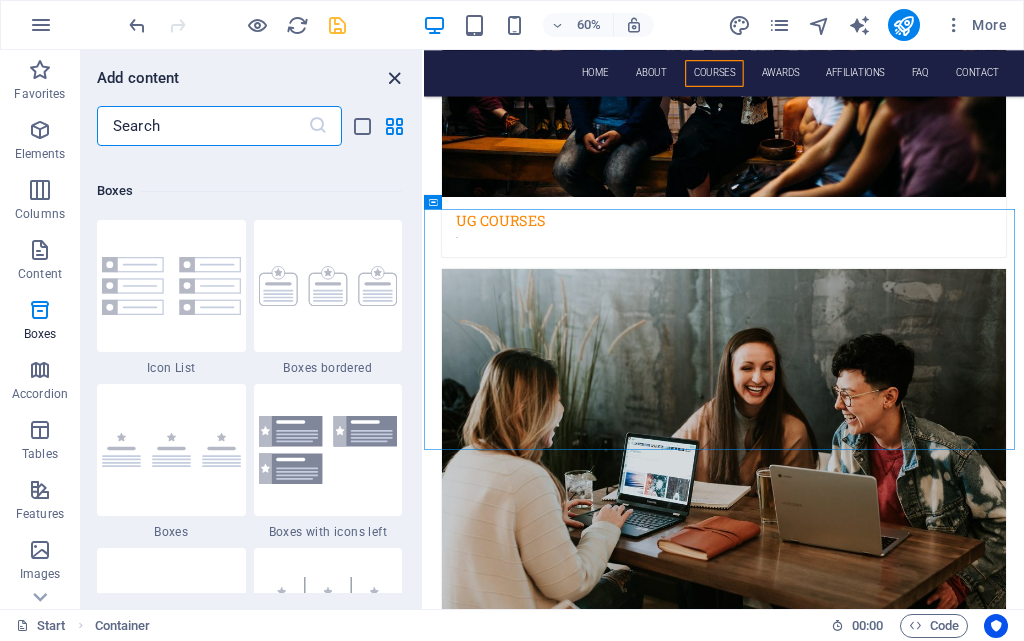 click at bounding box center (394, 78) 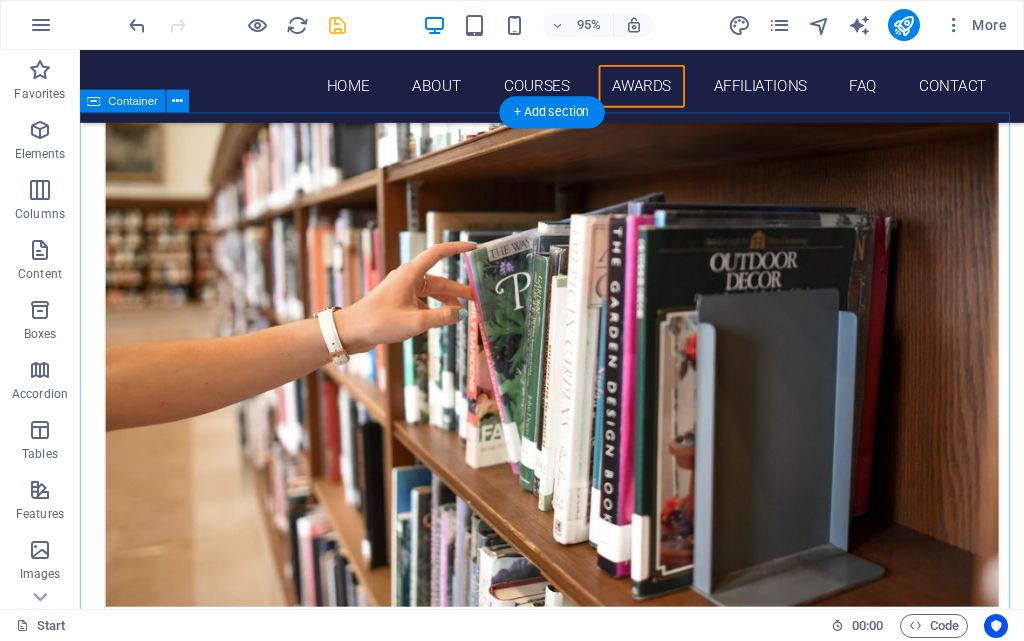 scroll, scrollTop: 3776, scrollLeft: 0, axis: vertical 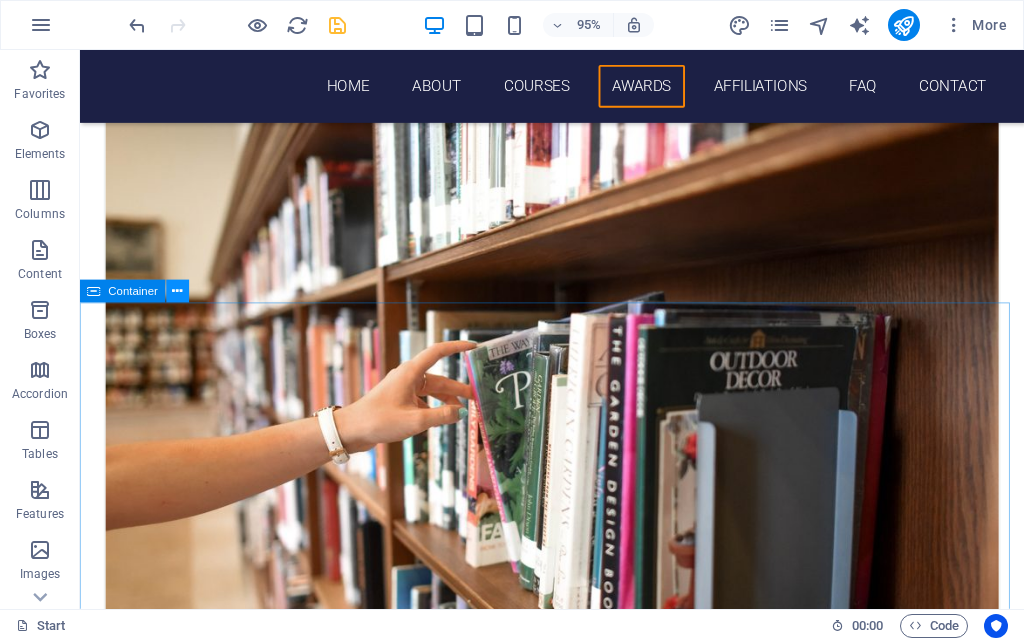 click at bounding box center (178, 292) 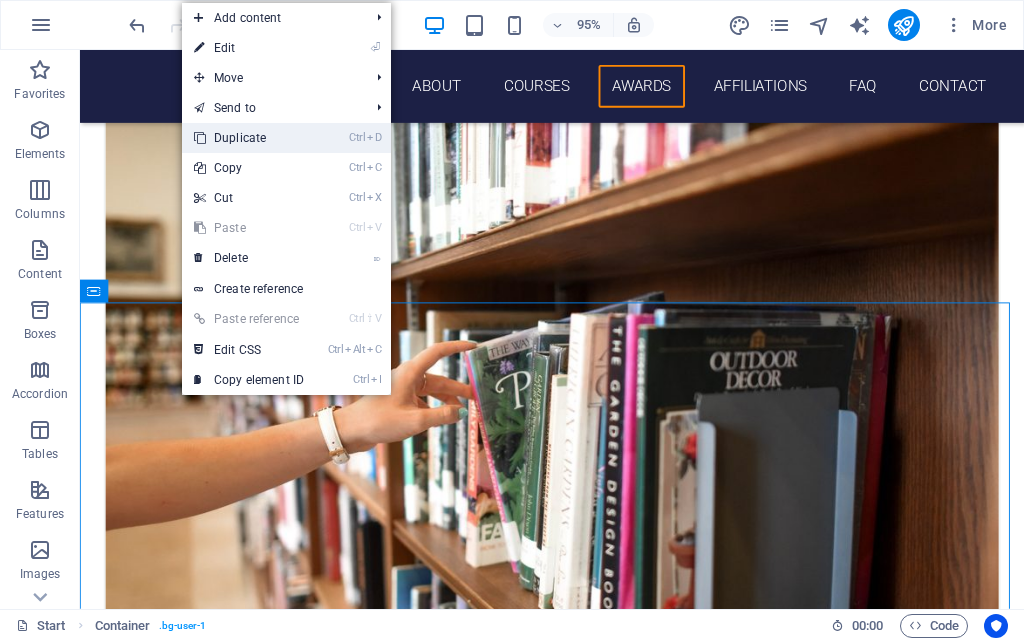 click on "Ctrl D  Duplicate" at bounding box center [249, 138] 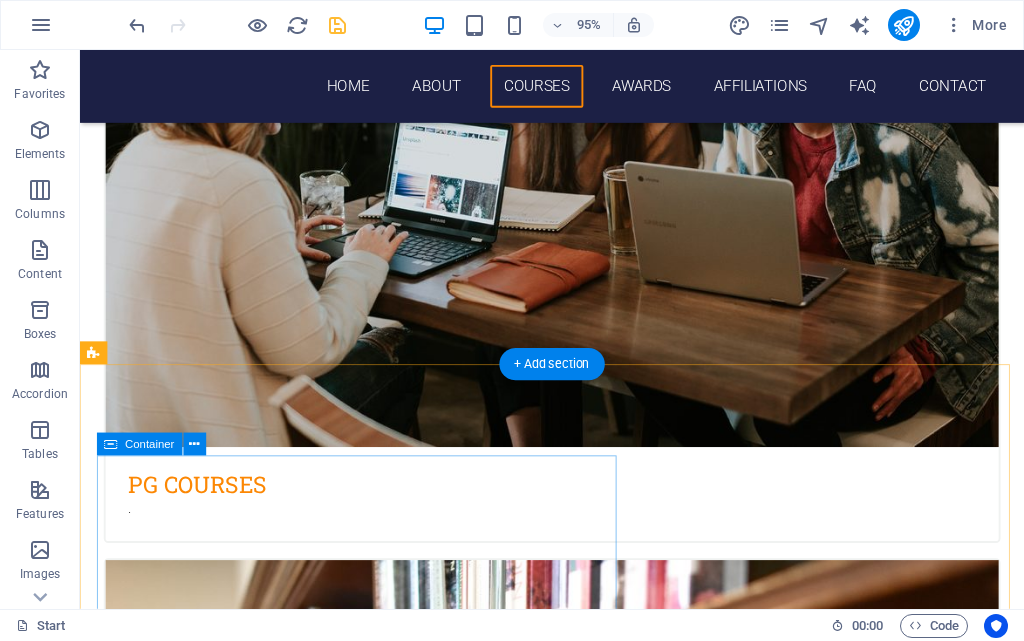 scroll, scrollTop: 3001, scrollLeft: 0, axis: vertical 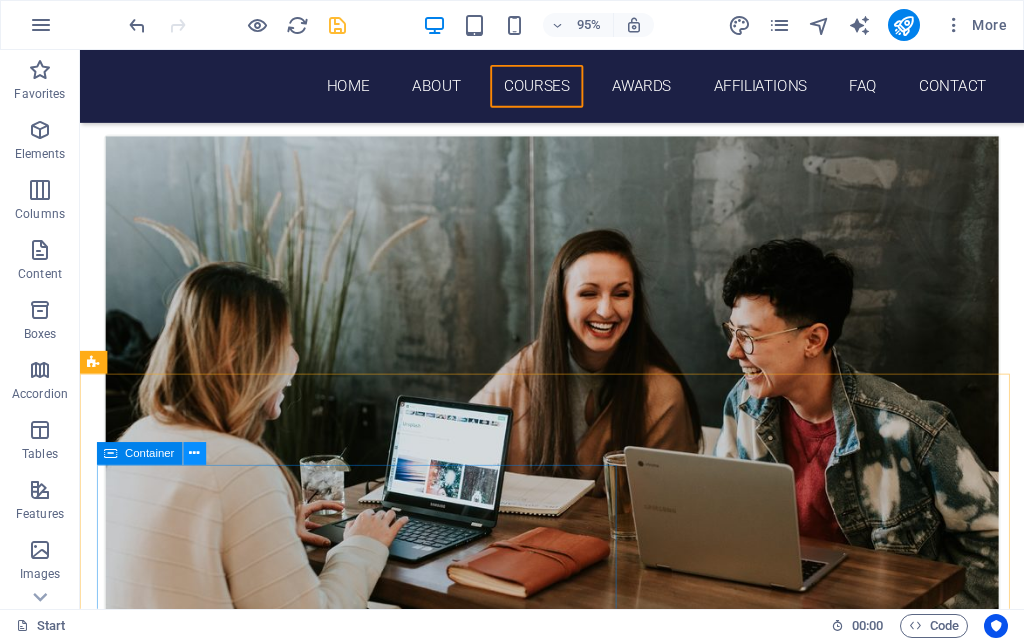 click at bounding box center [194, 454] 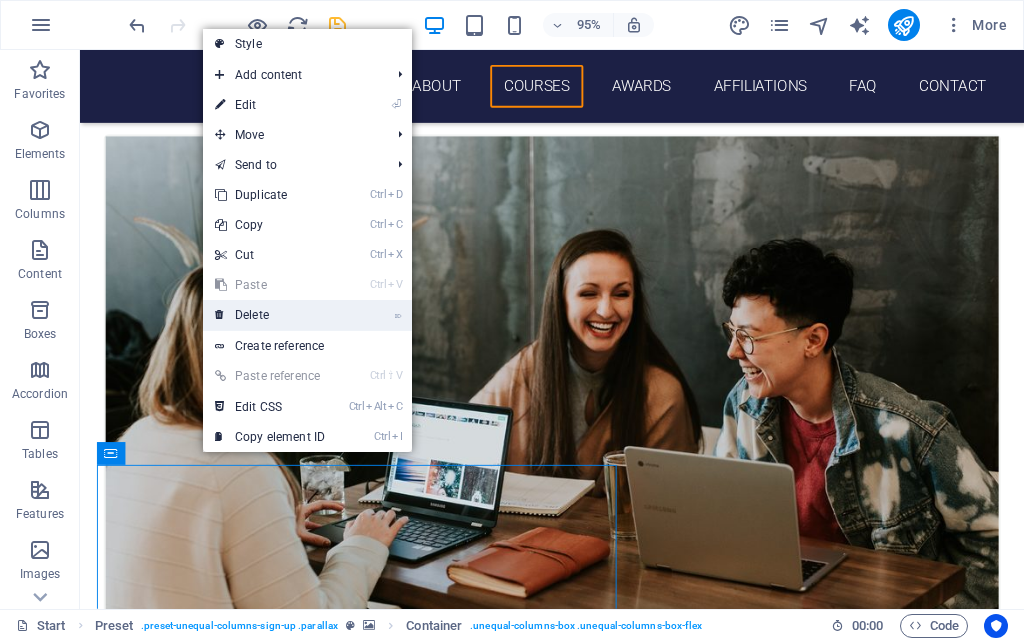 click on "⌦  Delete" at bounding box center (270, 315) 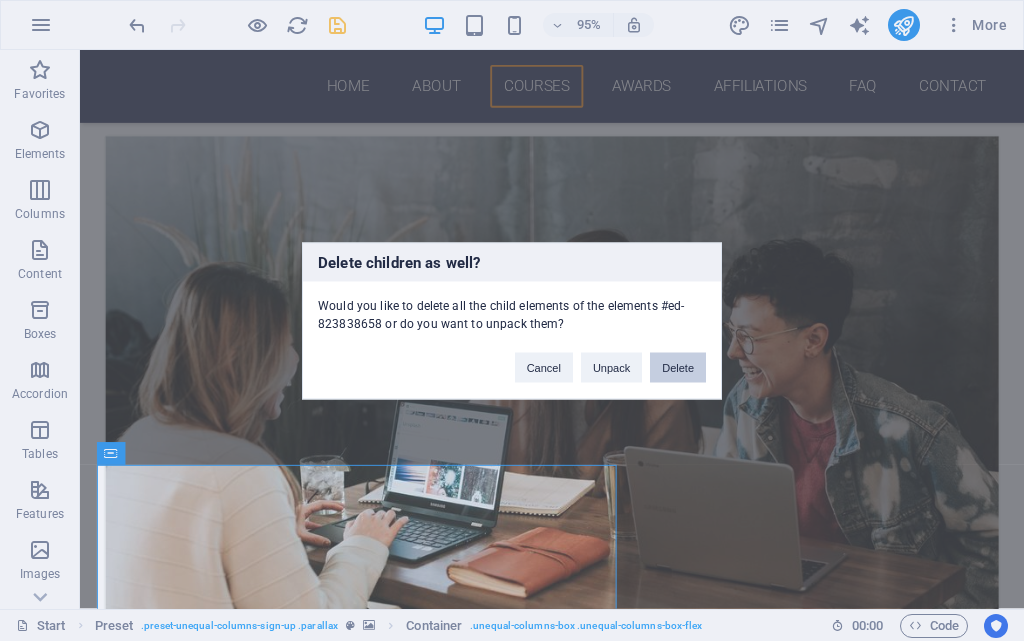 click on "Delete" at bounding box center (678, 367) 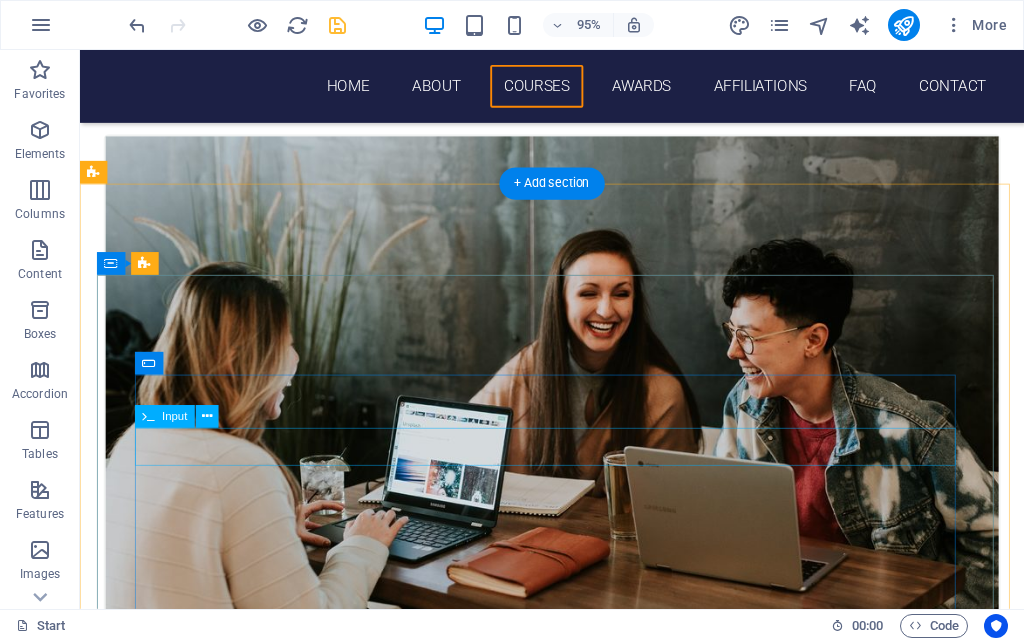 scroll, scrollTop: 3201, scrollLeft: 0, axis: vertical 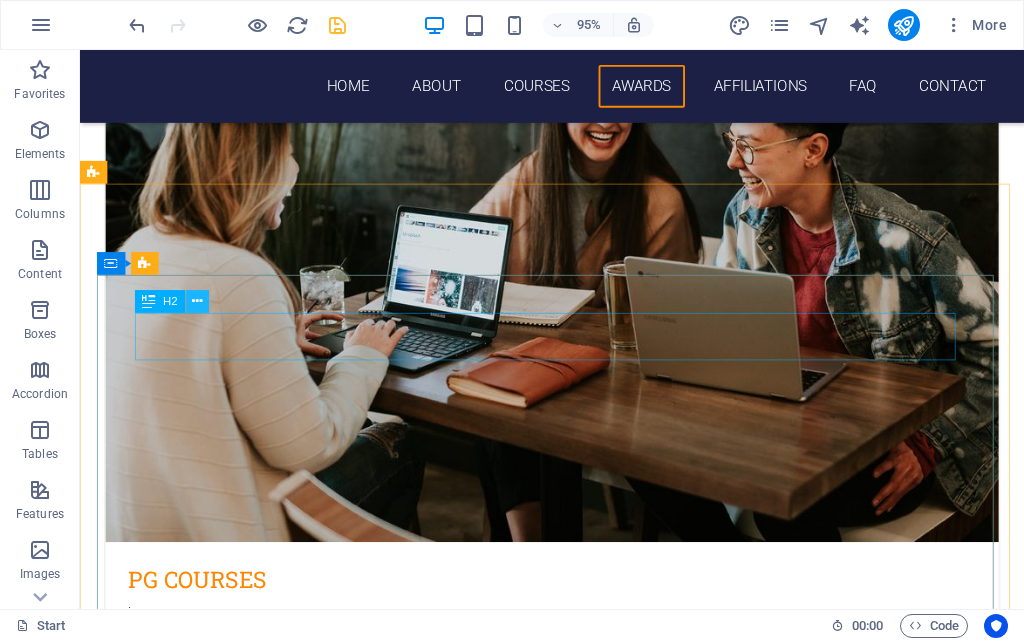 click at bounding box center (197, 302) 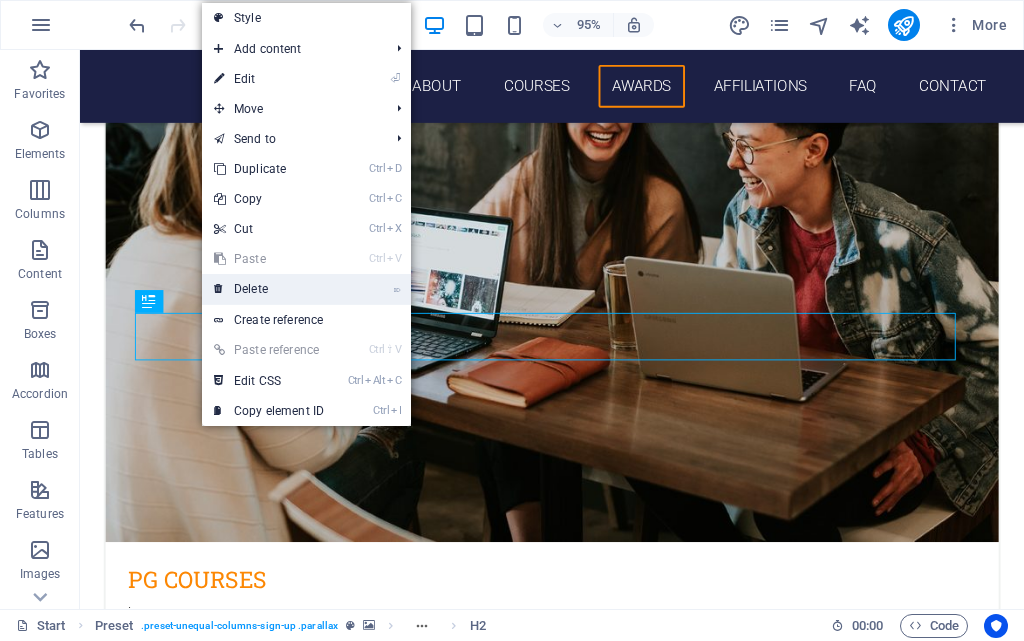 click on "⌦  Delete" at bounding box center [269, 289] 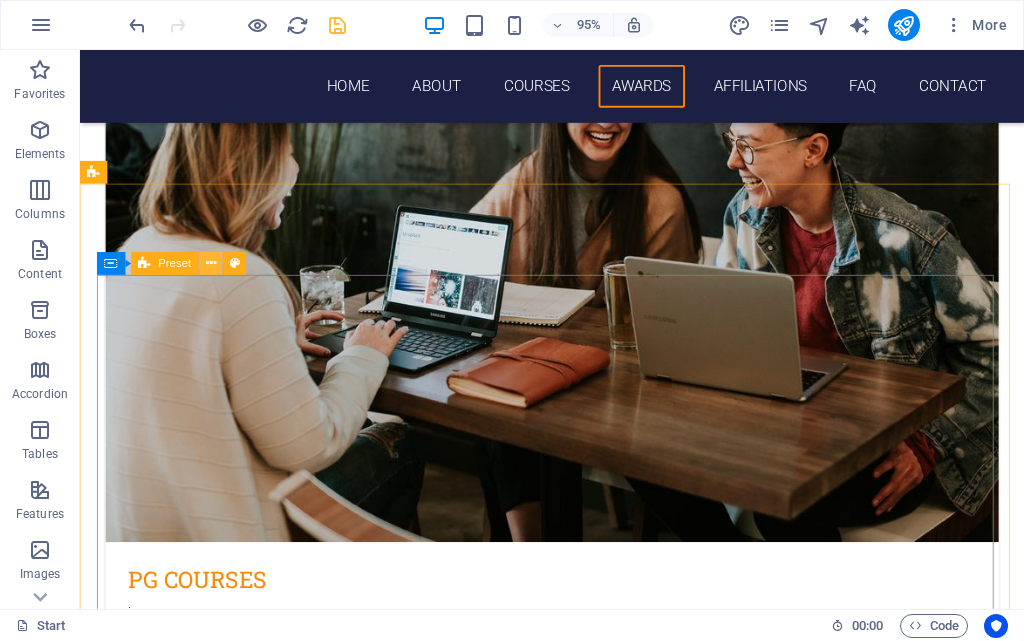 click at bounding box center (211, 264) 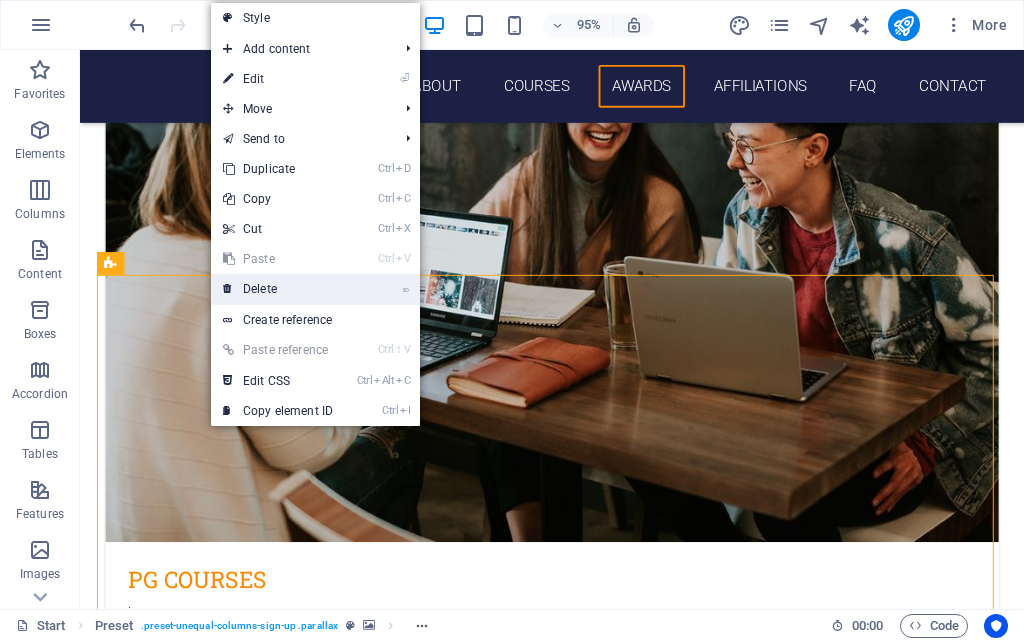 click on "⌦  Delete" at bounding box center (278, 289) 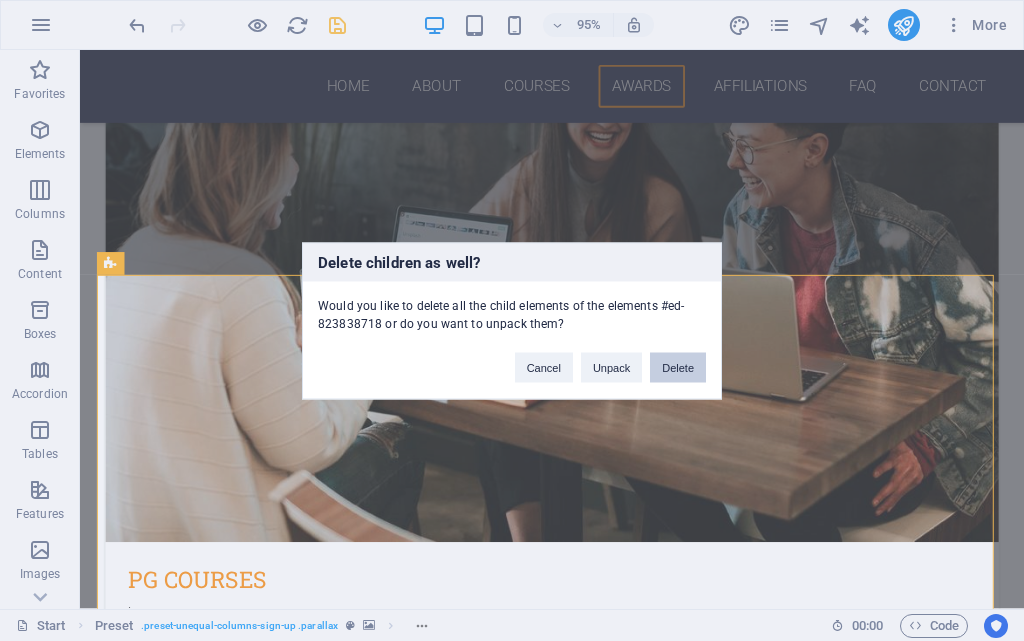 click on "Delete" at bounding box center [678, 367] 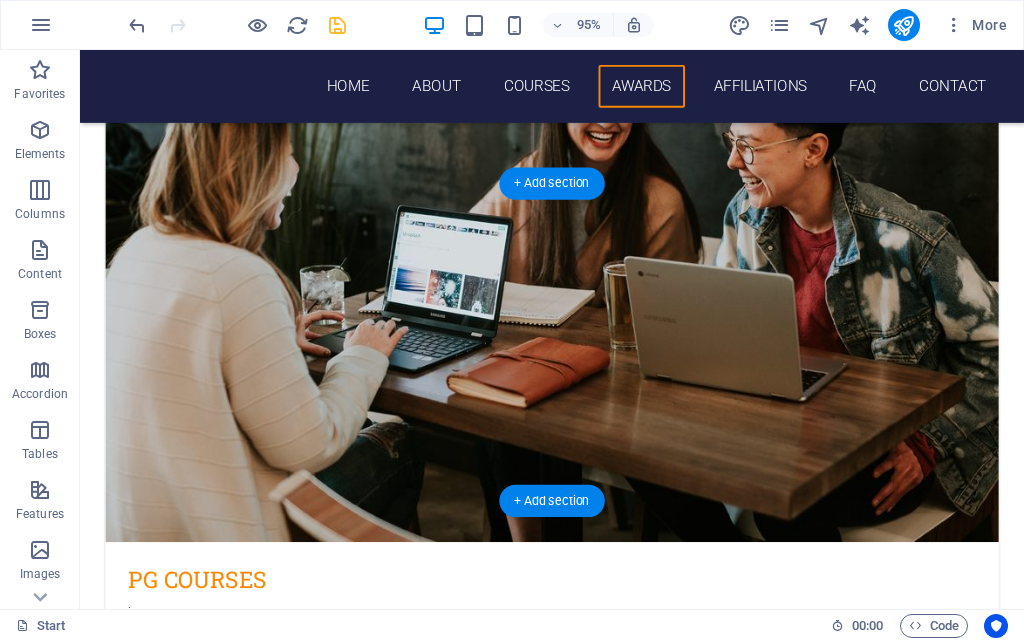click at bounding box center (577, 4754) 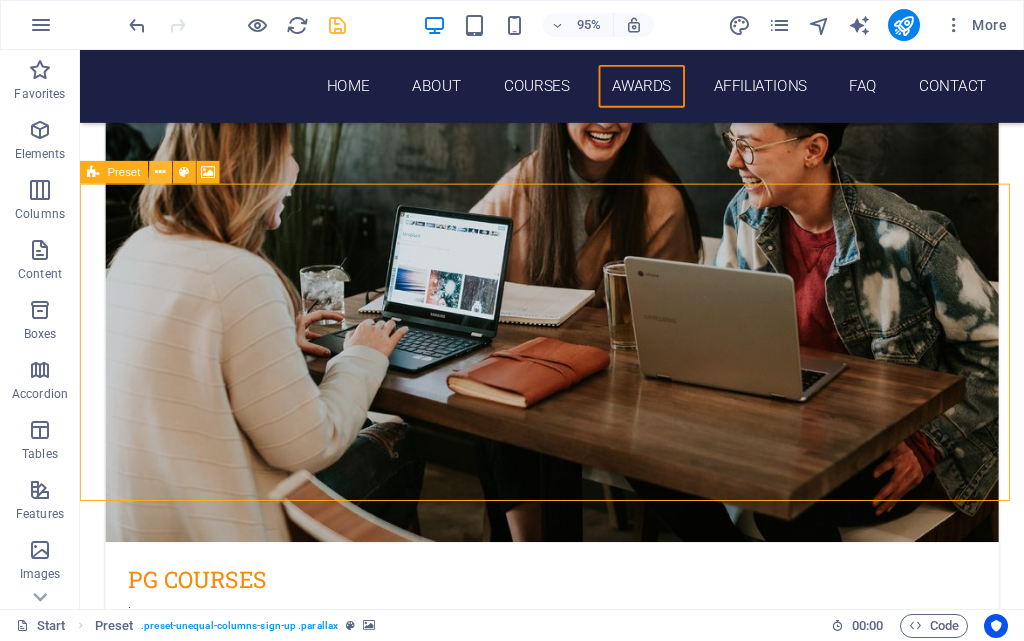 click at bounding box center [160, 173] 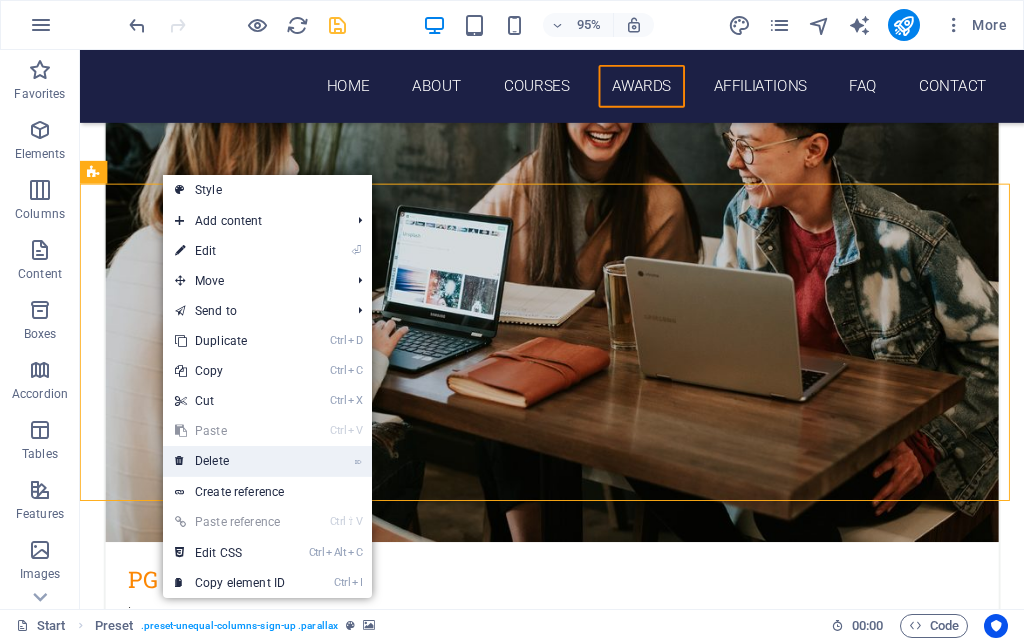 click on "⌦  Delete" at bounding box center (230, 461) 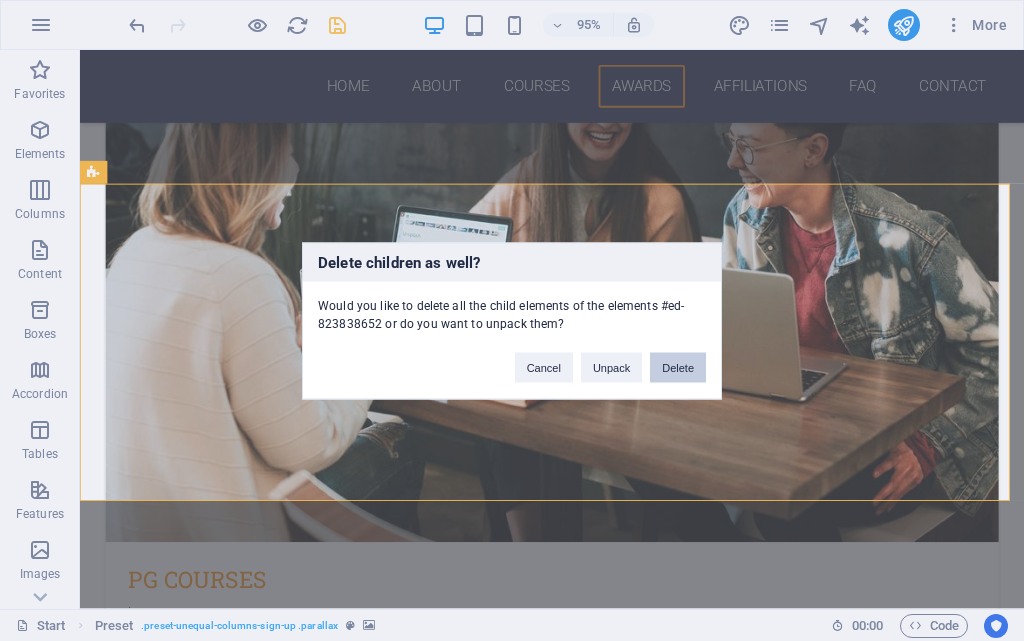 click on "Delete" at bounding box center [678, 367] 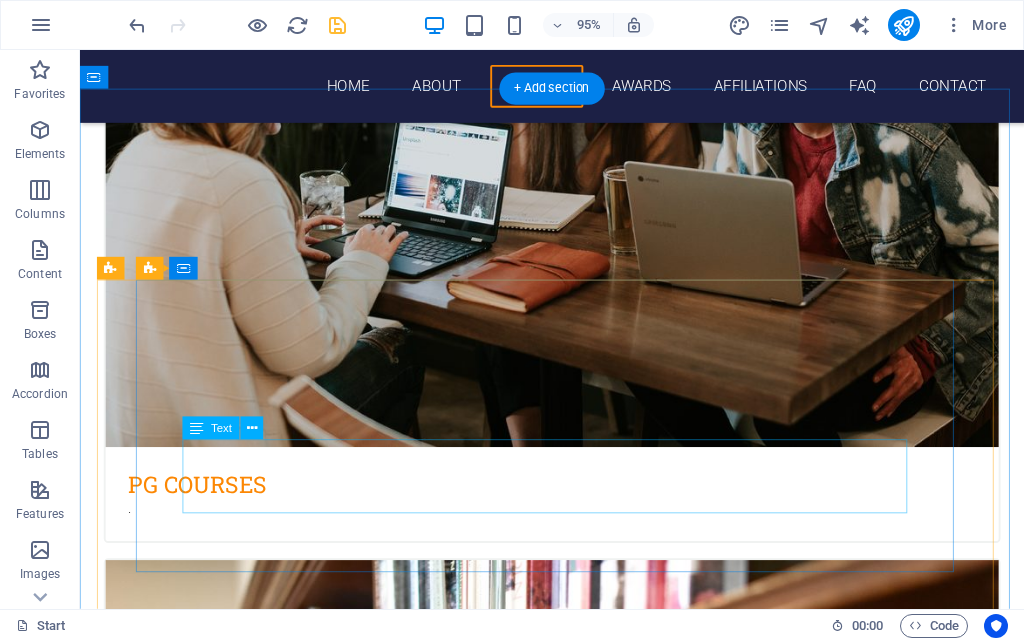 scroll, scrollTop: 3201, scrollLeft: 0, axis: vertical 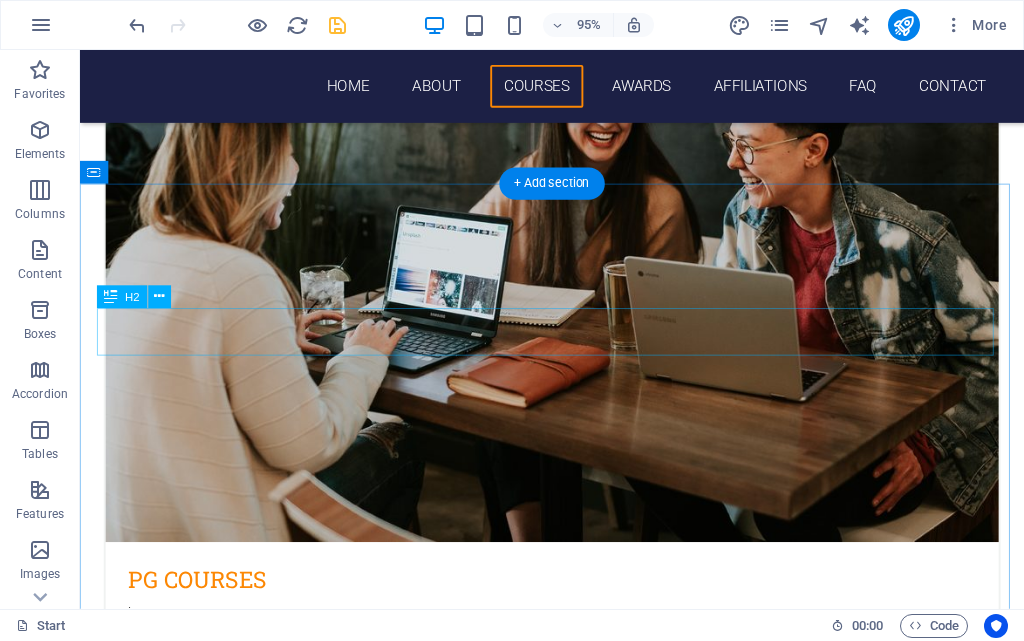 click on "Our AFFILIATIONS" at bounding box center (577, 4750) 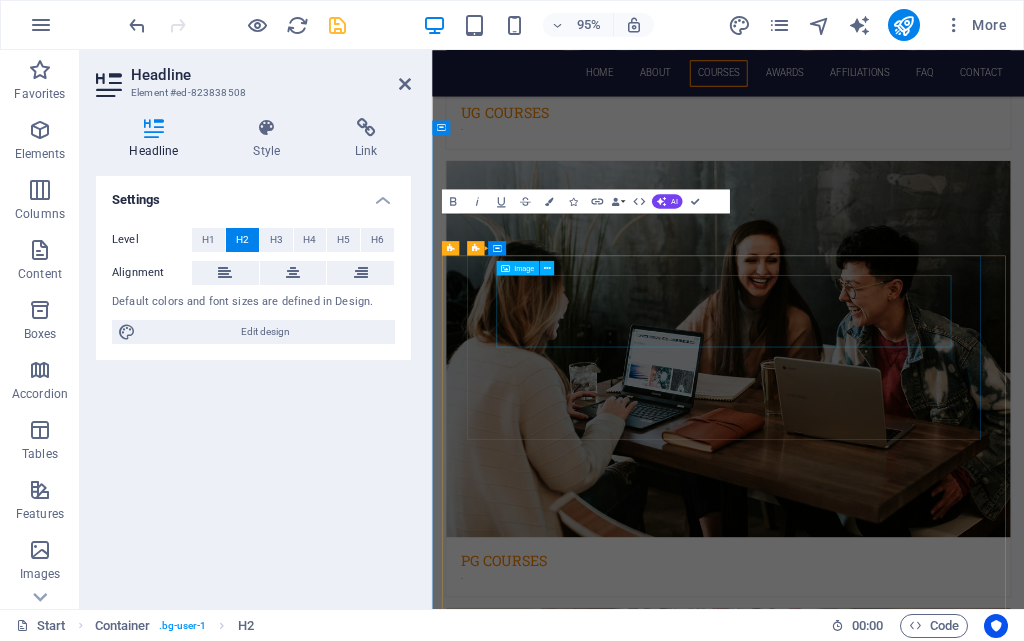 scroll, scrollTop: 3544, scrollLeft: 0, axis: vertical 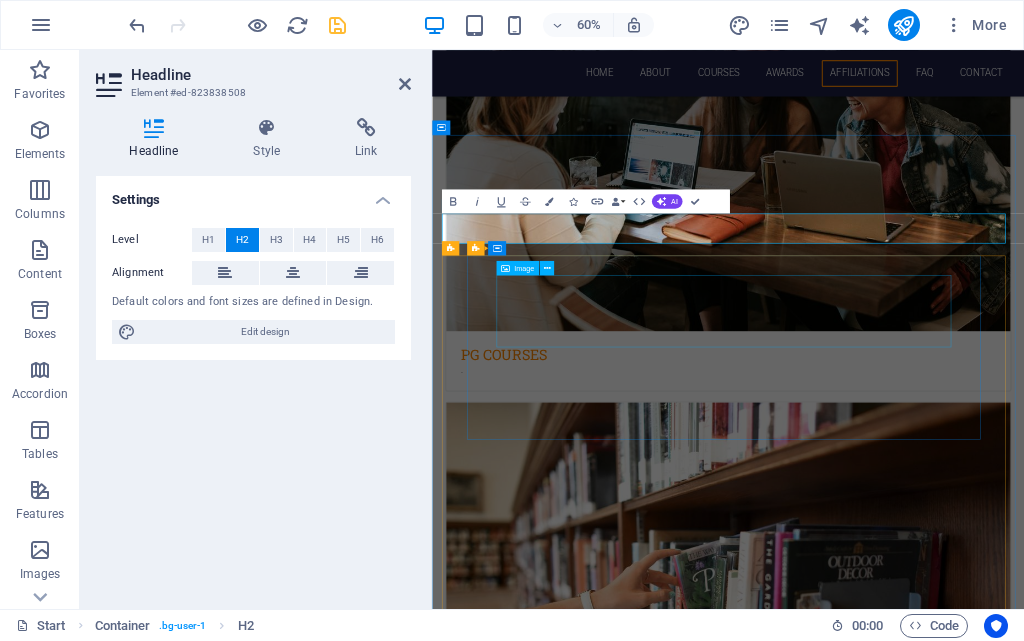 type 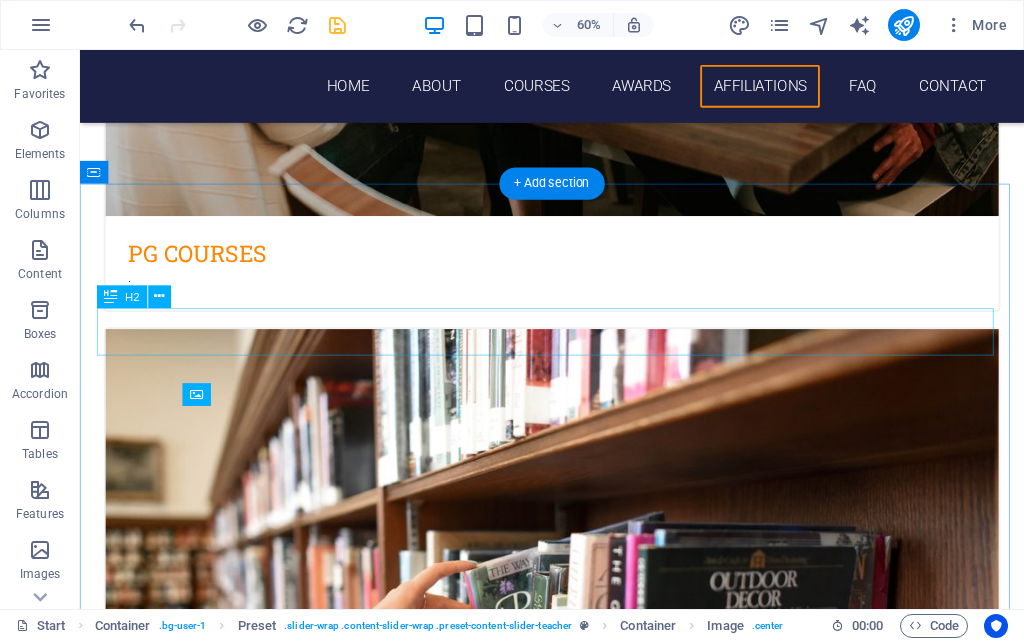 scroll, scrollTop: 3201, scrollLeft: 0, axis: vertical 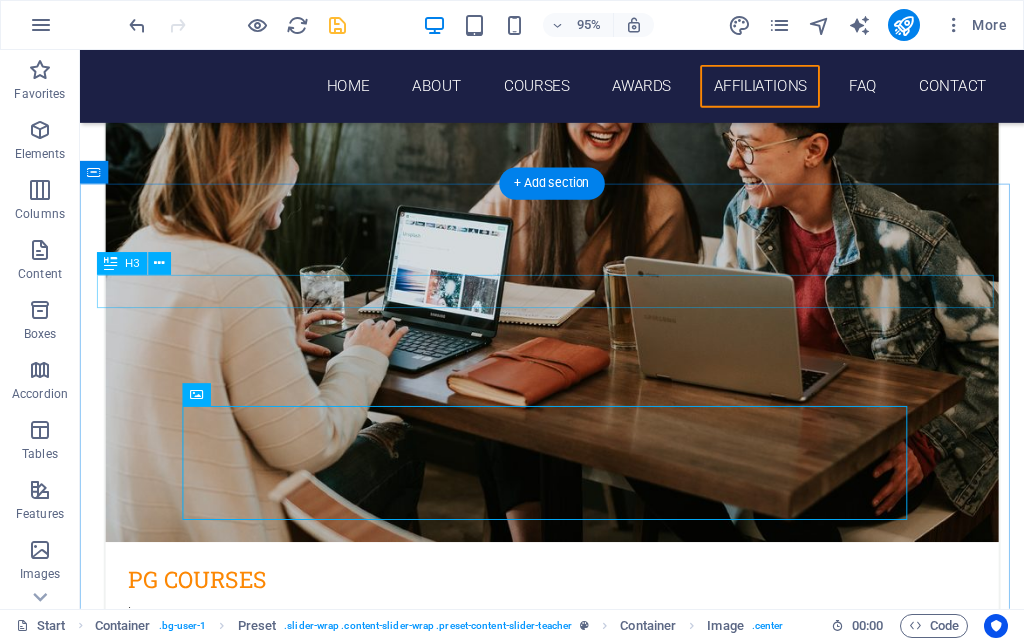 click on "various schemes" at bounding box center (577, 4707) 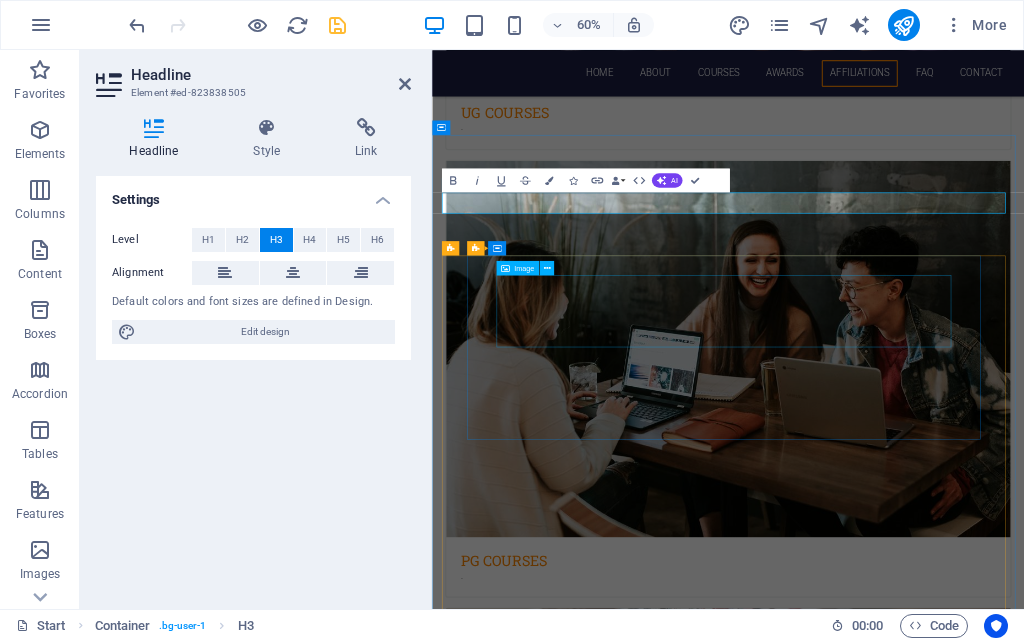 scroll, scrollTop: 3544, scrollLeft: 0, axis: vertical 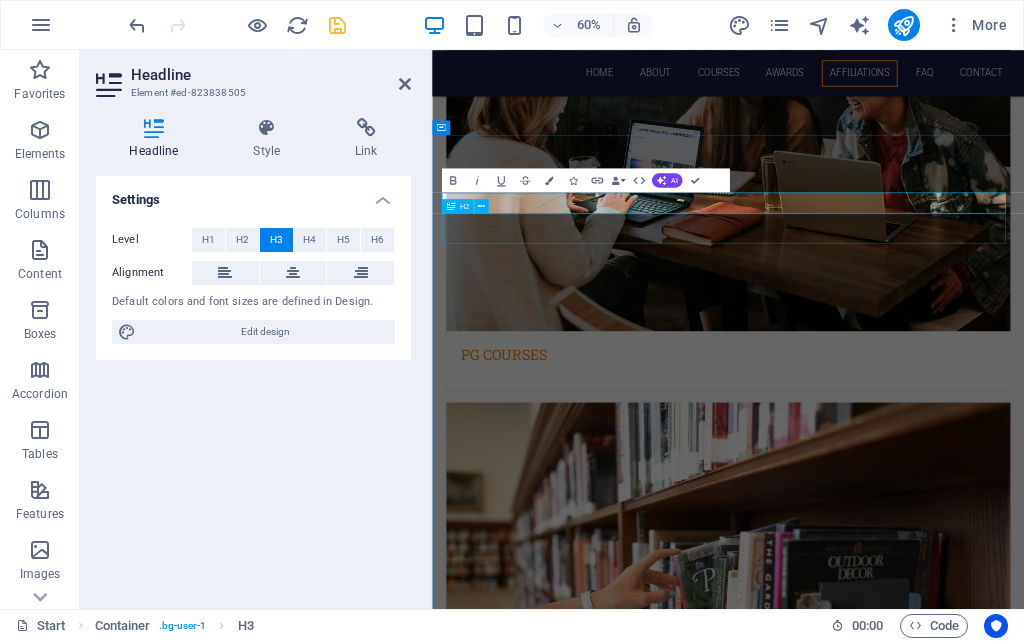 type 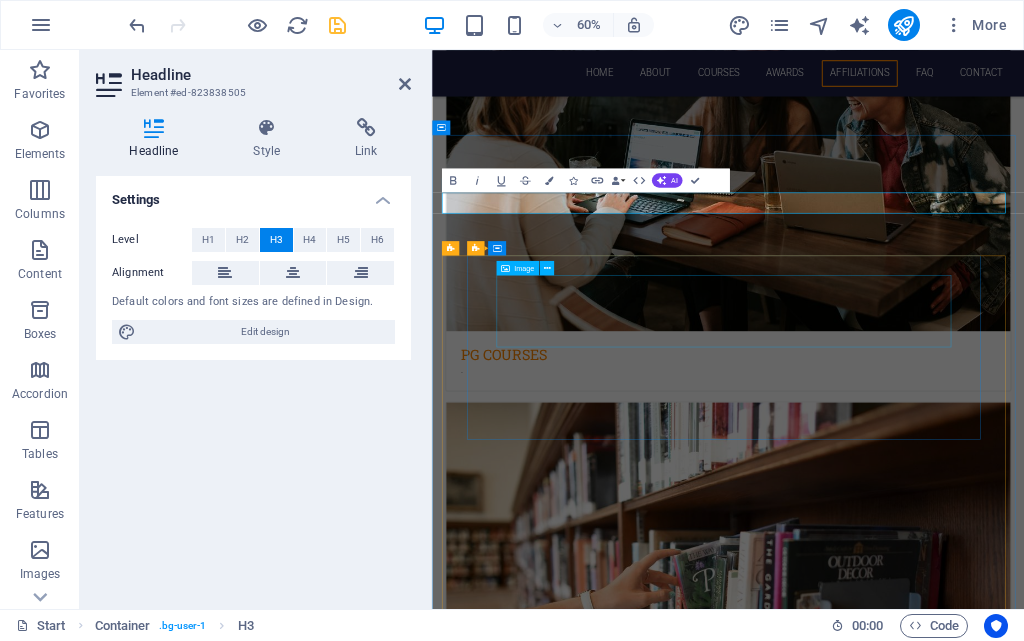 click at bounding box center (925, 5006) 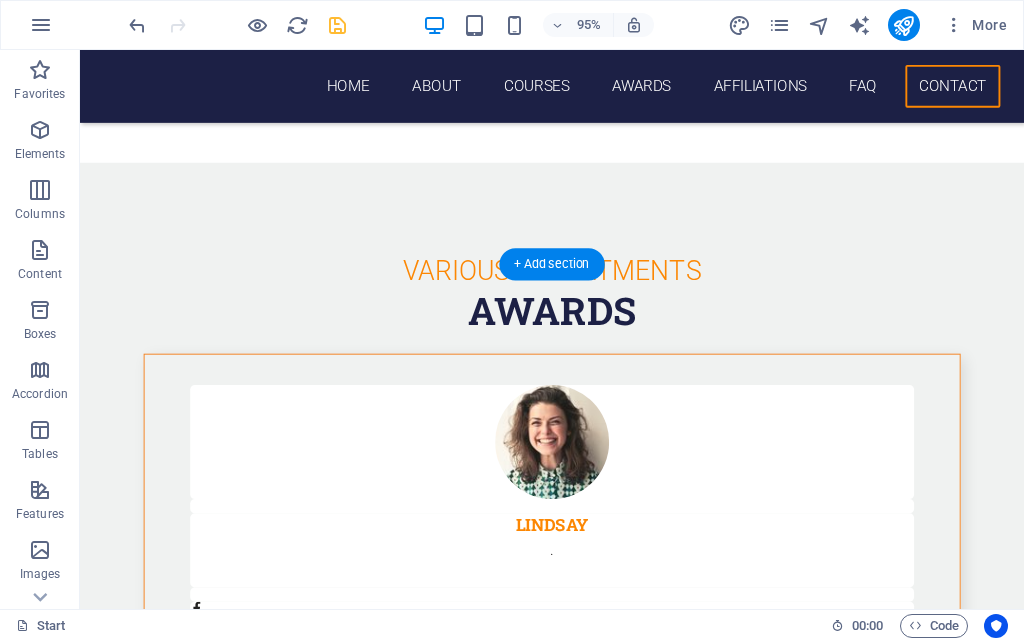 scroll, scrollTop: 7627, scrollLeft: 0, axis: vertical 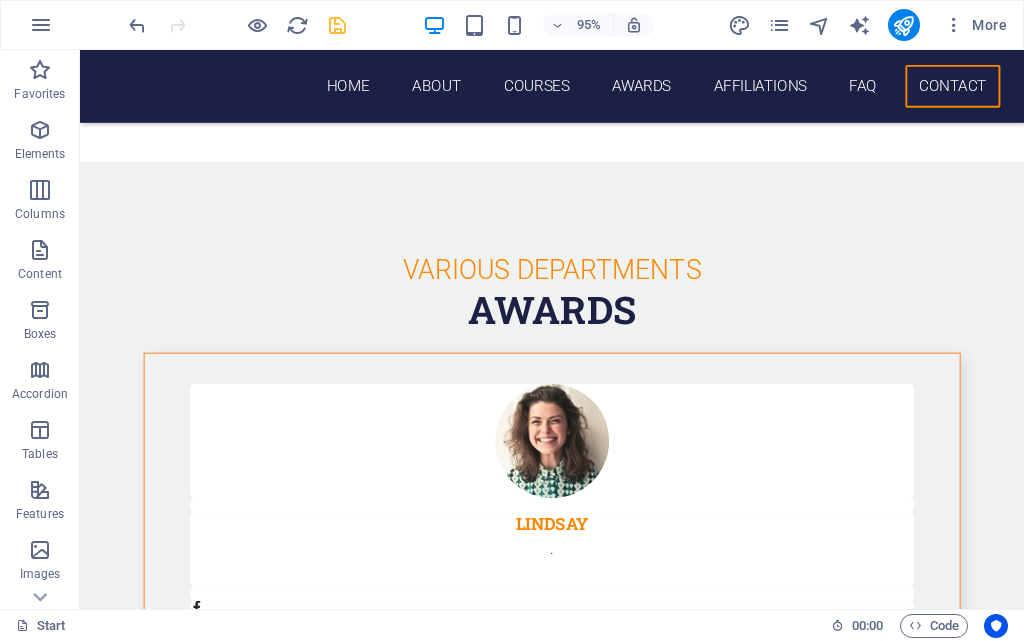 click on "95% More" at bounding box center (570, 25) 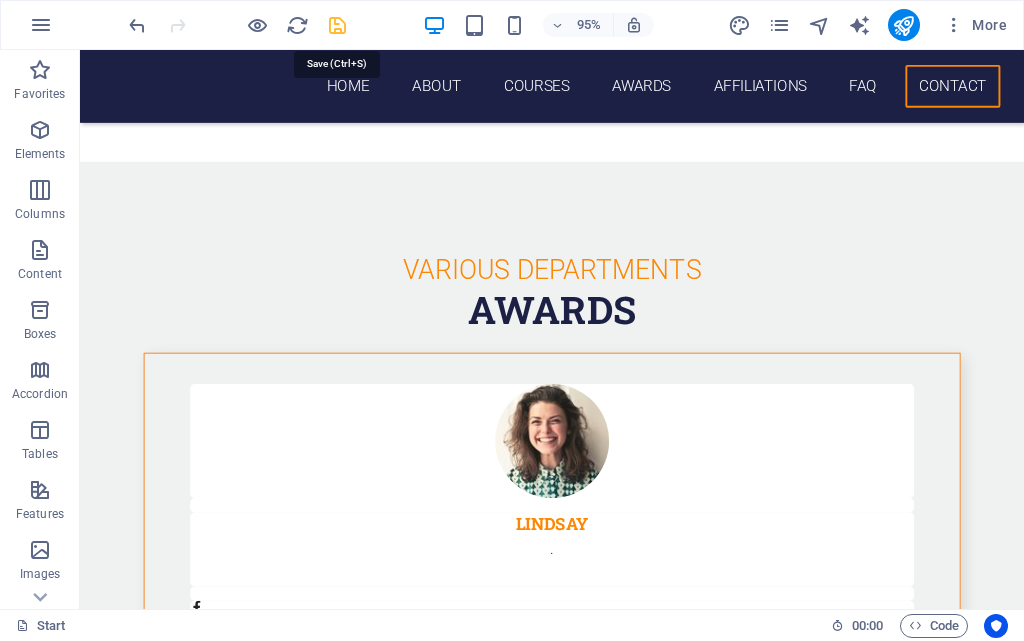 click at bounding box center (337, 25) 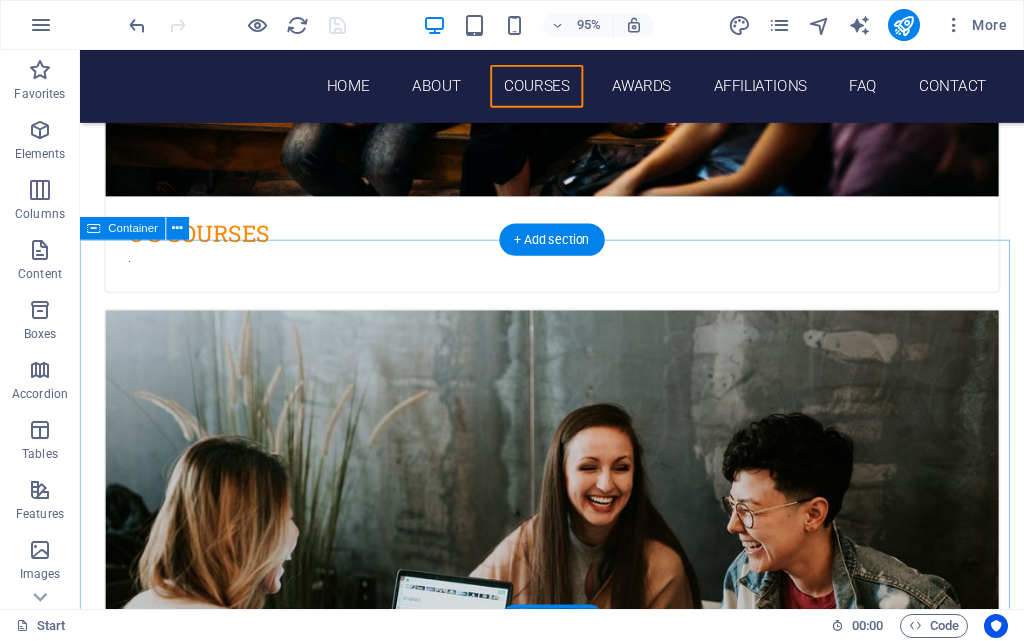 scroll, scrollTop: 2827, scrollLeft: 0, axis: vertical 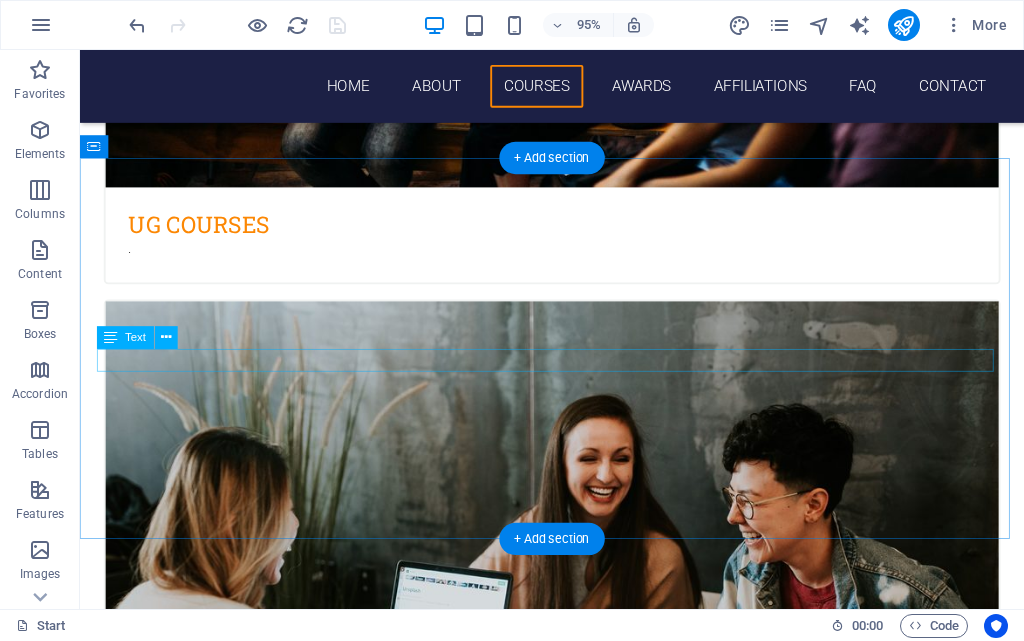 click on "." at bounding box center [577, 4780] 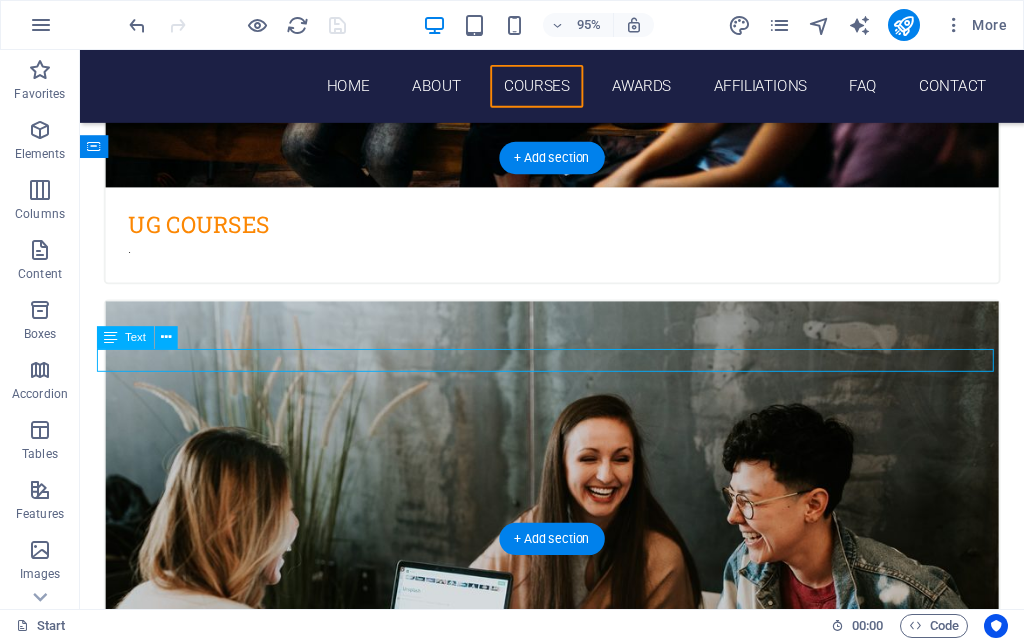 click on "." at bounding box center (577, 4780) 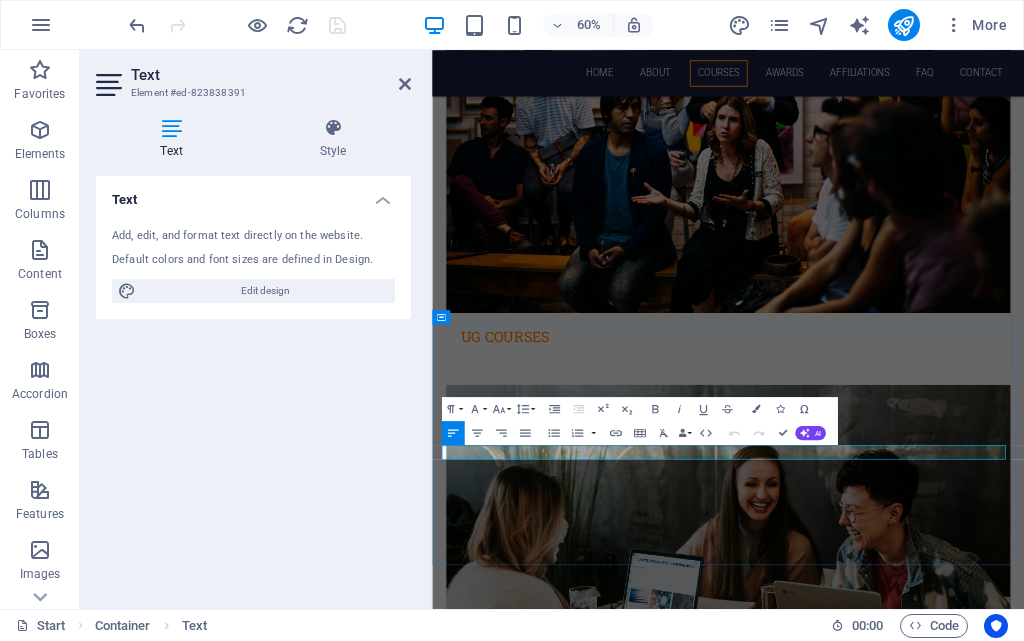 click on "." at bounding box center [926, 5069] 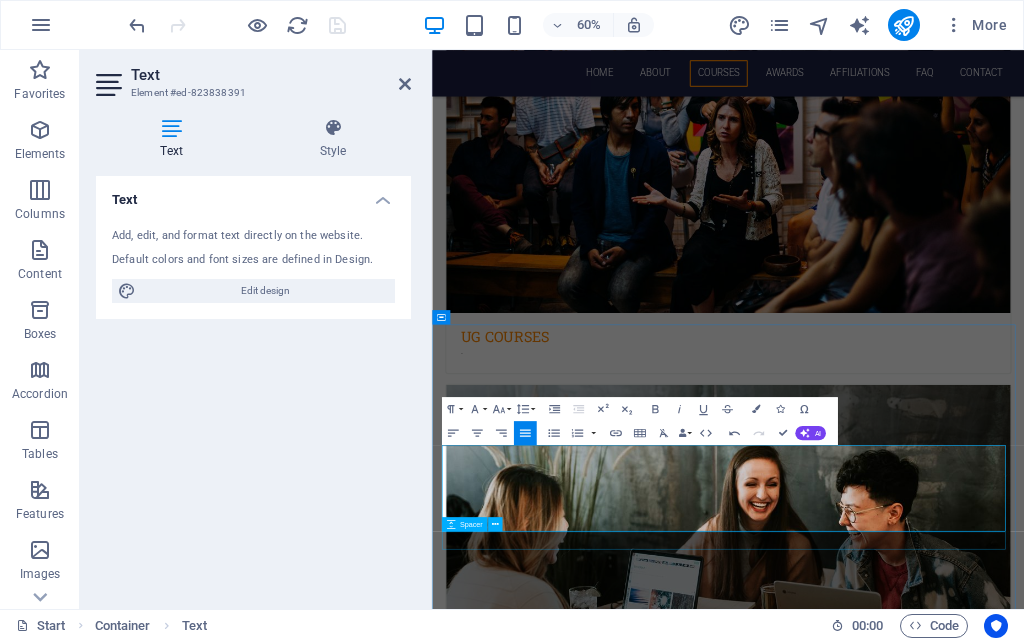 type 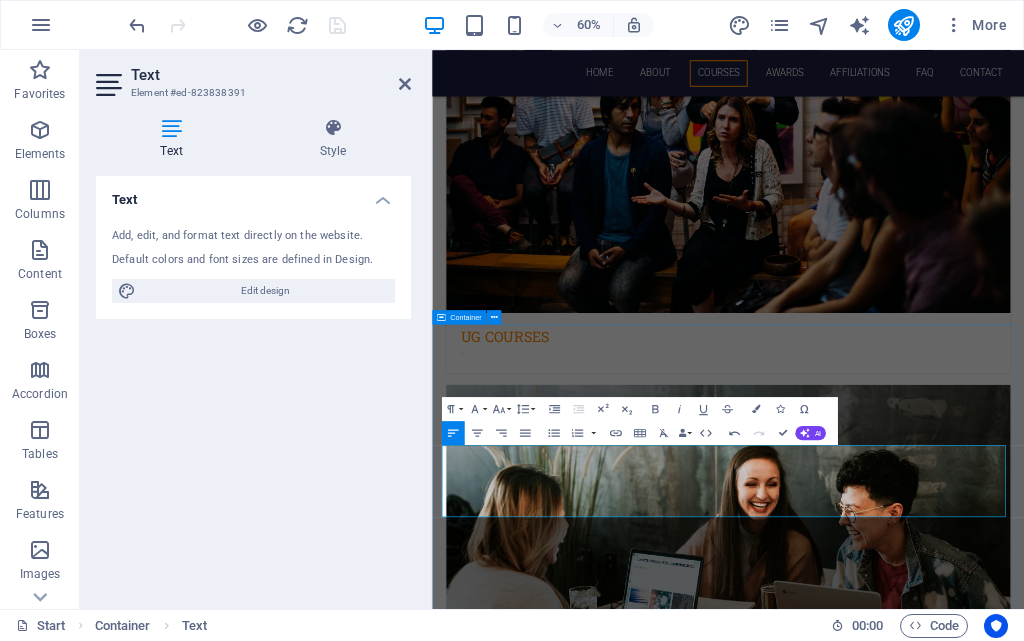 click on "A CENTER FOR SKILL DEVELOPMENT About  arivoliacademy.org ARIVOLI ACADEMY  was established in the year 2007, and registered in 2008 under INDIAN TRUST ACT 1882, and Arivoli Academy (A unit of ARIVOLI educational and charitable trust)is founded by Mr.D.SURESH BABU,in order to provide high quality education under the Vocational Education,Open School,Diploma and Degree oriented programme and distance education / distance learning / correspondence method to  students. Our students have successfully completed their Courses in our institution and have gone abroad and many have got recruited in government and Private sectors also. get in touch" at bounding box center (925, 5276) 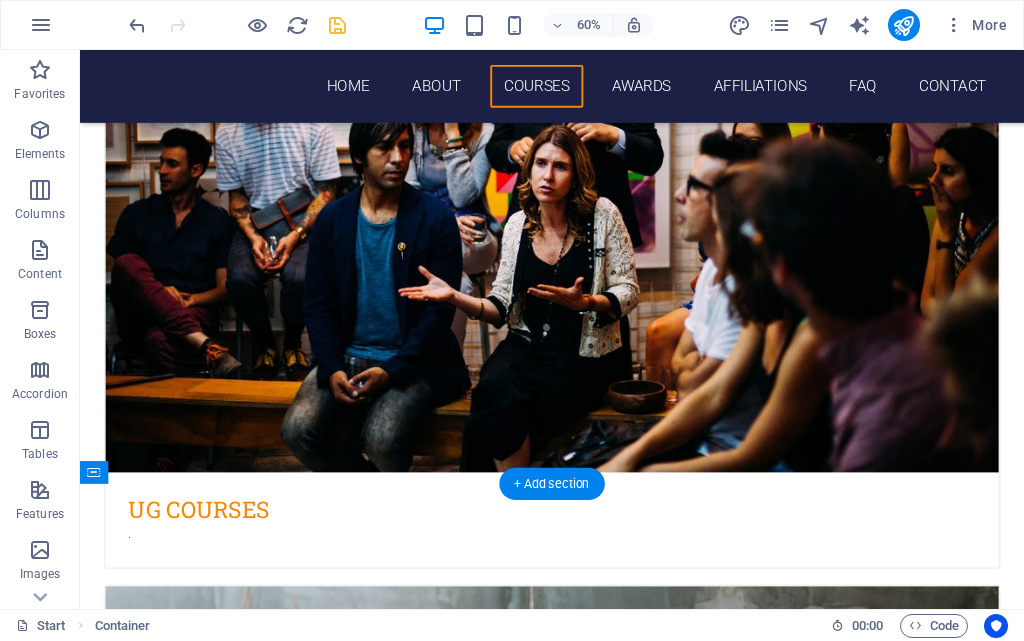 scroll, scrollTop: 2908, scrollLeft: 0, axis: vertical 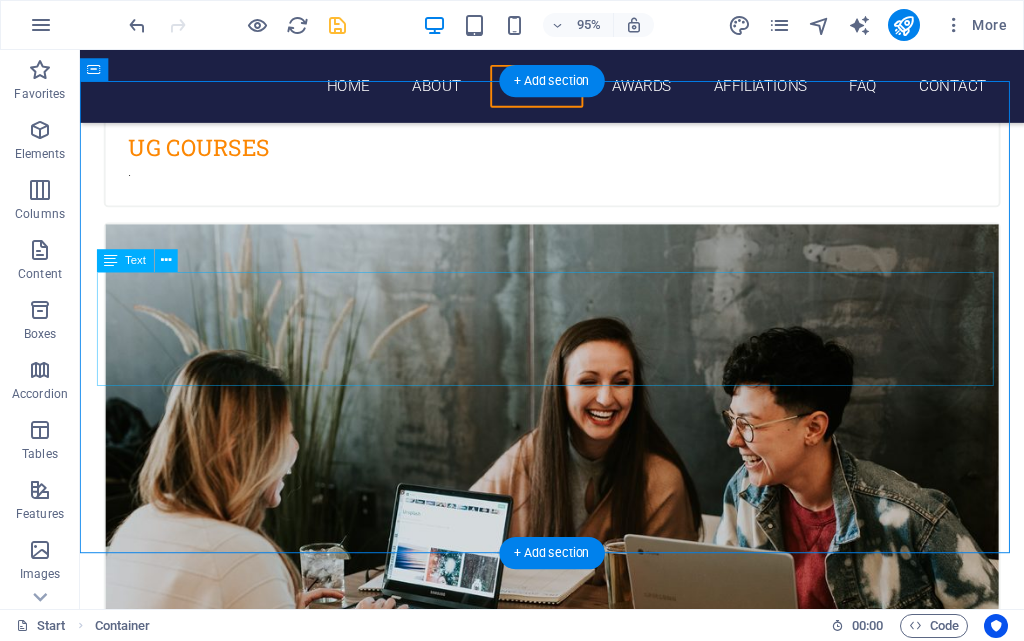 click on "ARIVOLI ACADEMY was established in the year 2007, and registered in 2008 under INDIAN TRUST ACT 1882, and Arivoli Academy (A unit of ARIVOLI educational and charitable trust)is founded by Mr.D.SURESH BABU,in order to provide high quality education under the Vocational Education,Open School,Diploma and Degree oriented programme and distance education / distance learning / correspondence method to students. Our students have successfully completed their Courses in our institution and have gone abroad and many have got recruited in government and Private sectors also." at bounding box center [577, 4747] 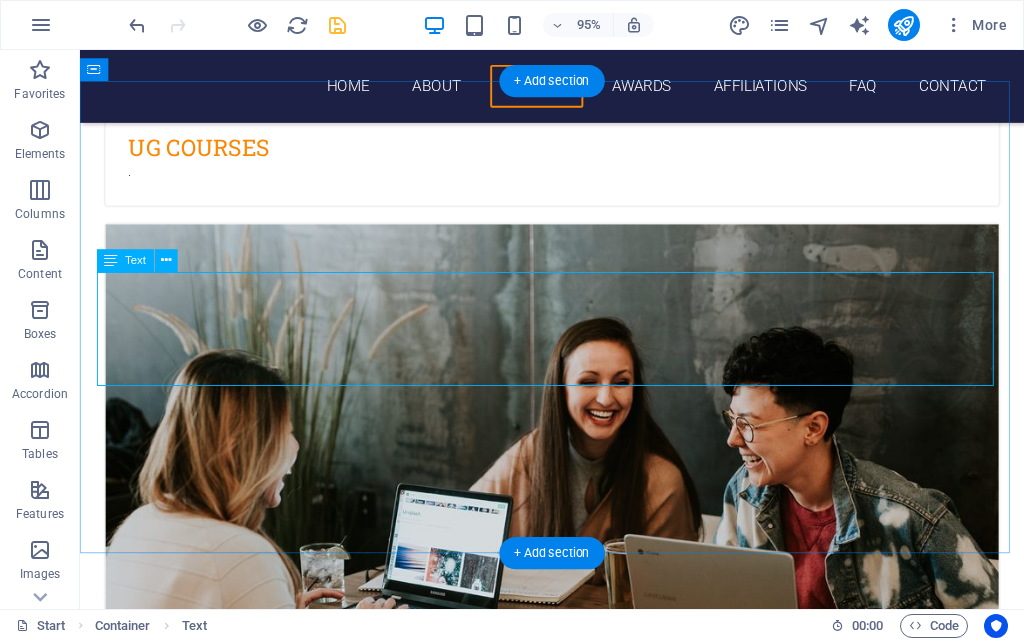 click on "ARIVOLI ACADEMY was established in the year 2007, and registered in 2008 under INDIAN TRUST ACT 1882, and Arivoli Academy (A unit of ARIVOLI educational and charitable trust)is founded by Mr.D.SURESH BABU,in order to provide high quality education under the Vocational Education,Open School,Diploma and Degree oriented programme and distance education / distance learning / correspondence method to students. Our students have successfully completed their Courses in our institution and have gone abroad and many have got recruited in government and Private sectors also." at bounding box center (577, 4747) 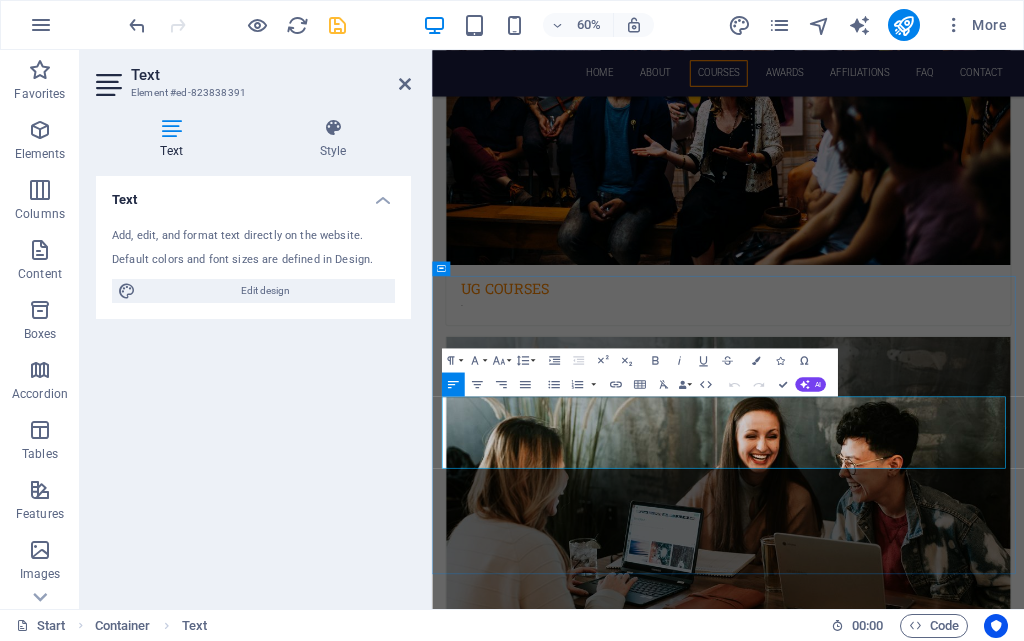 click on "ARIVOLI ACADEMY was established in the year 2007, and registered in 2008 under INDIAN TRUST ACT 1882, and Arivoli Academy (A unit of ARIVOLI educational and charitable trust)is founded by Mr.D.SURESH BABU,in order to provide high quality education under the Vocational Education,Open School,Diploma and Degree oriented programme and distance education / distance learning / correspondence method to students. Our students have successfully completed their Courses in our institution and have gone abroad and many have got recruited in government and Private sectors also." at bounding box center (926, 5036) 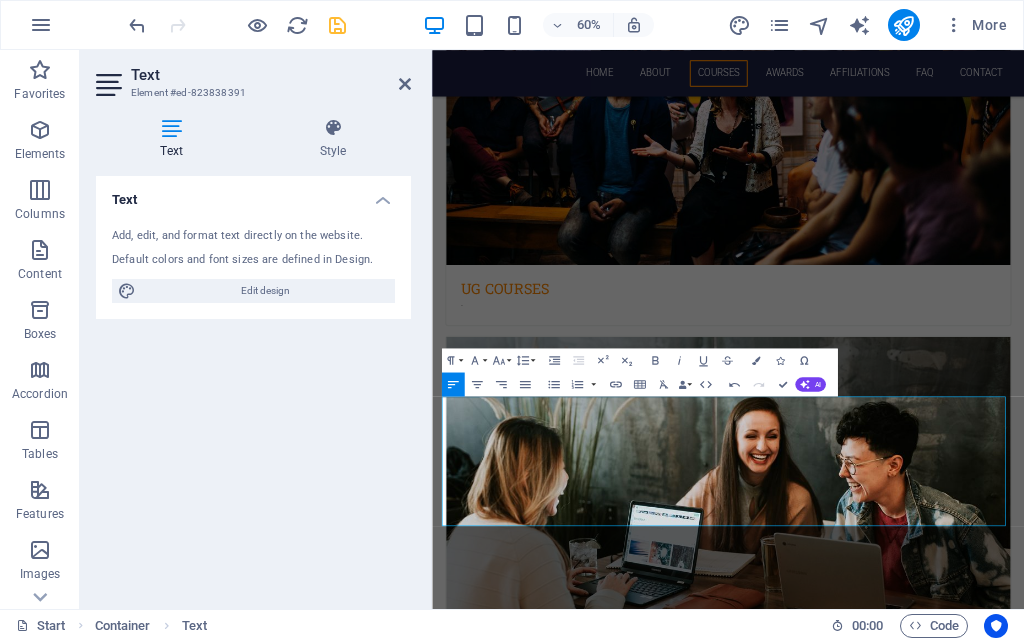drag, startPoint x: 595, startPoint y: 823, endPoint x: 857, endPoint y: 448, distance: 457.4593 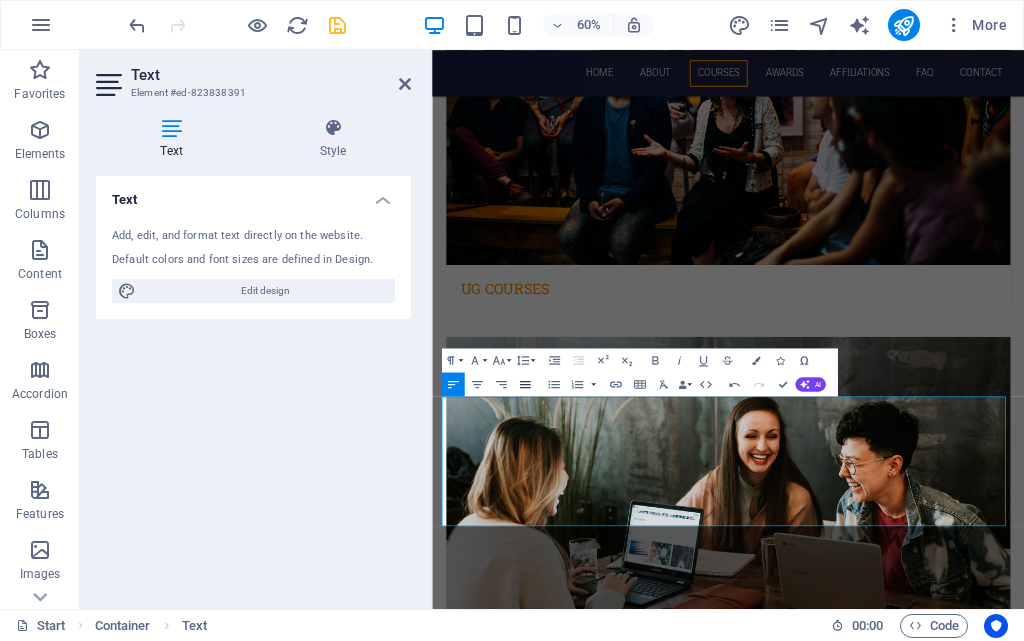 click 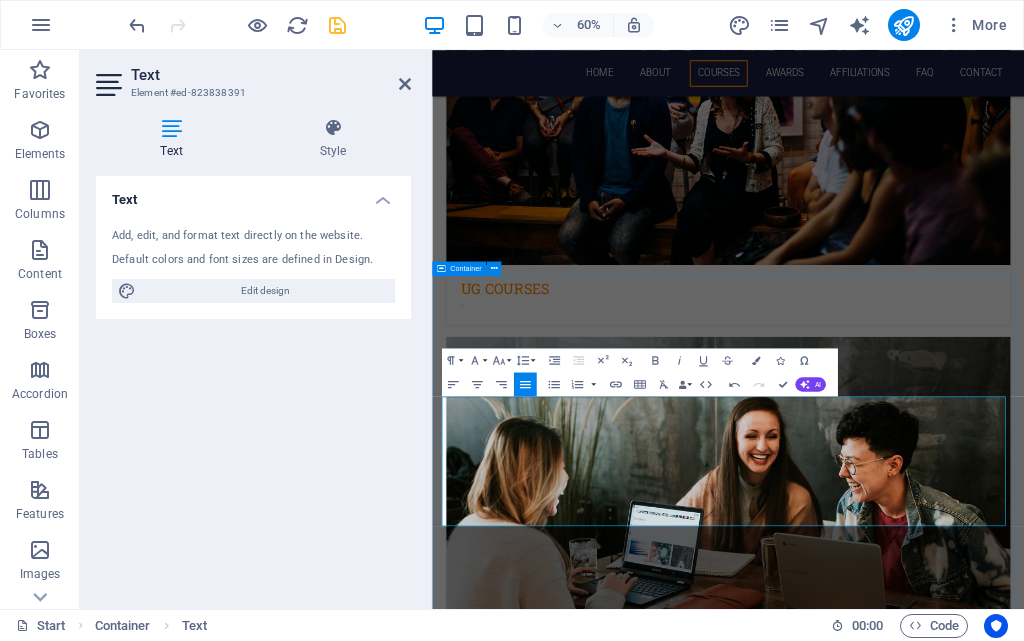 click on "A CENTER FOR SKILL DEVELOPMENT About  arivoliacademy.org ARIVOLI ACADEMY  was established in the year 2007, and registered in 2008 under INDIAN TRUST ACT 1882, and Arivoli Academy (A unit of ARIVOLI educational and charitable trust)is founded by Mr.D.SURESH BABU,in order to provide high quality education under the Vocational Education,Open School,Diploma and Degree oriented programme and distance education / distance learning / correspondence method to  students. Our students have successfully completed their Courses in our institution and have gone abroad and many have got recruited in government and Private sectors also. ​ Arivoli Academy, committed to excellence, with a holistic approach has consistently maintained the highest standards in “a man-making education” in the immortal words of Swami Vivekananda, which can only be ensured by quality teaching of the finest calibre. get in touch" at bounding box center [925, 5243] 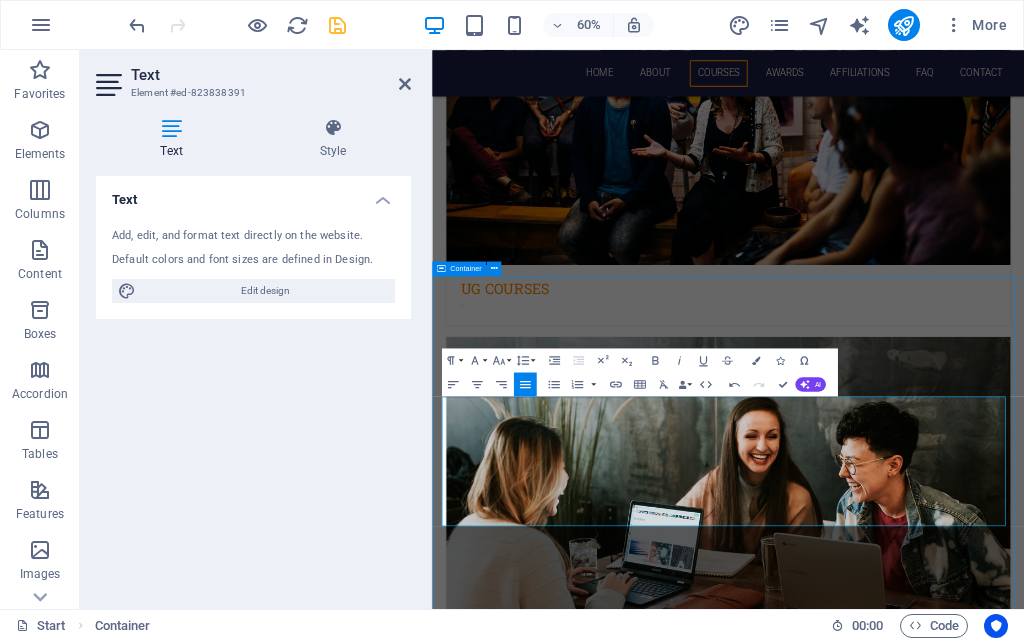 scroll, scrollTop: 2565, scrollLeft: 0, axis: vertical 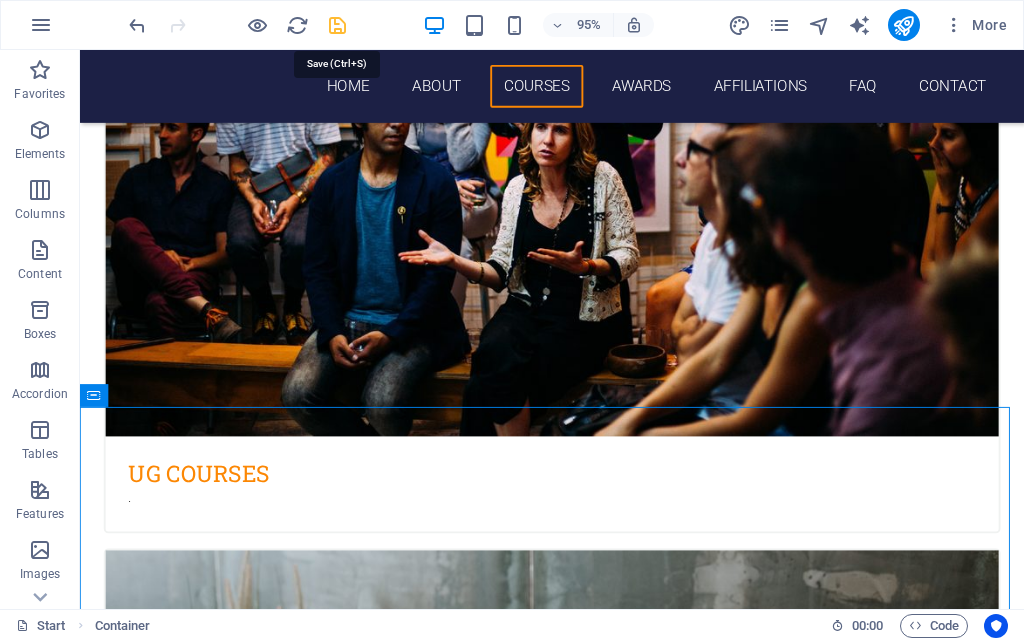 drag, startPoint x: 343, startPoint y: 20, endPoint x: 446, endPoint y: 216, distance: 221.4159 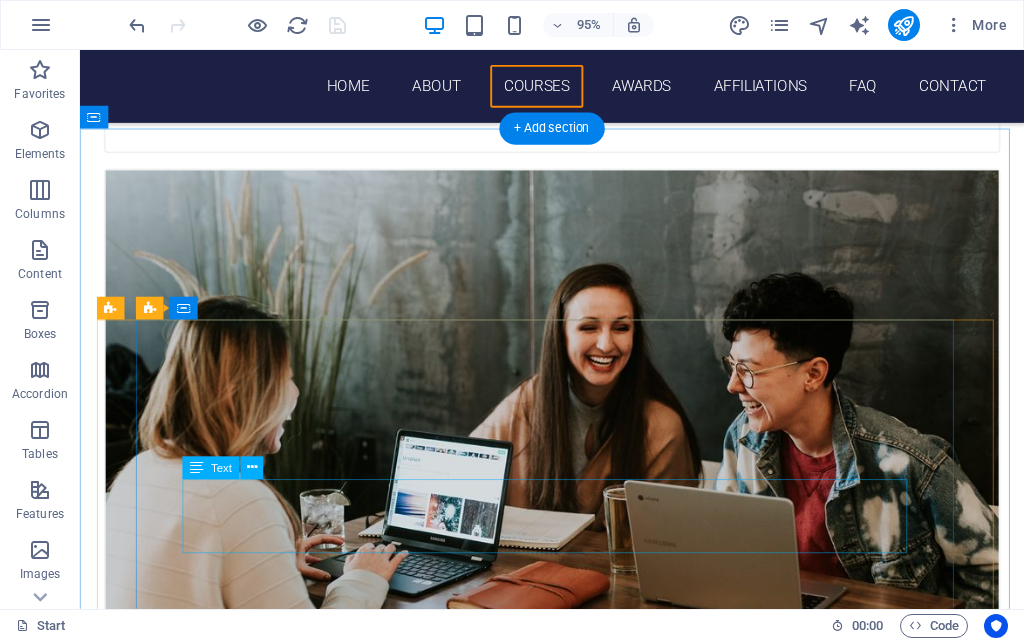 scroll, scrollTop: 3465, scrollLeft: 0, axis: vertical 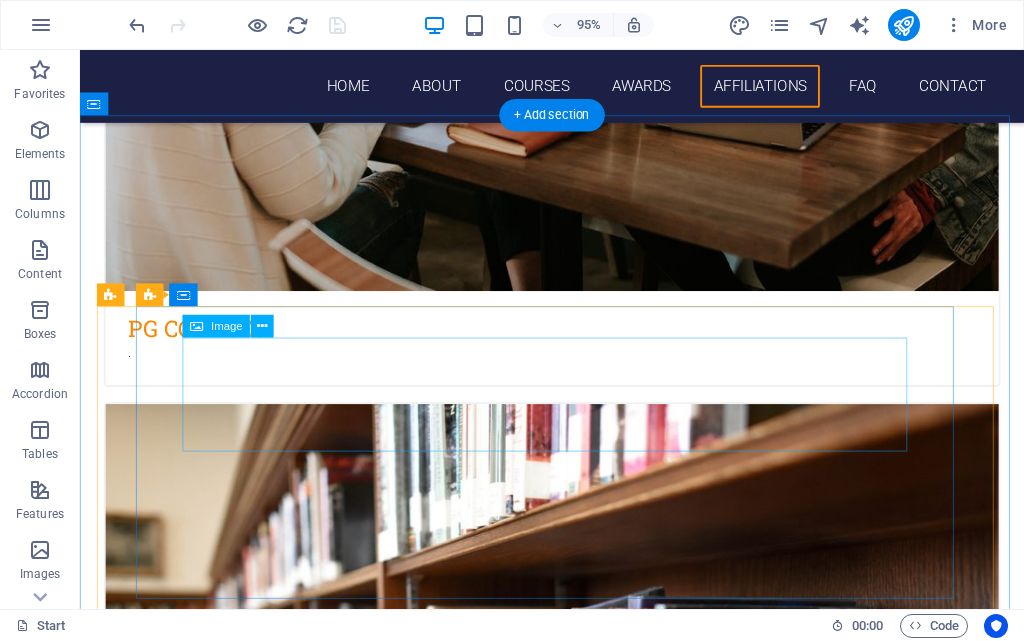 click at bounding box center (577, 4816) 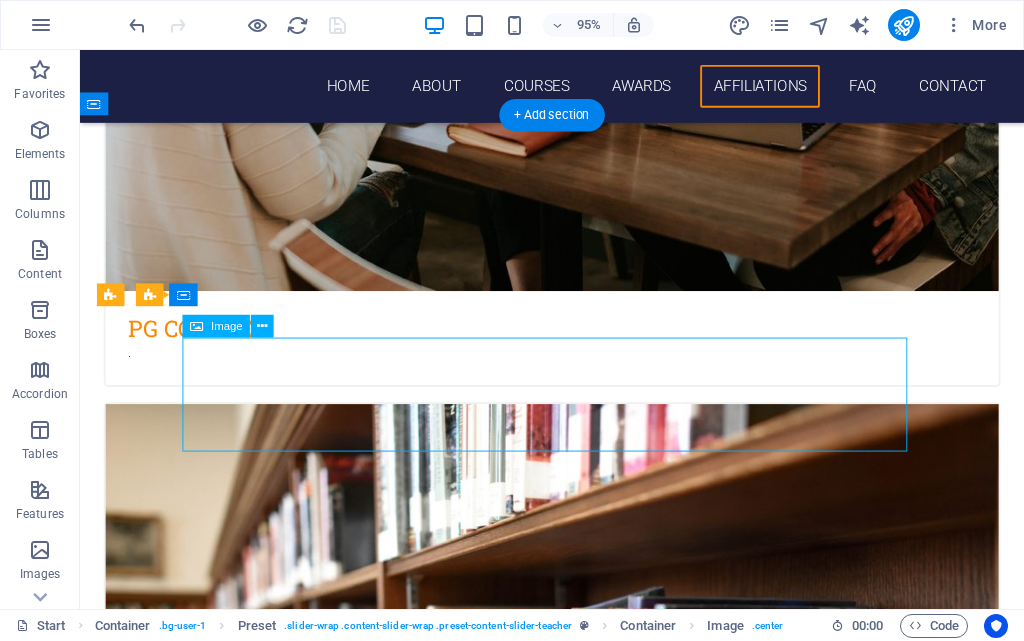 click at bounding box center [577, 4816] 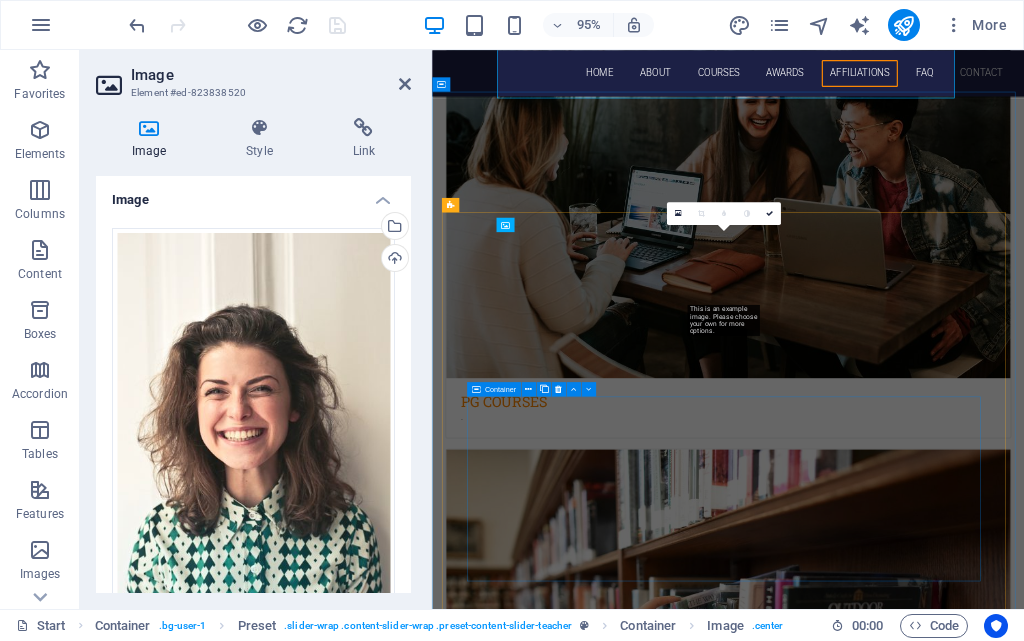 scroll, scrollTop: 3808, scrollLeft: 0, axis: vertical 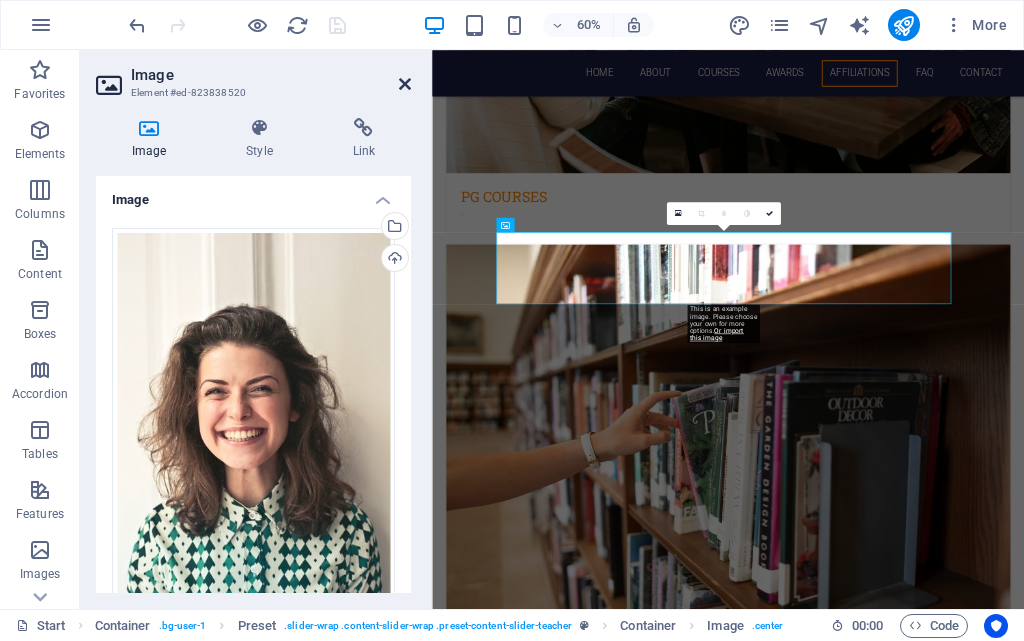 drag, startPoint x: 404, startPoint y: 92, endPoint x: 344, endPoint y: 43, distance: 77.46612 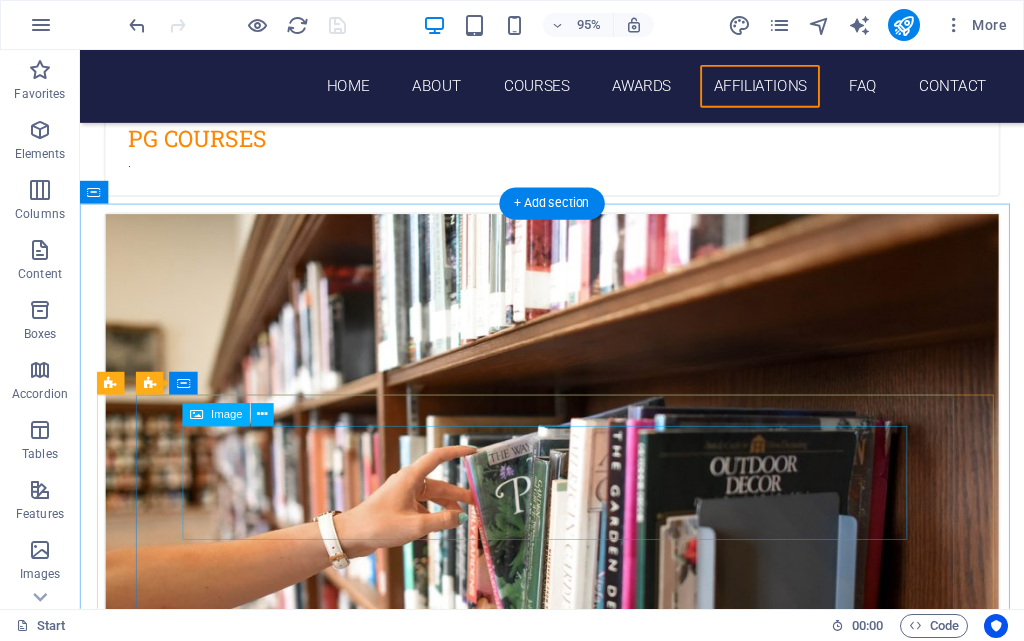 scroll, scrollTop: 3365, scrollLeft: 0, axis: vertical 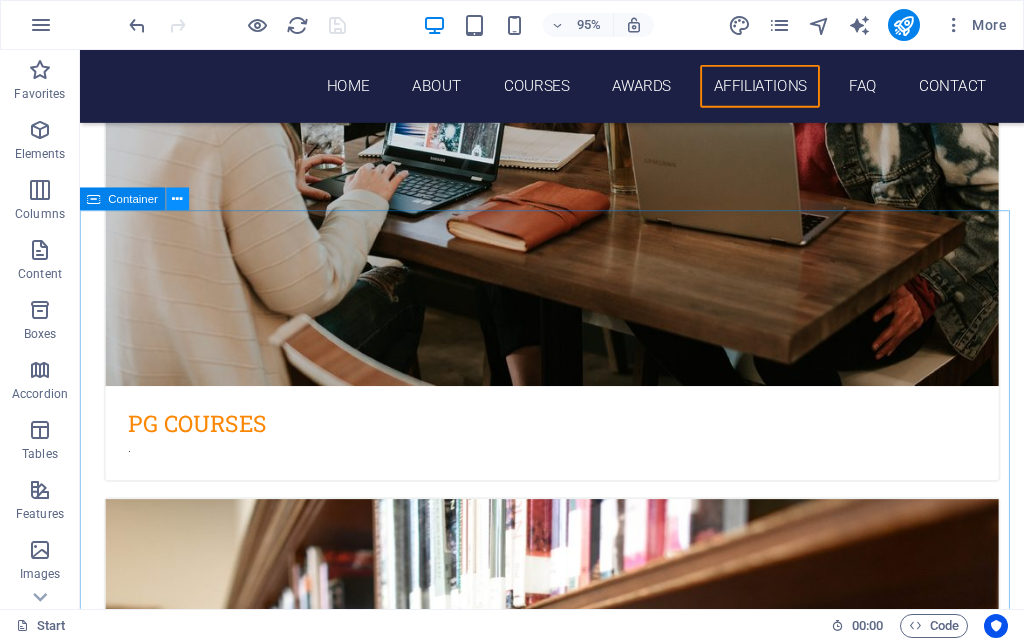 click at bounding box center [178, 199] 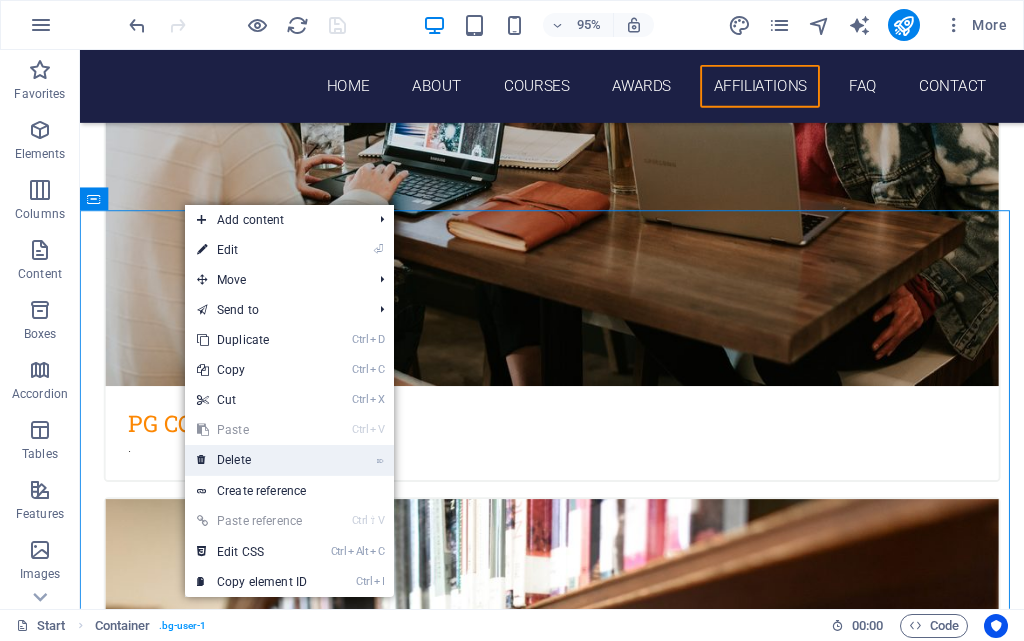 click on "⌦  Delete" at bounding box center (252, 460) 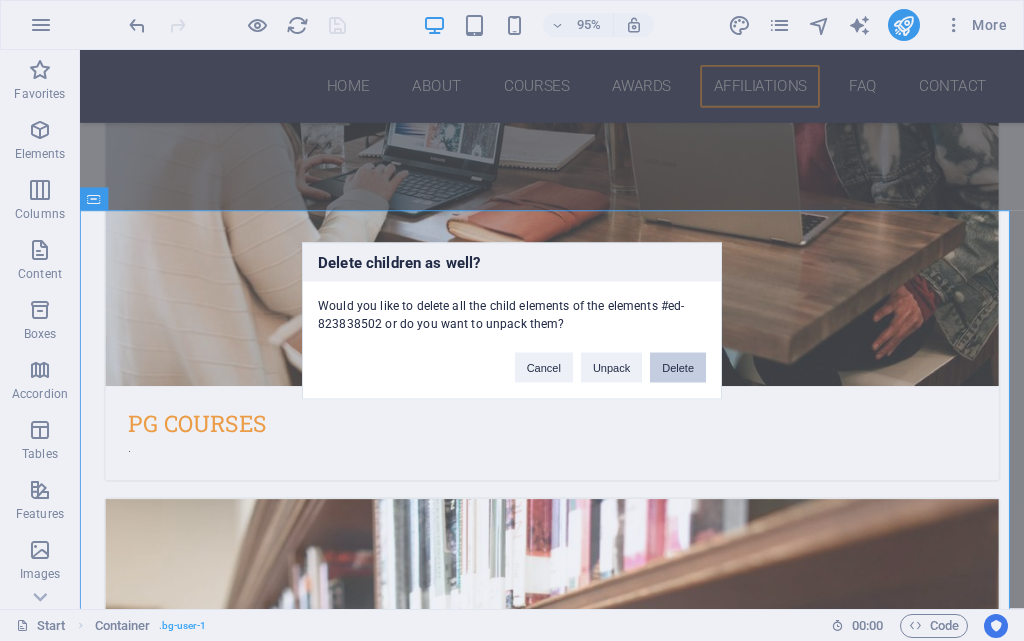 drag, startPoint x: 606, startPoint y: 336, endPoint x: 656, endPoint y: 368, distance: 59.36329 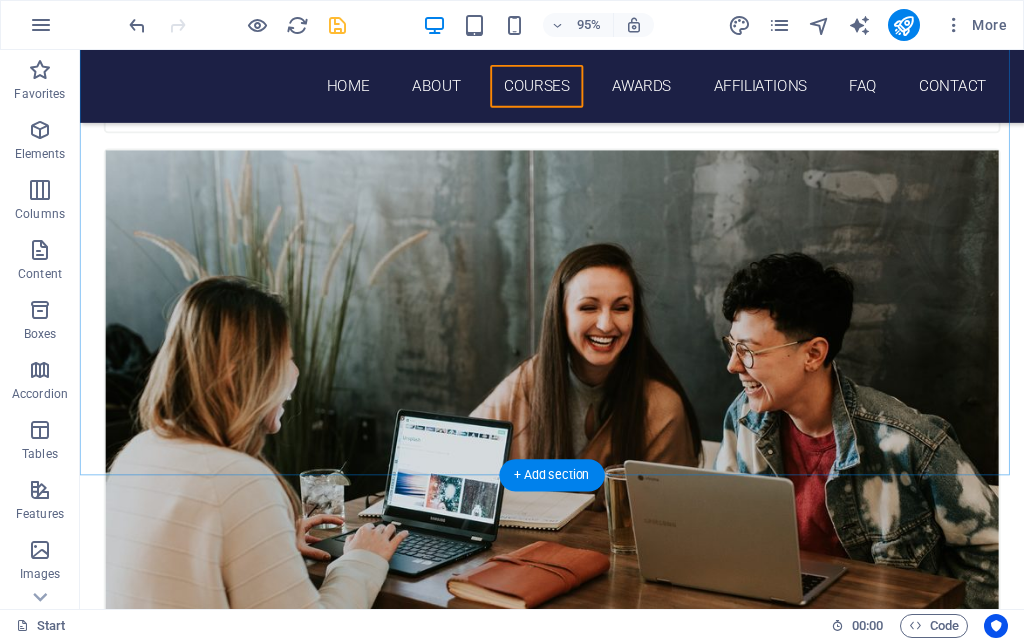 scroll, scrollTop: 3265, scrollLeft: 0, axis: vertical 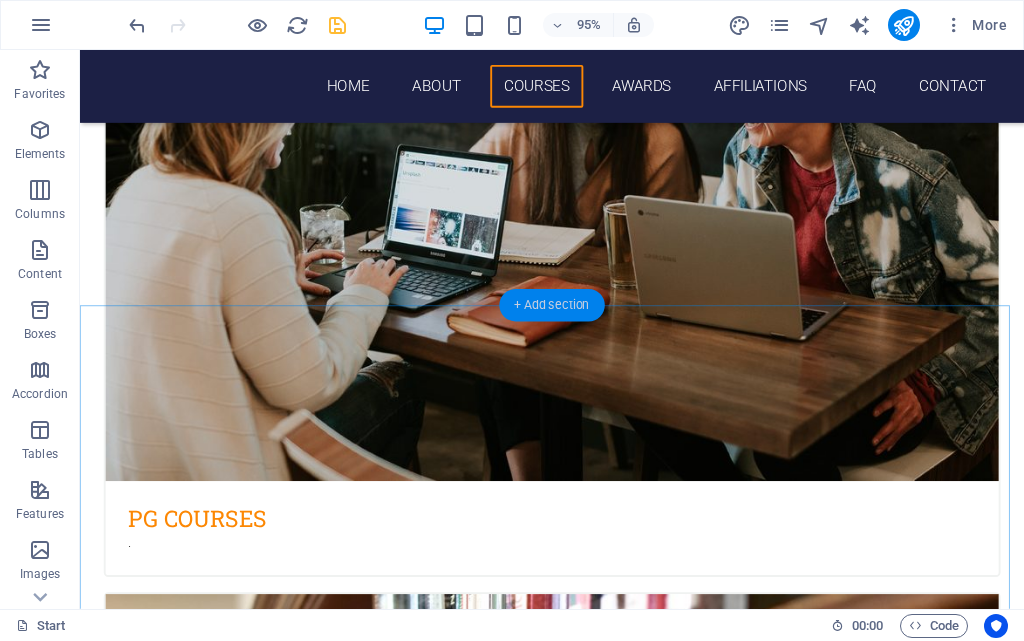 click on "+ Add section" at bounding box center [551, 306] 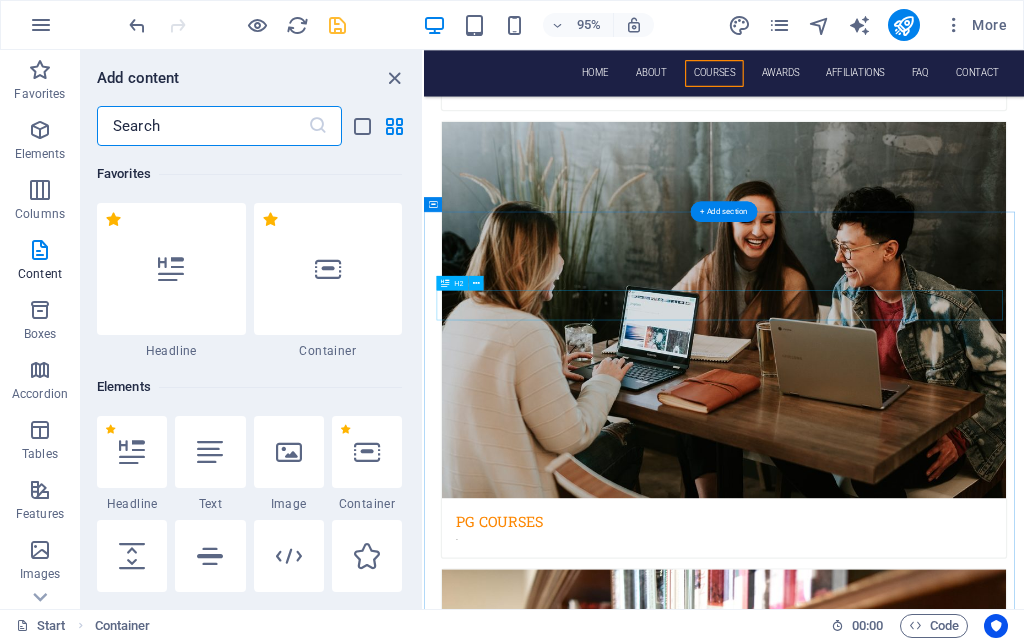 scroll, scrollTop: 3609, scrollLeft: 0, axis: vertical 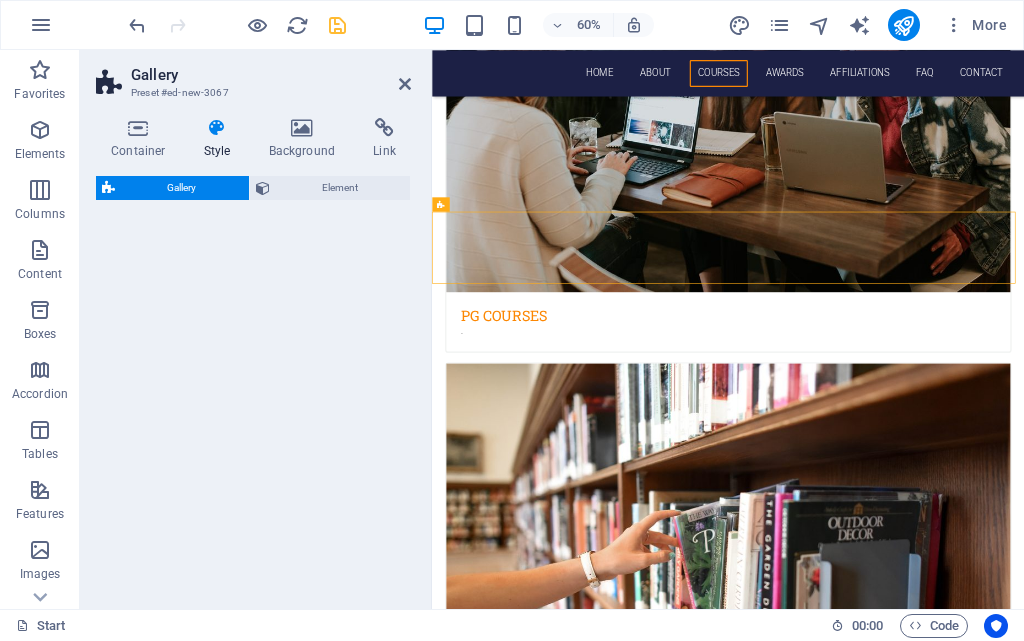 select on "rem" 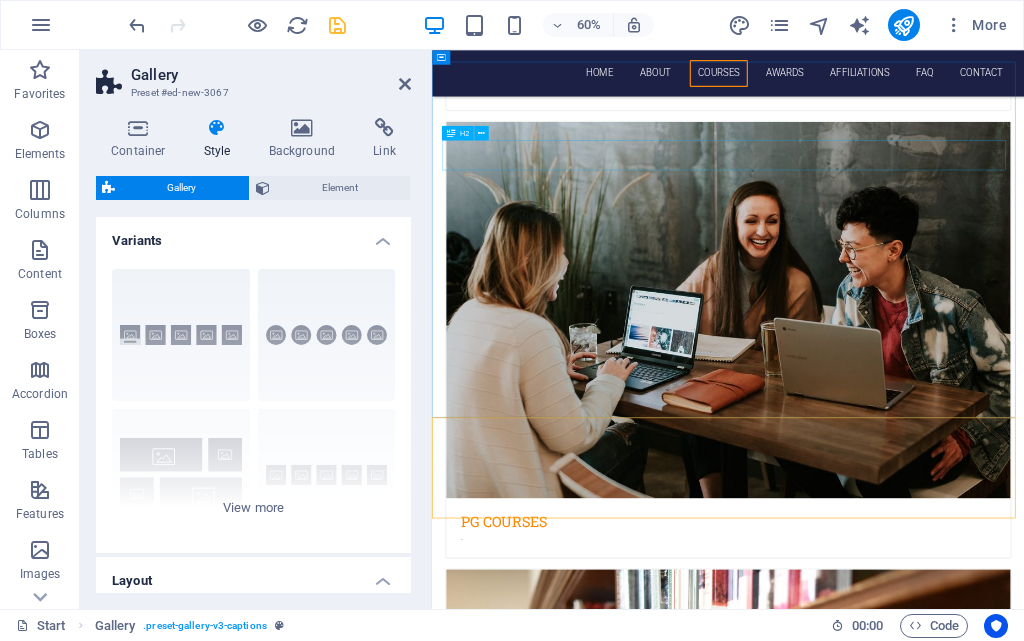 scroll, scrollTop: 3108, scrollLeft: 0, axis: vertical 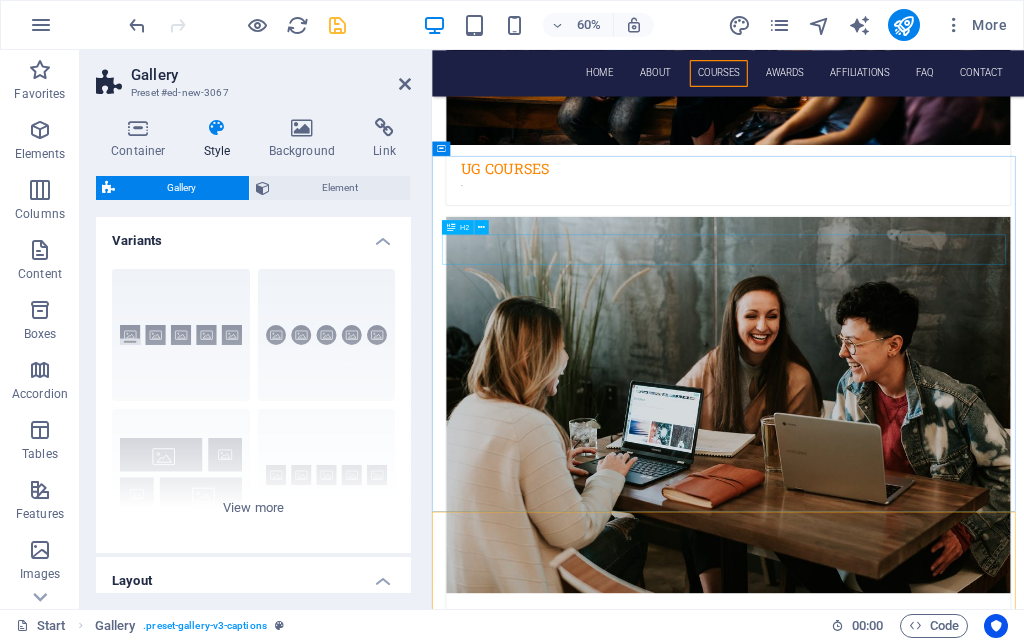 click on "About  arivoliacademy.org" at bounding box center [926, 4903] 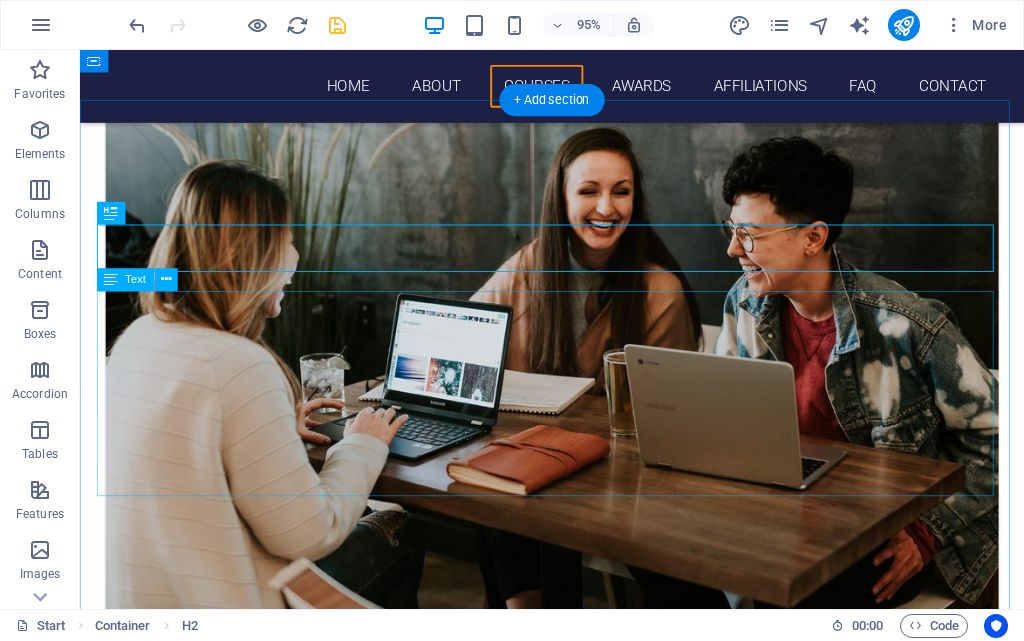 scroll, scrollTop: 2808, scrollLeft: 0, axis: vertical 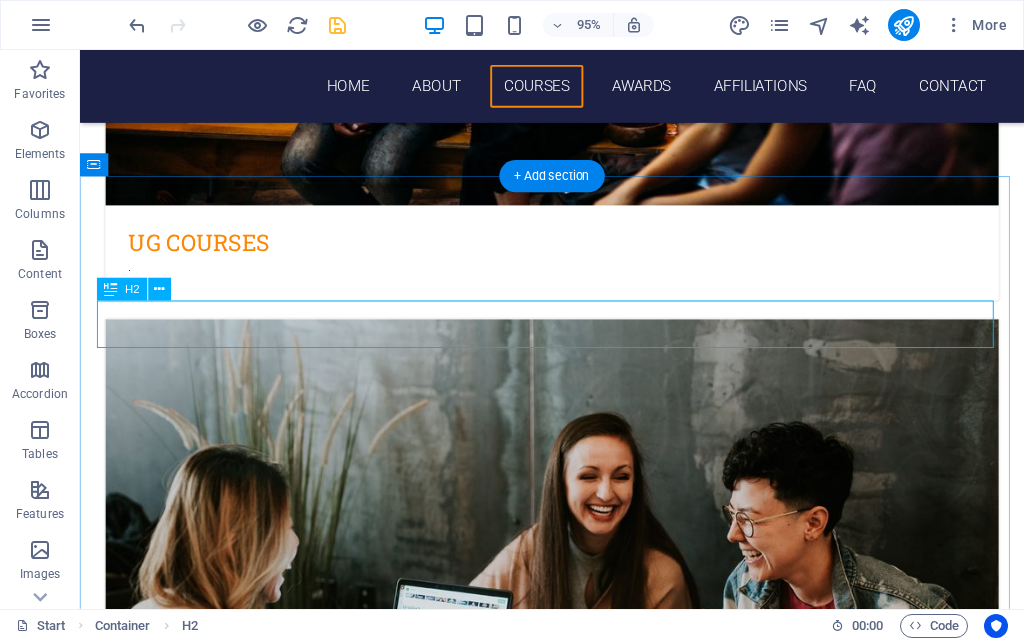 click on "About  arivoliacademy.org" at bounding box center (577, 4742) 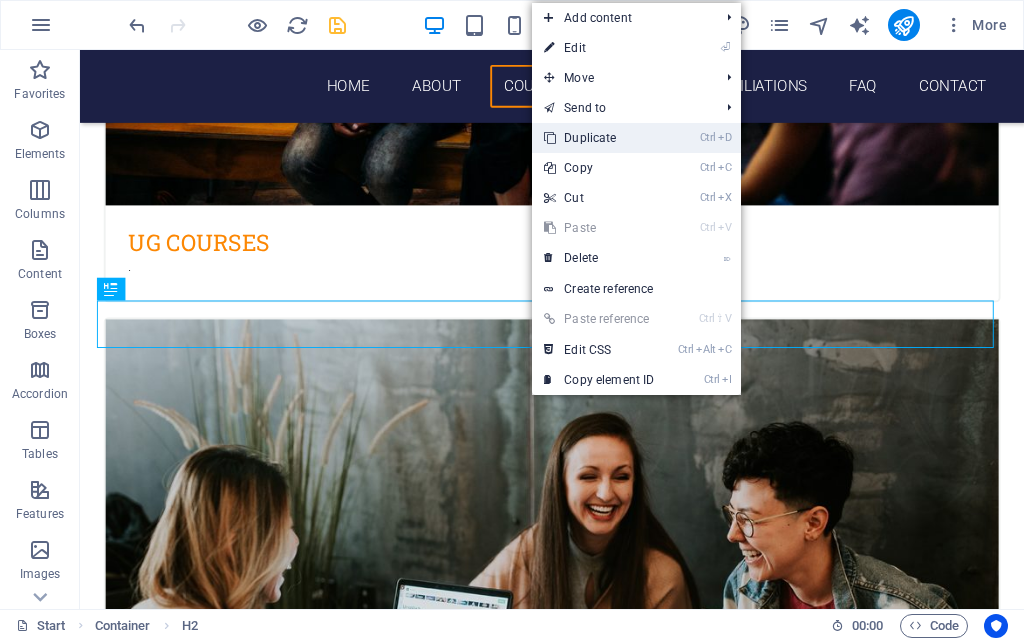 click on "Ctrl D  Duplicate" at bounding box center (599, 138) 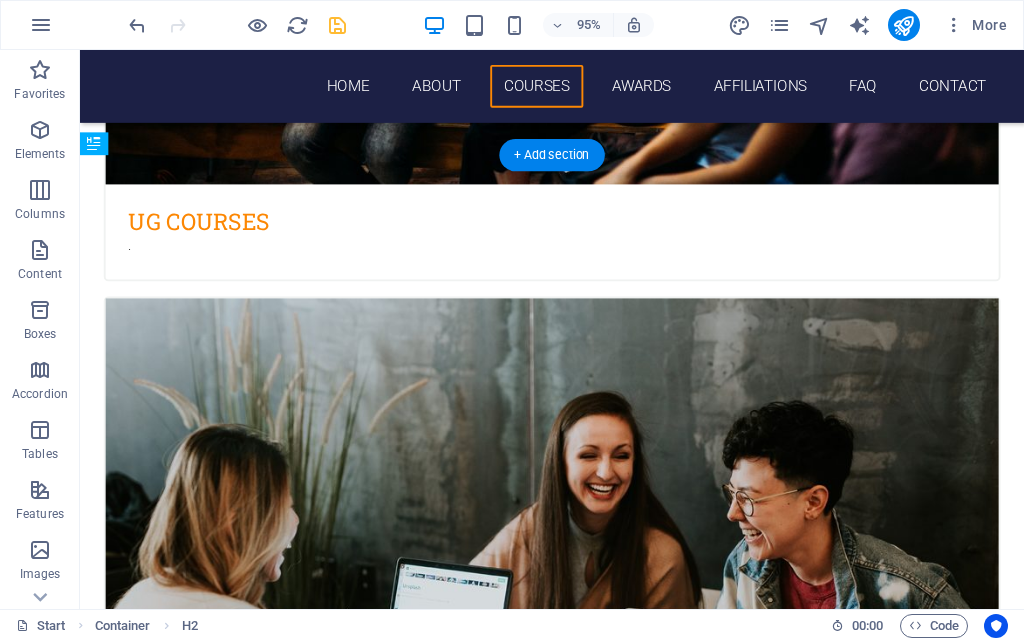 scroll, scrollTop: 2970, scrollLeft: 0, axis: vertical 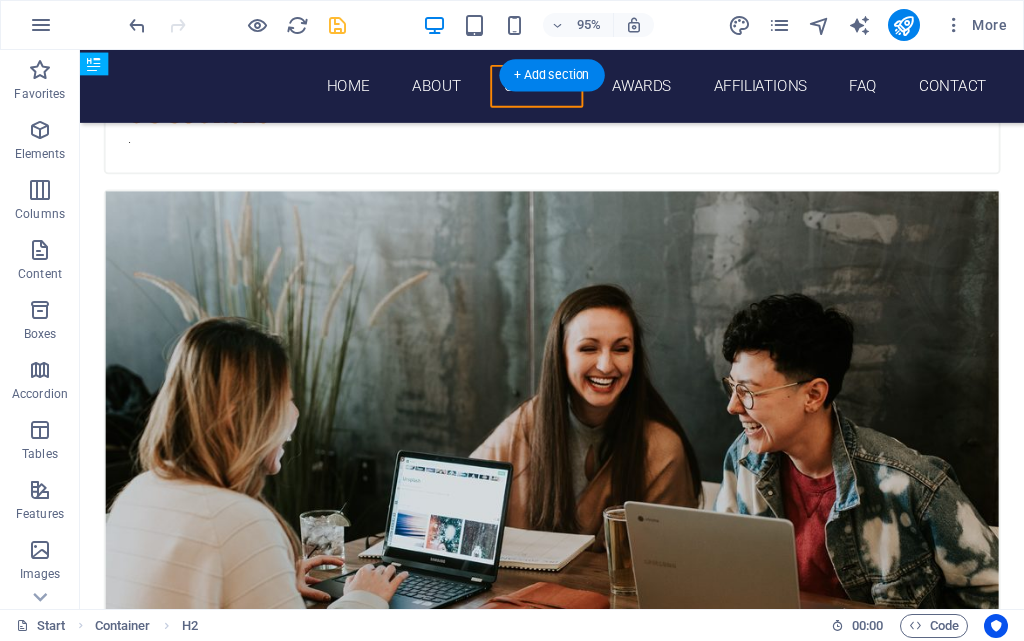 drag, startPoint x: 561, startPoint y: 384, endPoint x: 550, endPoint y: 629, distance: 245.24681 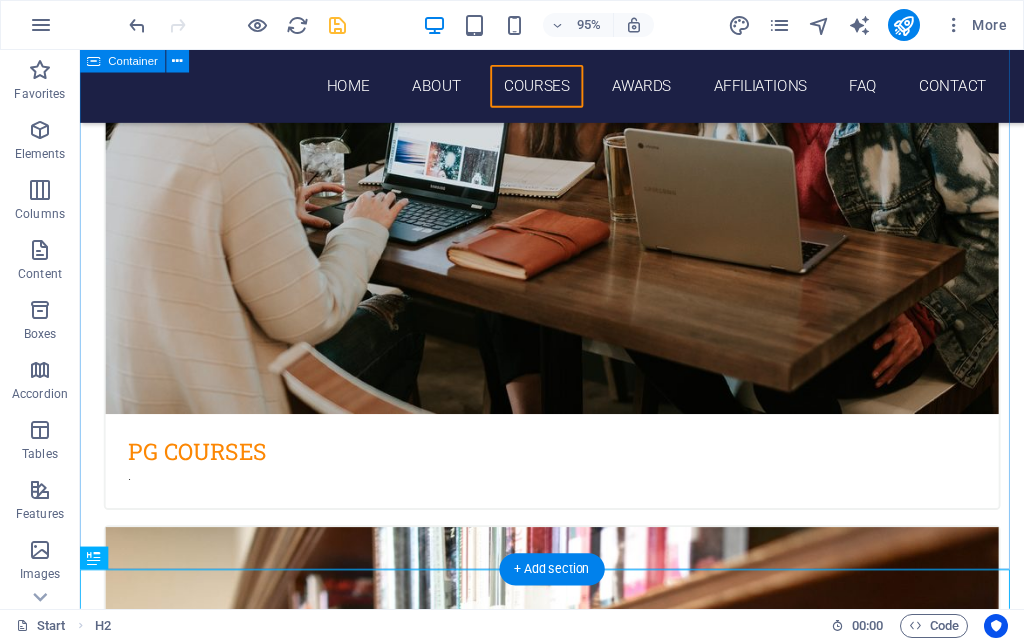 scroll, scrollTop: 3370, scrollLeft: 0, axis: vertical 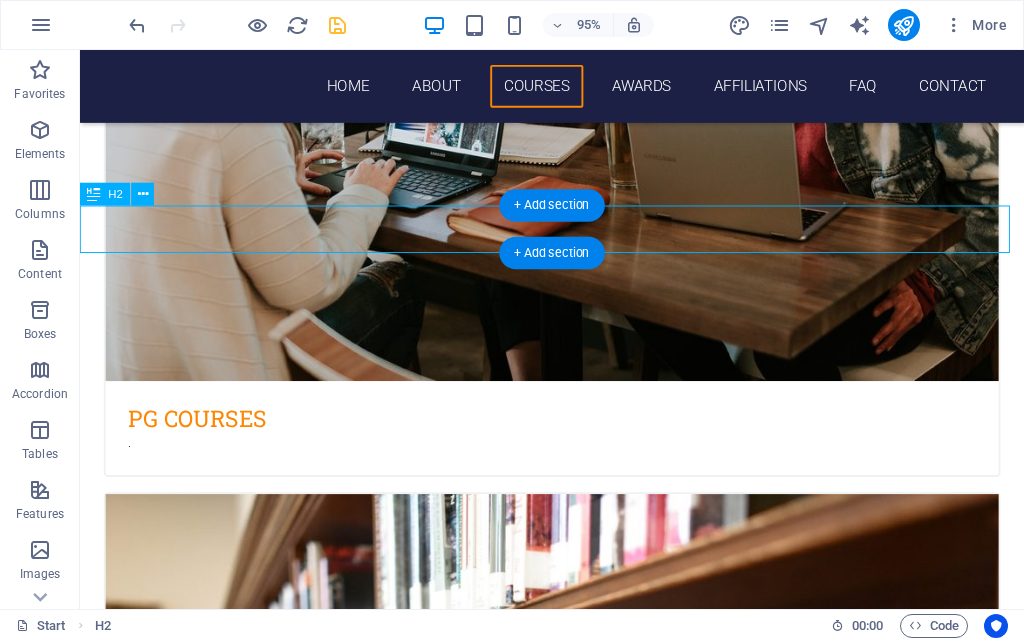 click on "About  arivoliacademy.org" at bounding box center (577, 4642) 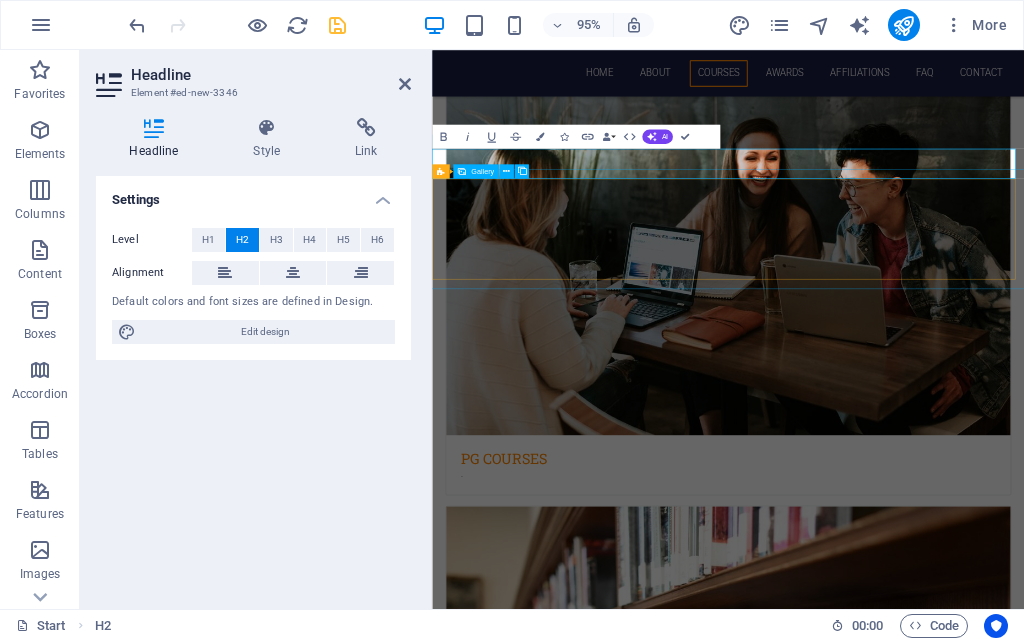 scroll, scrollTop: 3713, scrollLeft: 0, axis: vertical 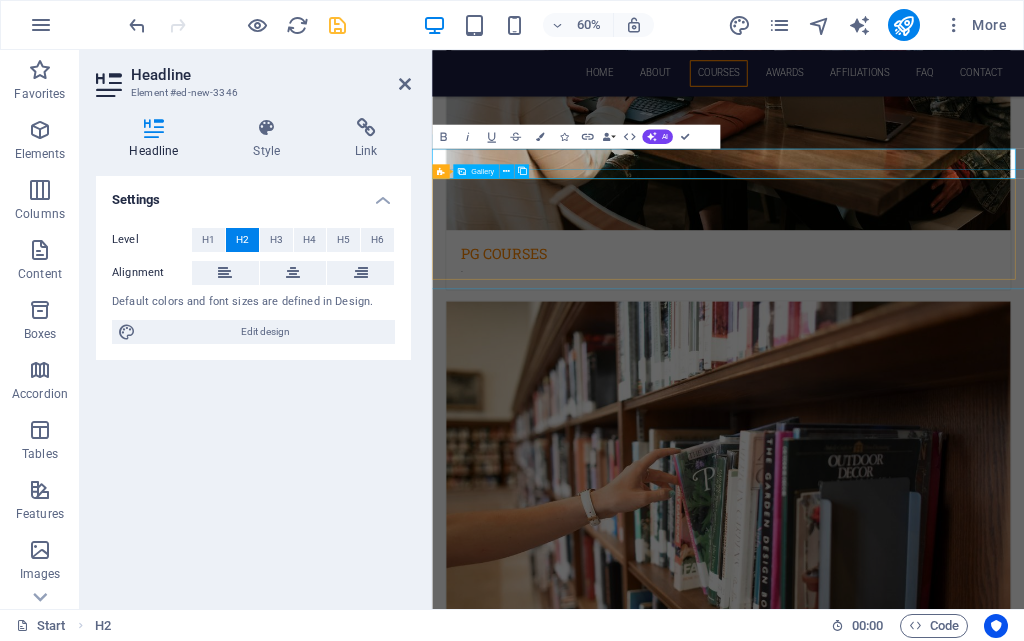 type 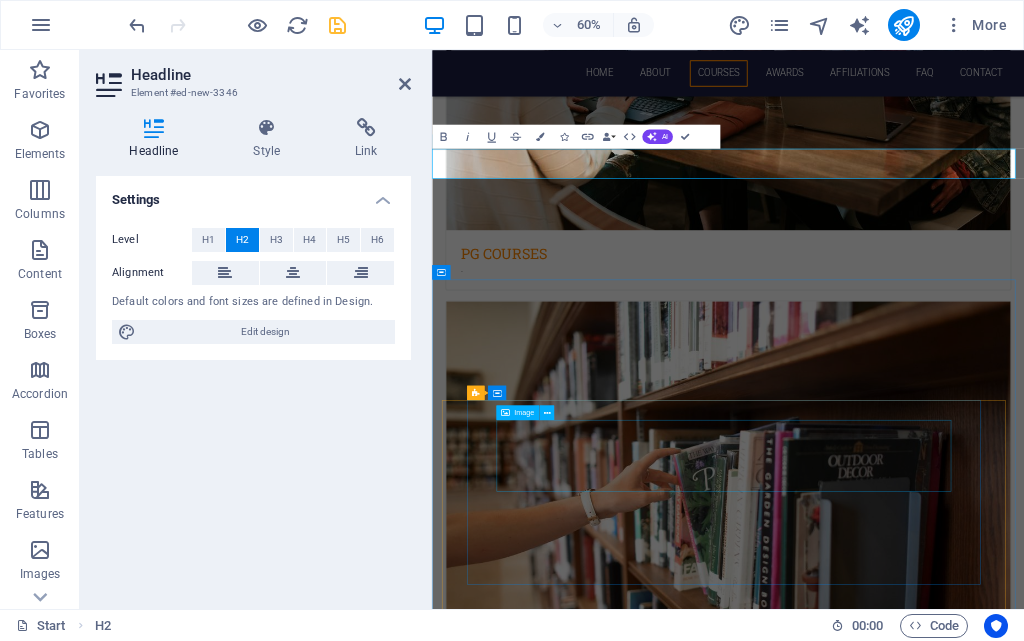 click on "Image" at bounding box center (524, 412) 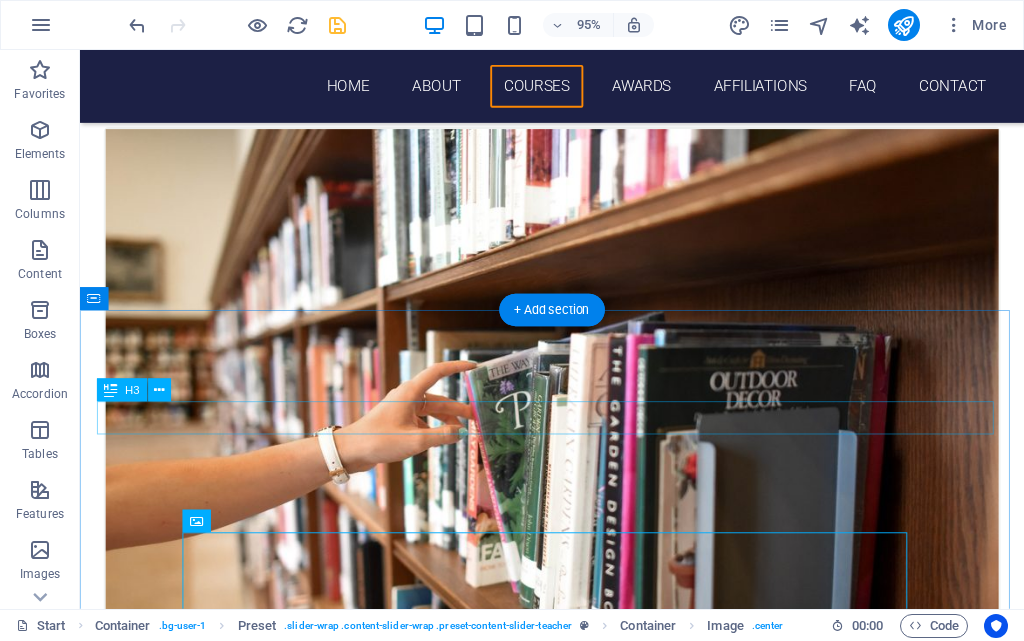 scroll, scrollTop: 3354, scrollLeft: 0, axis: vertical 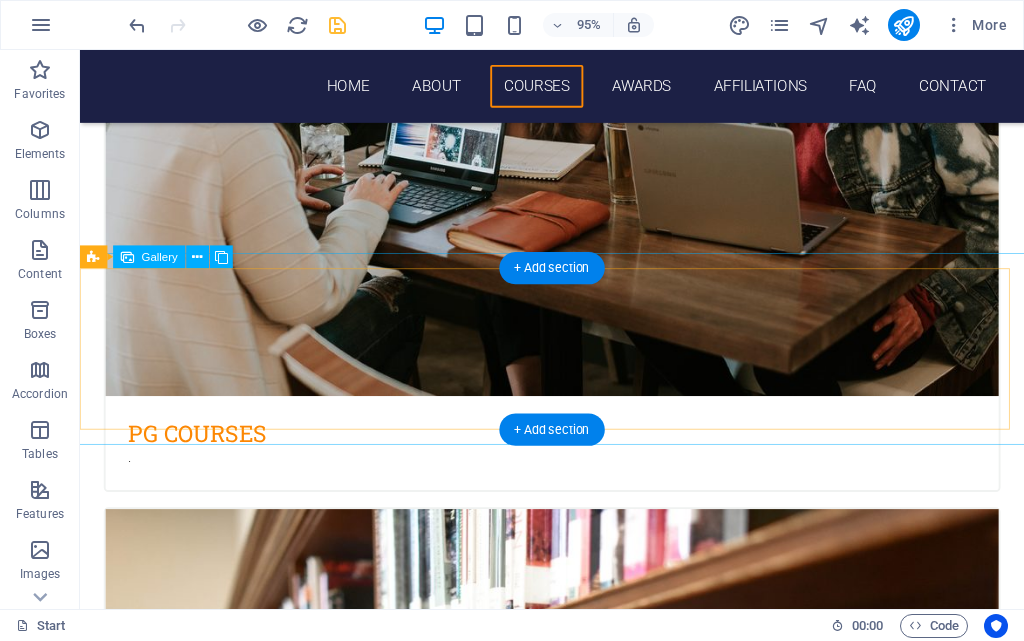 click at bounding box center [166, 4769] 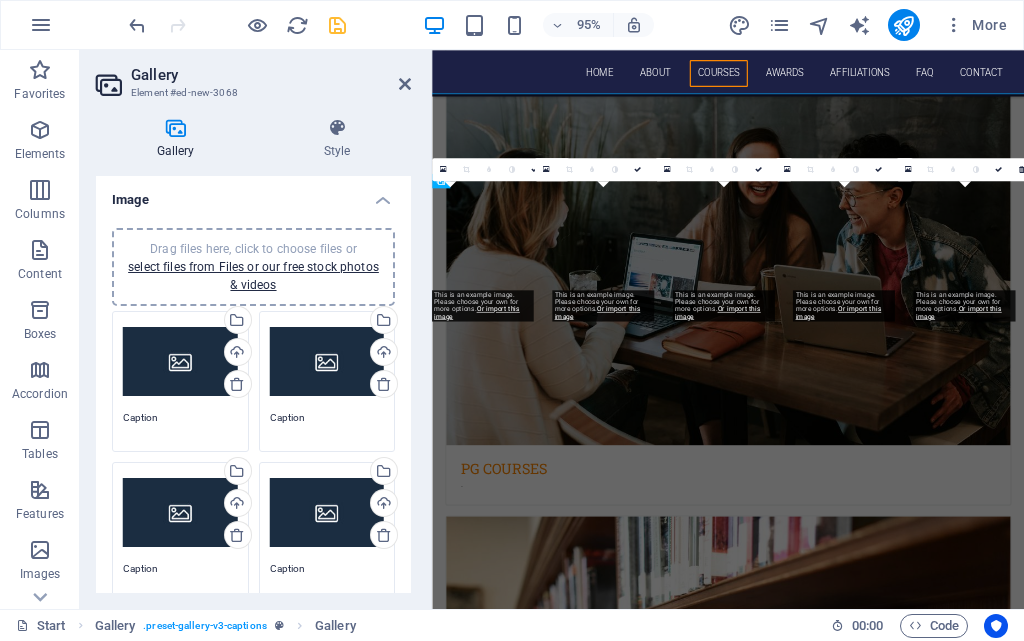 scroll, scrollTop: 3697, scrollLeft: 0, axis: vertical 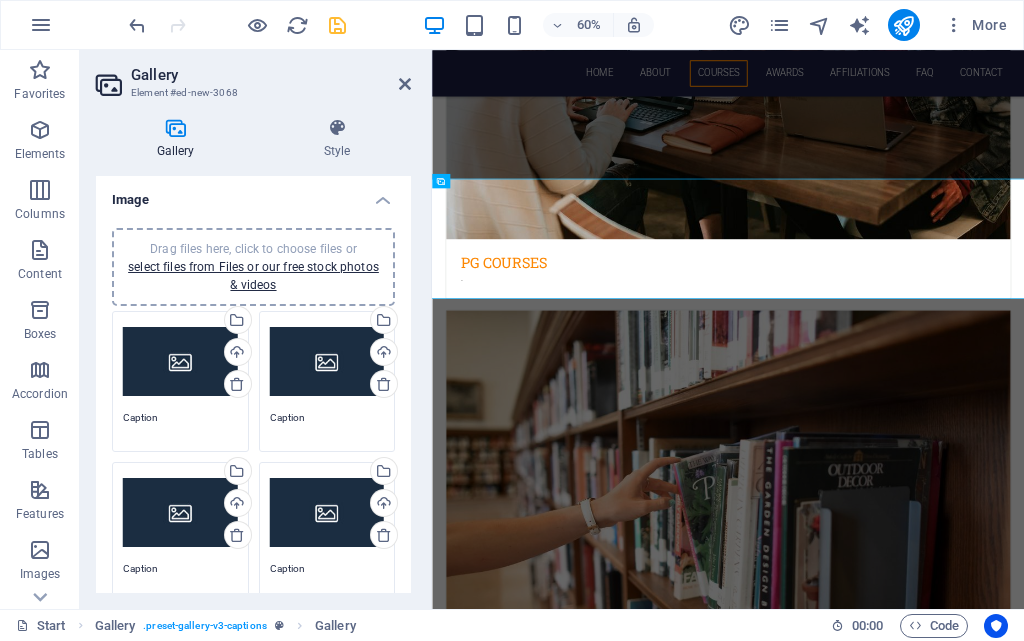 click on "Drag files here, click to choose files or select files from Files or our free stock photos & videos" at bounding box center [180, 362] 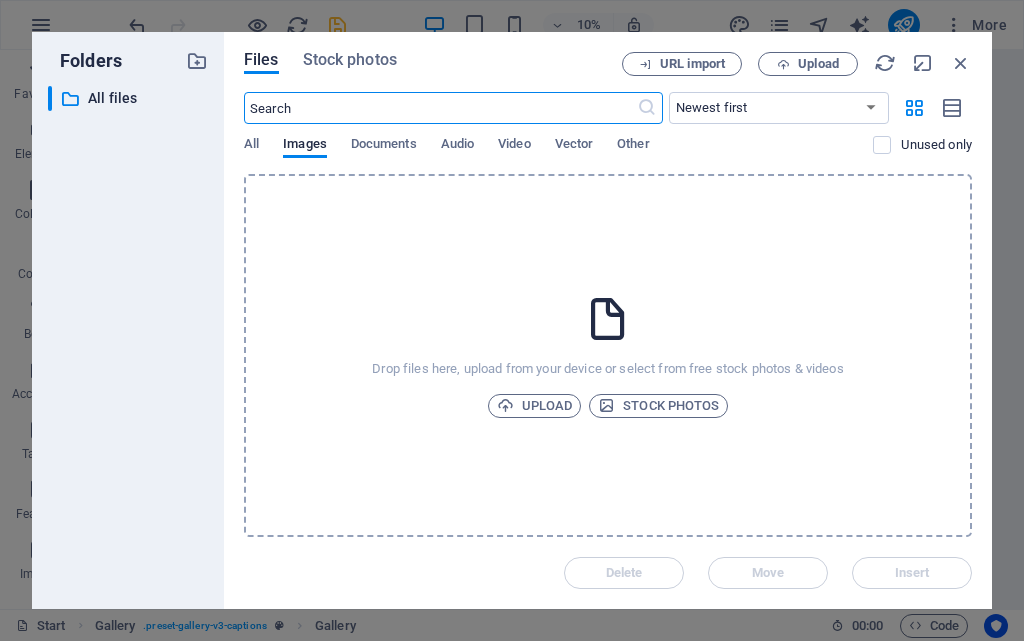 click on "Drop files here, upload from your device or select from free stock photos & videos Upload Stock photos" at bounding box center (608, 355) 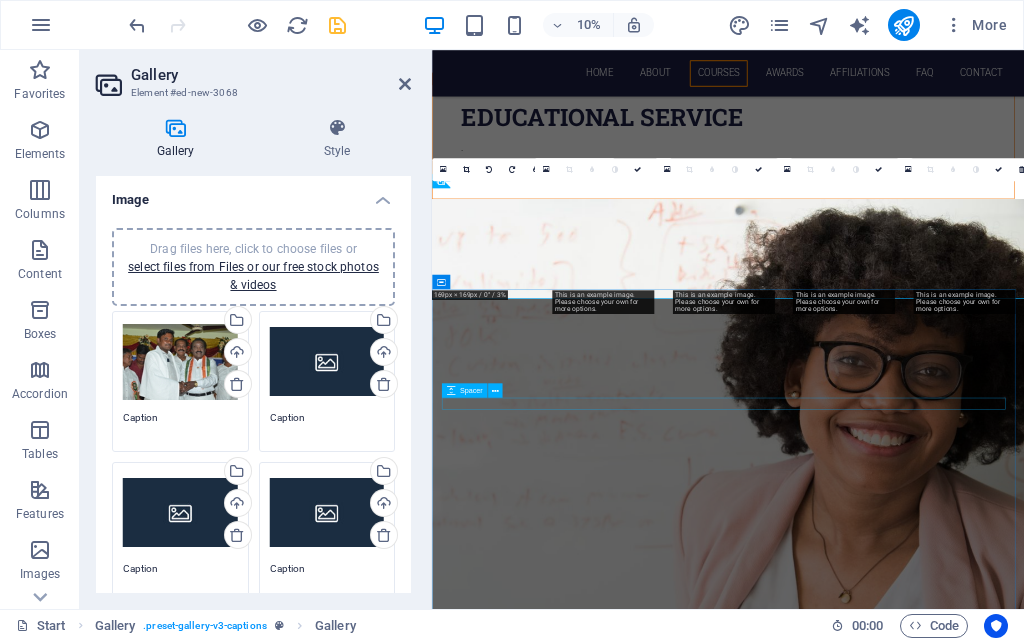 scroll, scrollTop: 3697, scrollLeft: 0, axis: vertical 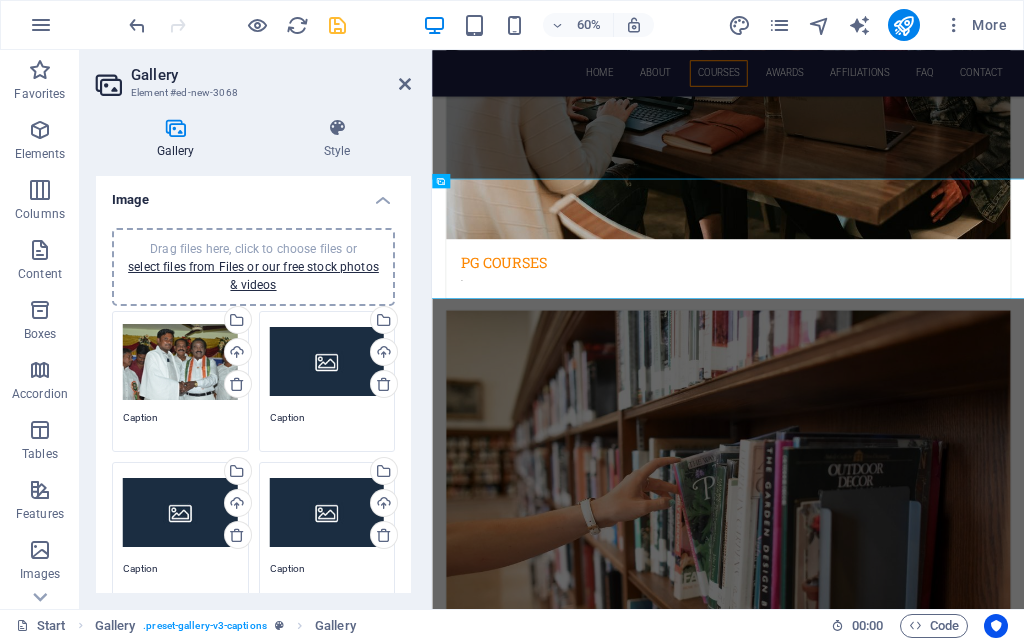 click on "Drag files here, click to choose files or select files from Files or our free stock photos & videos" at bounding box center [327, 362] 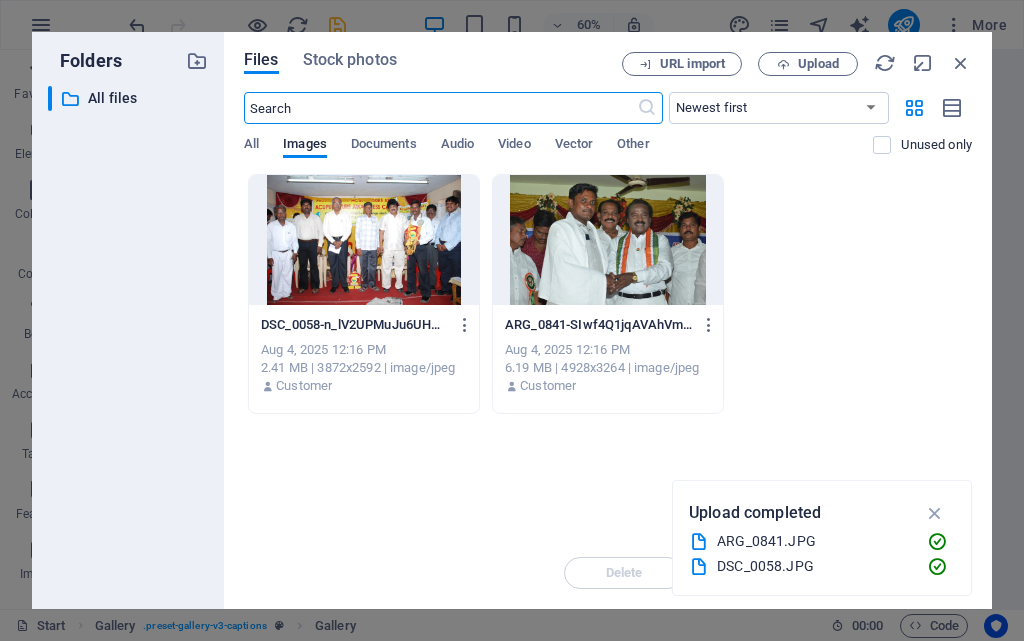 scroll, scrollTop: 6194, scrollLeft: 0, axis: vertical 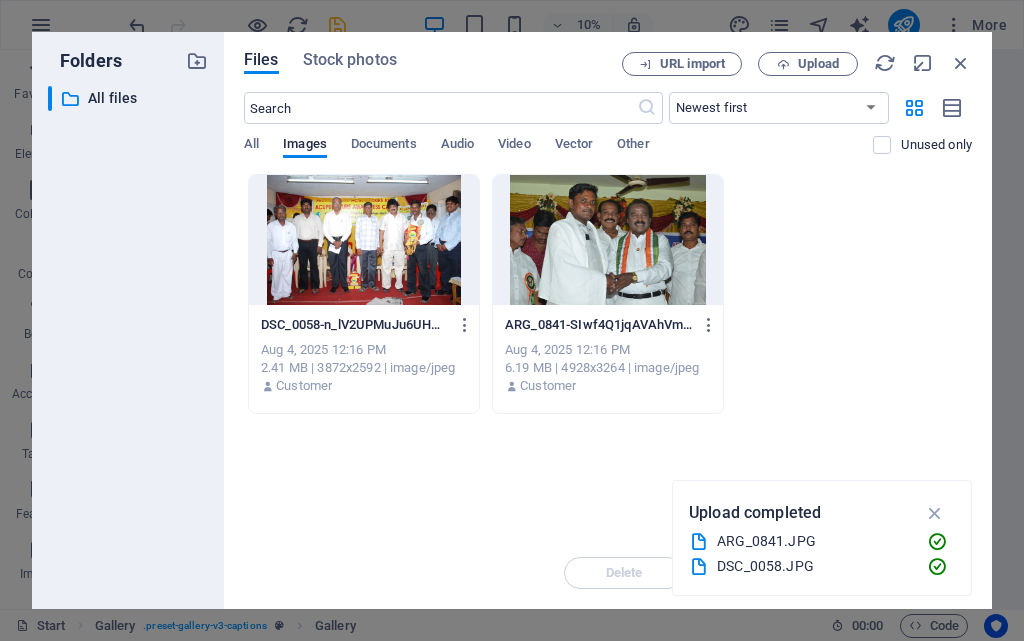 click at bounding box center [364, 240] 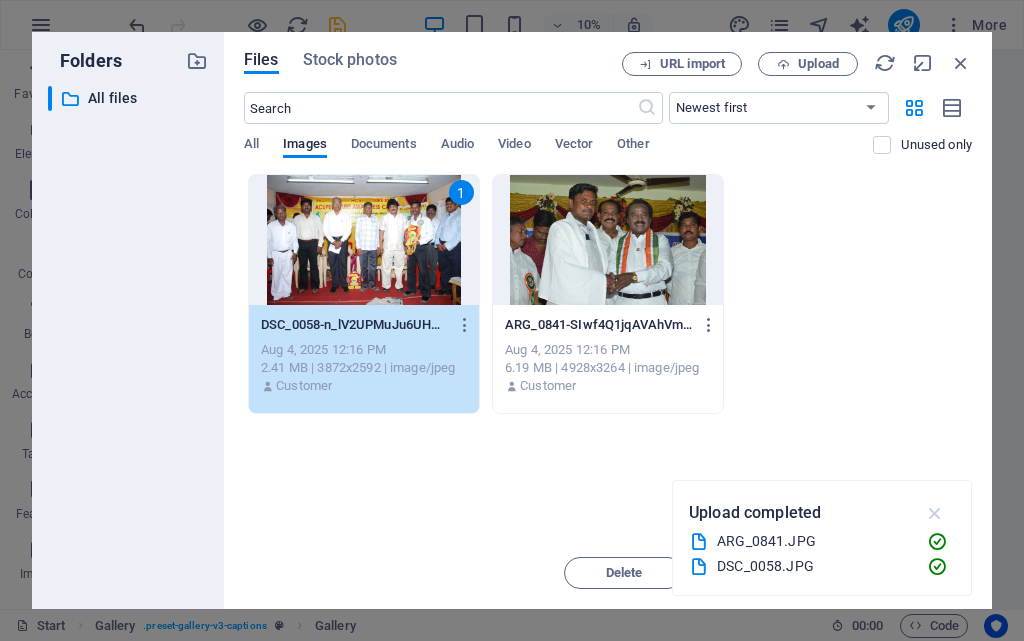 click at bounding box center (935, 513) 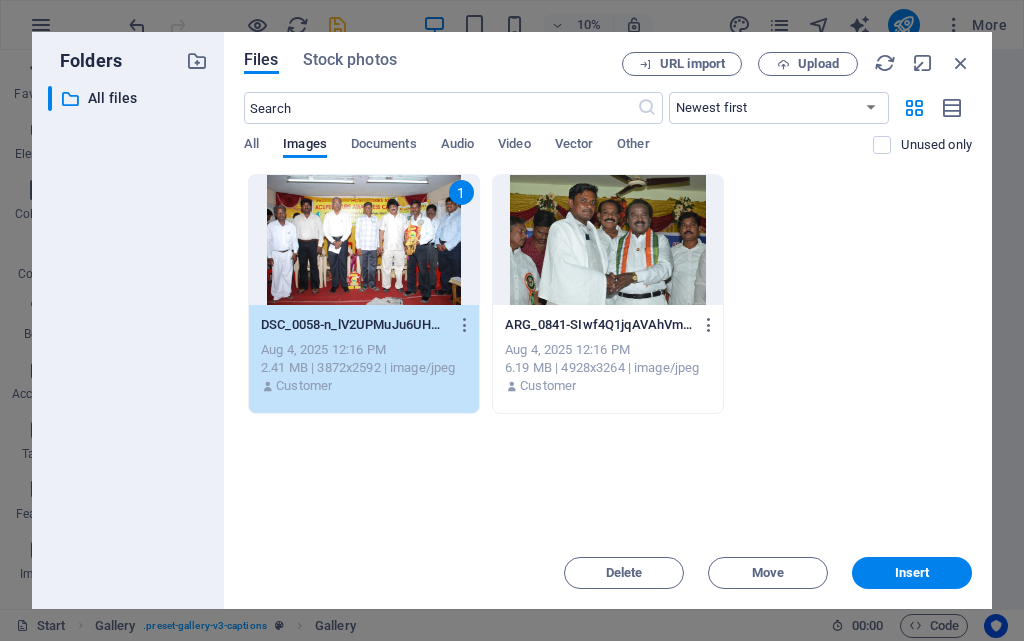 click on "1 DSC_0058-n_lV2UPMuJu6UHAcp3H6Tg.JPG DSC_0058-n_lV2UPMuJu6UHAcp3H6Tg.JPG [DATE] [TIME] [SIZE] | [RESOLUTION] | [FORMAT] Customer ARG_0841-SIwf4Q1jqAVAhVmj1ZlnQA.JPG ARG_0841-SIwf4Q1jqAVAhVmj1ZlnQA.JPG [DATE] [TIME] [SIZE] | [RESOLUTION] | [FORMAT] Customer" at bounding box center [608, 294] 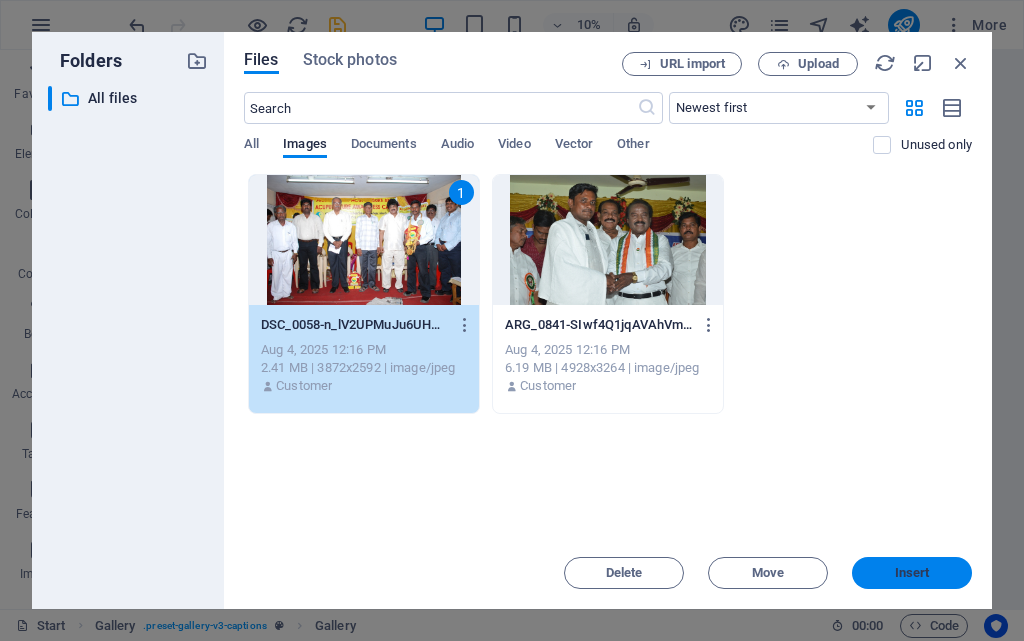 drag, startPoint x: 921, startPoint y: 566, endPoint x: 196, endPoint y: 456, distance: 733.29736 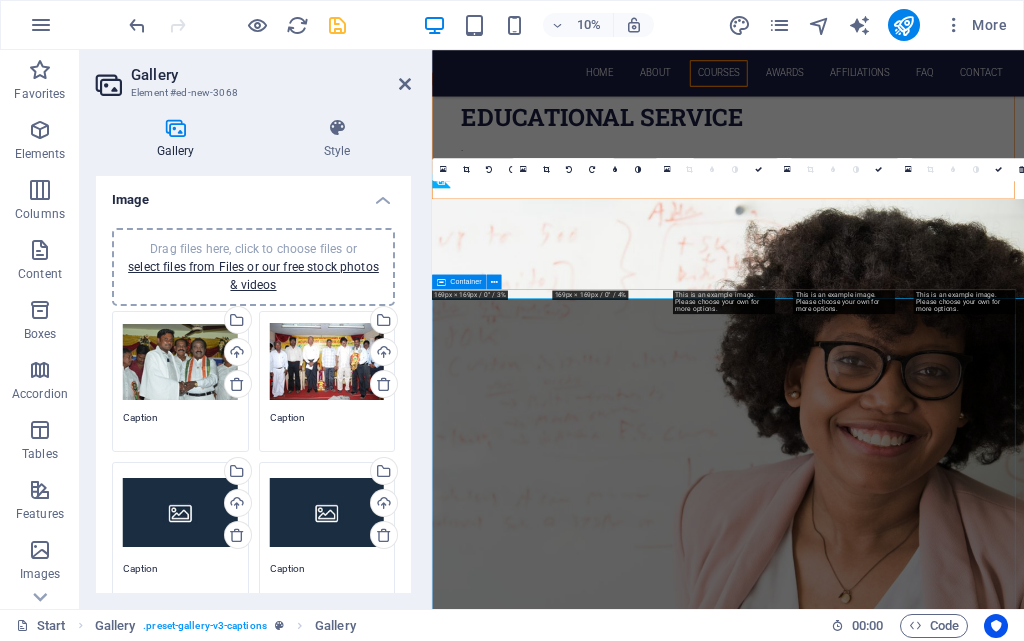 scroll, scrollTop: 3697, scrollLeft: 0, axis: vertical 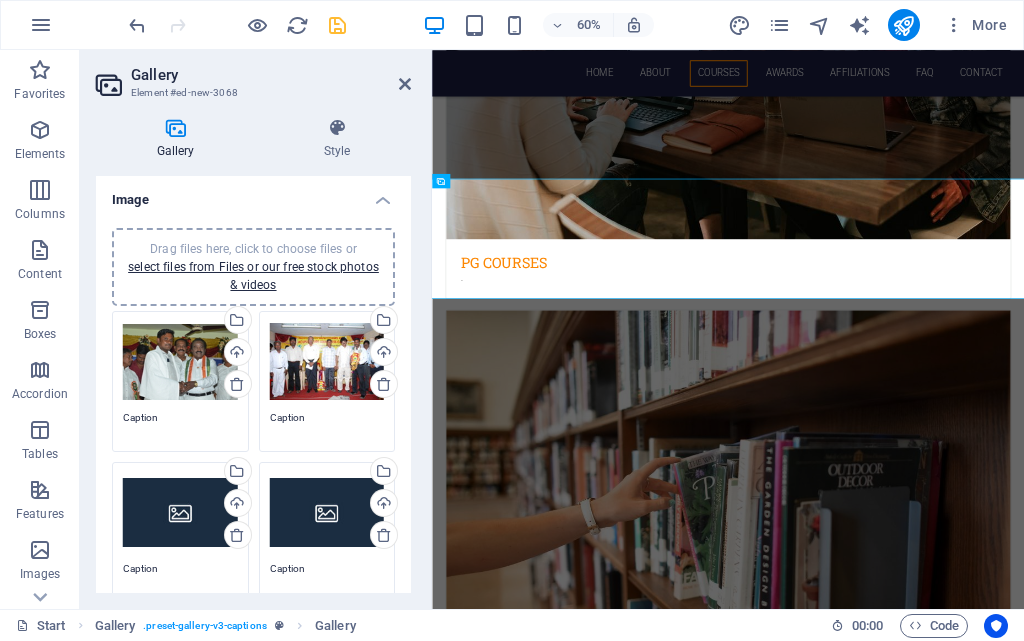 click on "Drag files here, click to choose files or select files from Files or our free stock photos & videos" at bounding box center [180, 513] 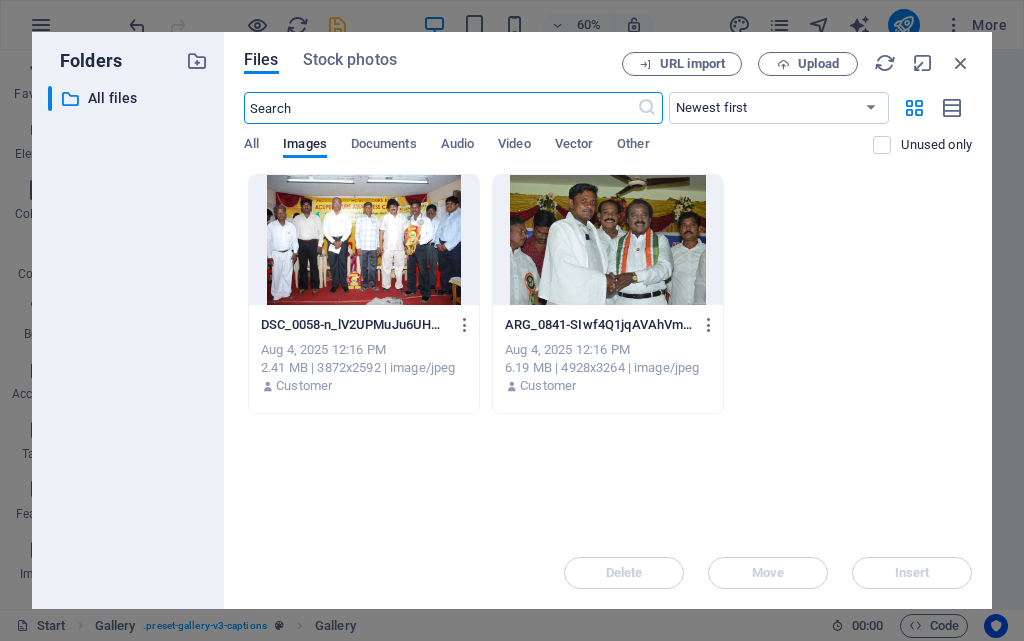 scroll, scrollTop: 6194, scrollLeft: 0, axis: vertical 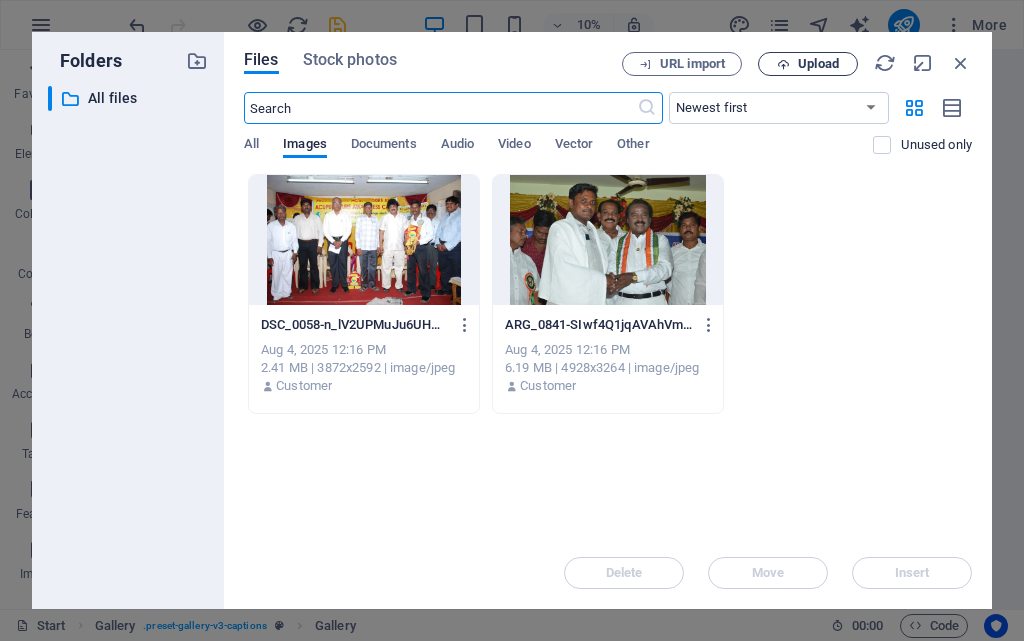 click on "Upload" at bounding box center (818, 64) 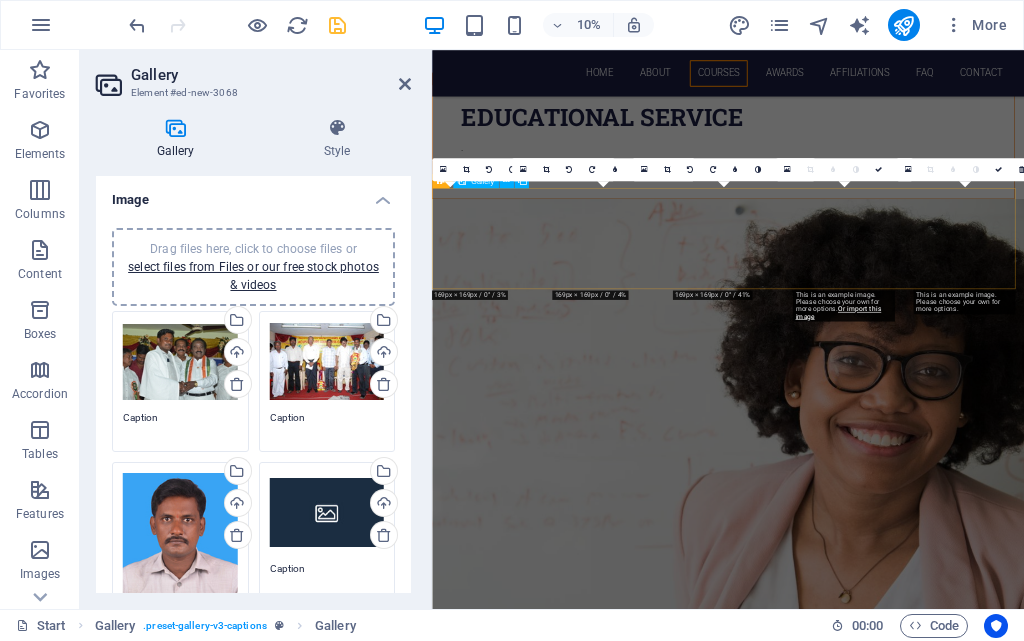 scroll, scrollTop: 3697, scrollLeft: 0, axis: vertical 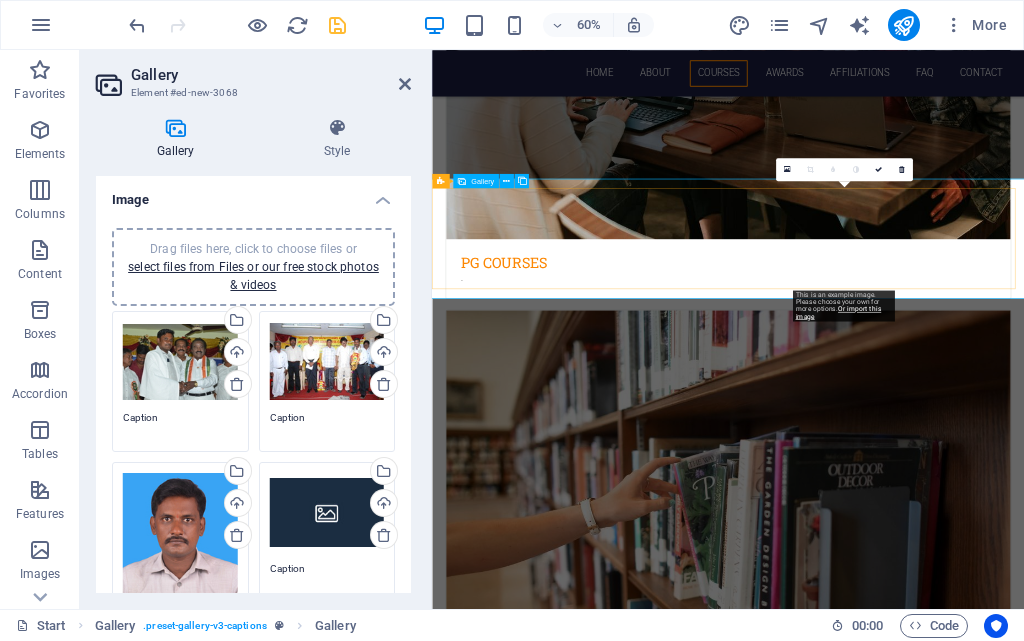 click at bounding box center (1129, 4887) 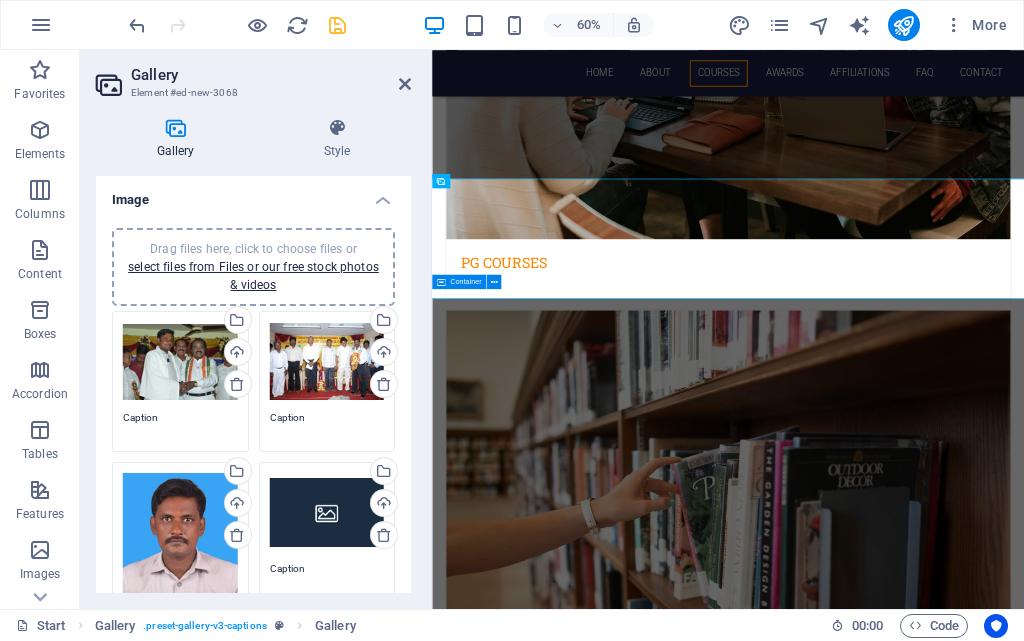 click on "Drag files here, click to choose files or select files from Files or our free stock photos & videos" at bounding box center [327, 513] 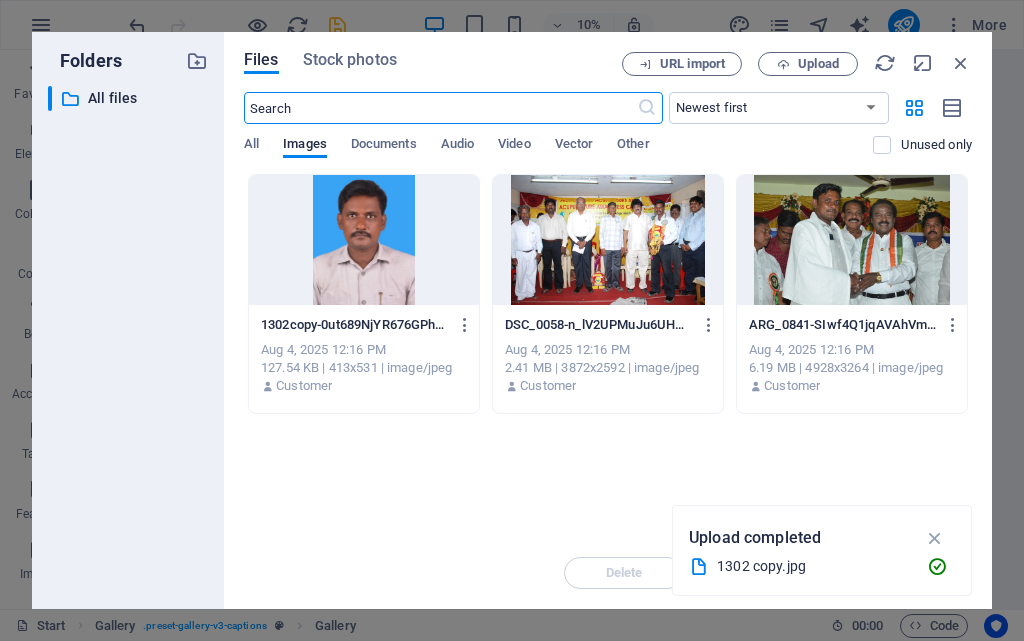 scroll, scrollTop: 6194, scrollLeft: 0, axis: vertical 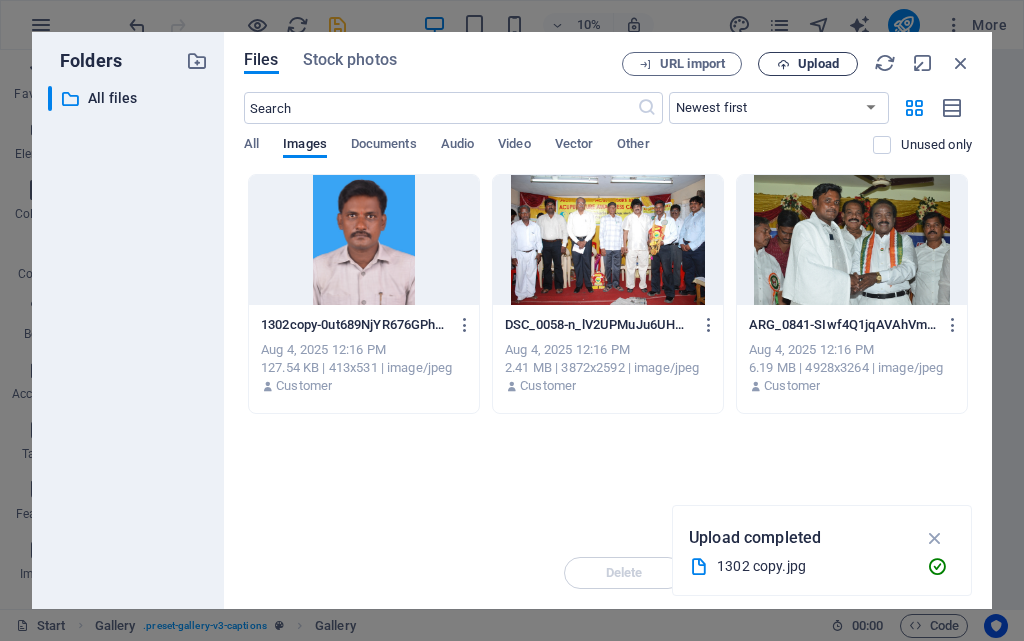click on "Upload" at bounding box center [818, 64] 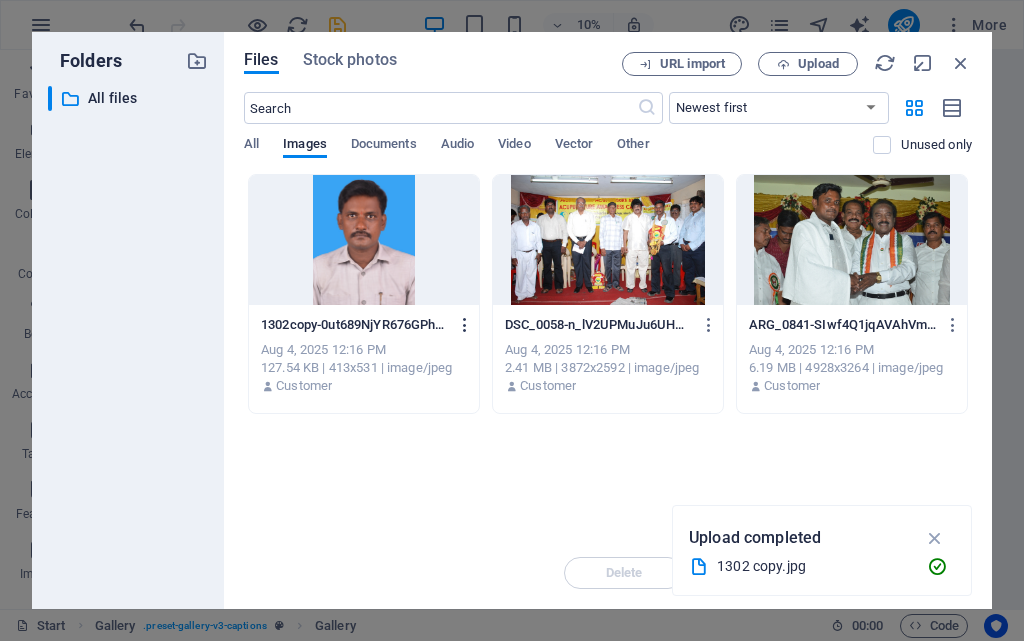 click at bounding box center (465, 325) 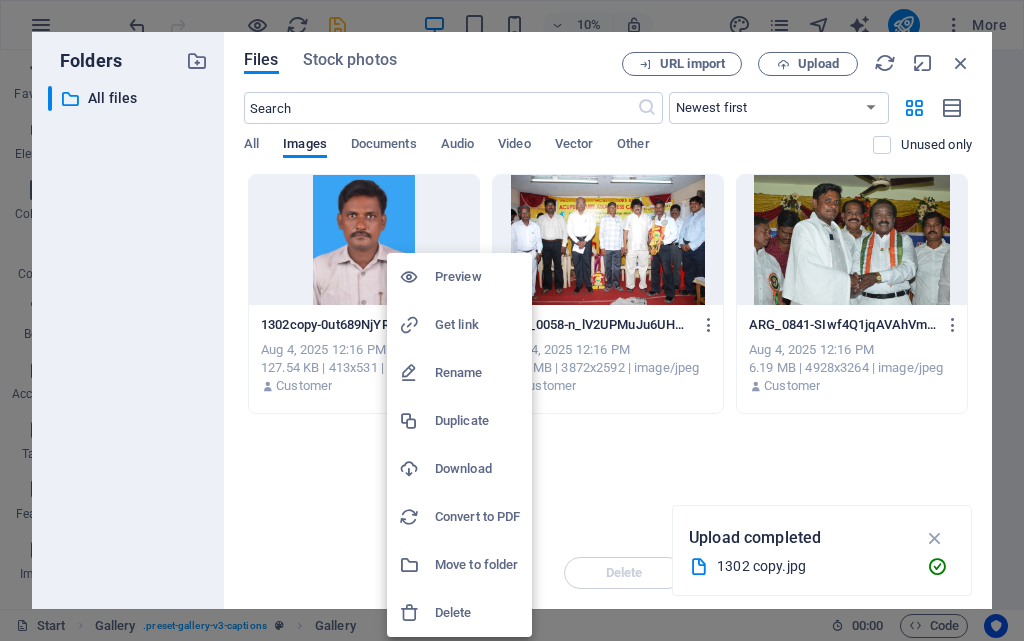 click on "Delete" at bounding box center [477, 613] 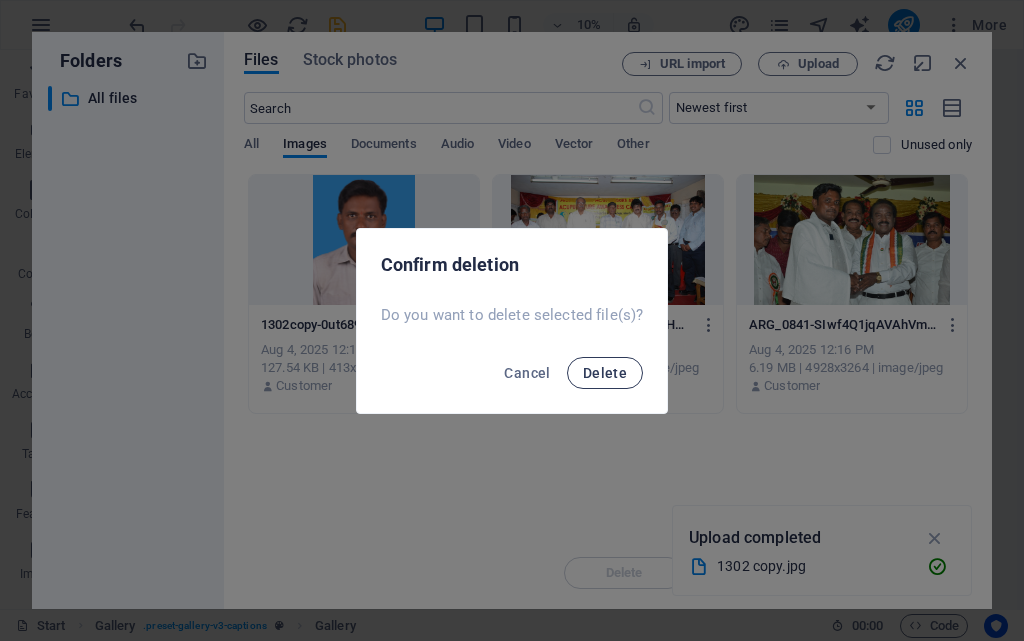 click on "Delete" at bounding box center [605, 373] 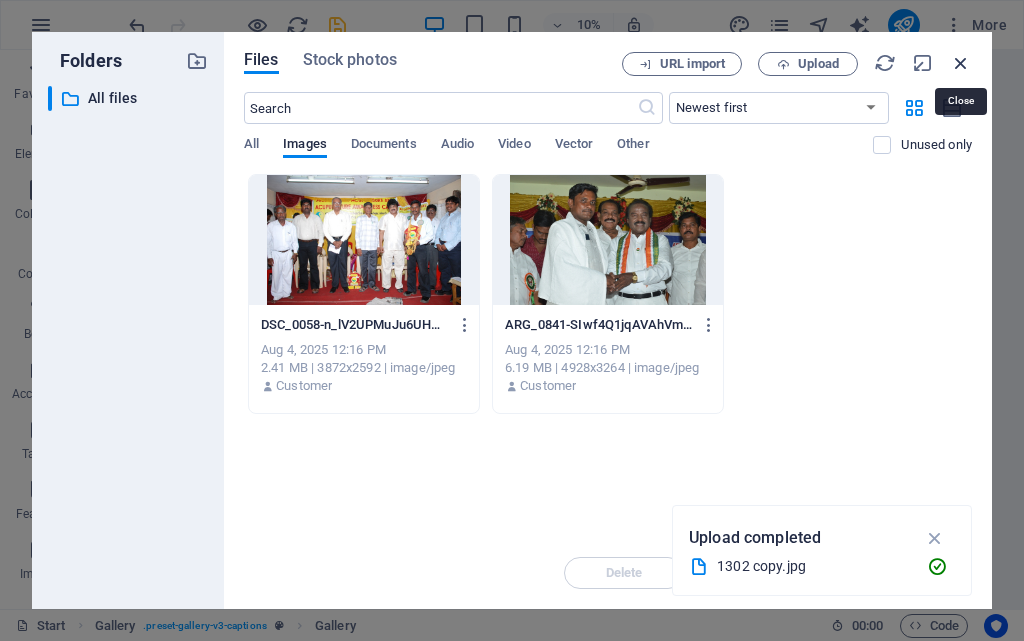 drag, startPoint x: 961, startPoint y: 62, endPoint x: 354, endPoint y: 428, distance: 708.80536 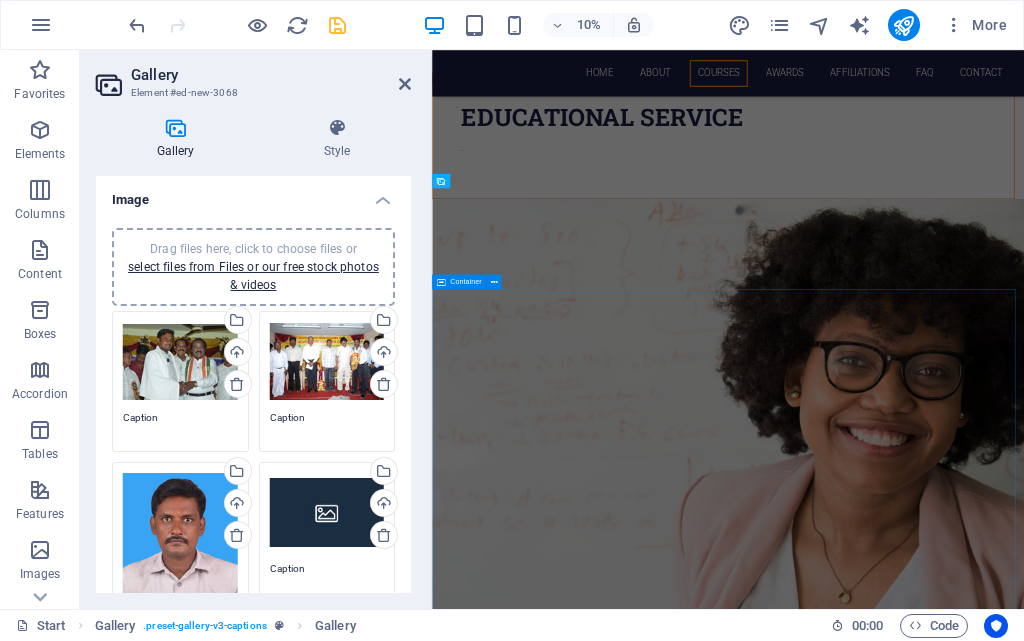 scroll, scrollTop: 3697, scrollLeft: 0, axis: vertical 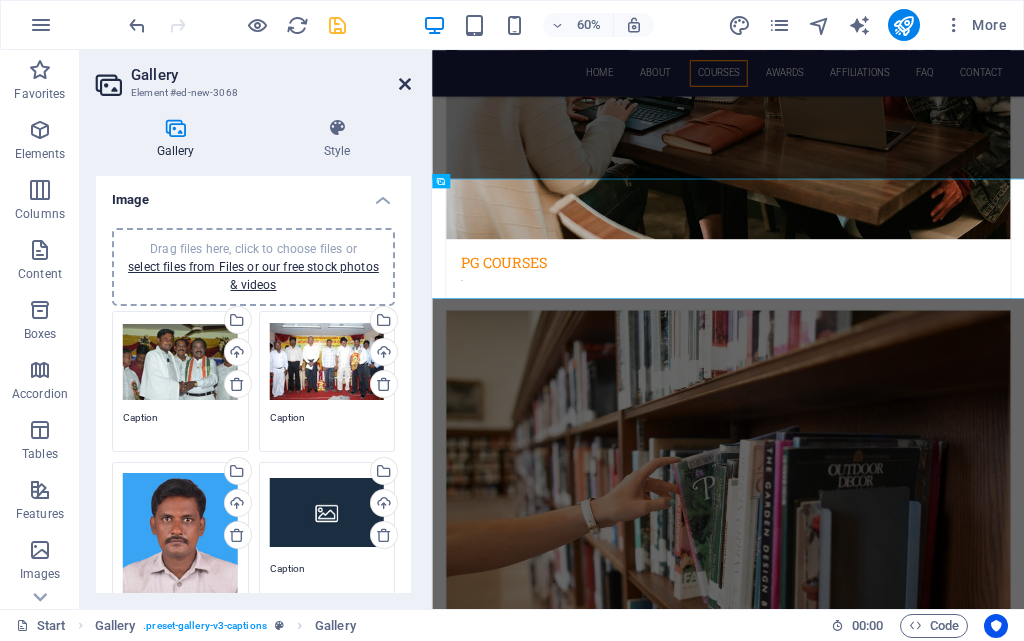 drag, startPoint x: 402, startPoint y: 85, endPoint x: 553, endPoint y: 315, distance: 275.13815 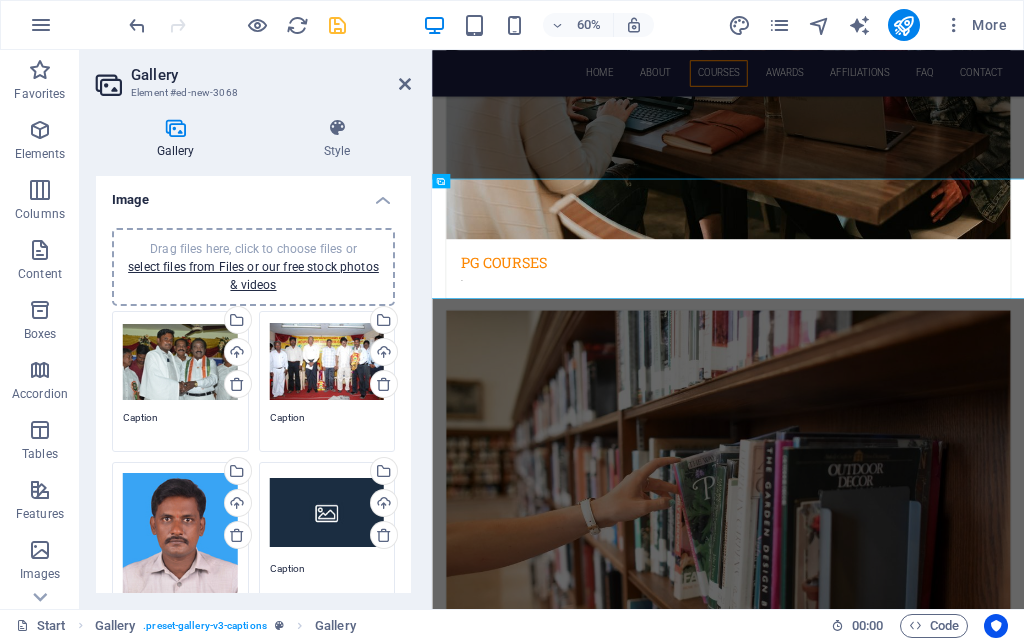 scroll, scrollTop: 3354, scrollLeft: 0, axis: vertical 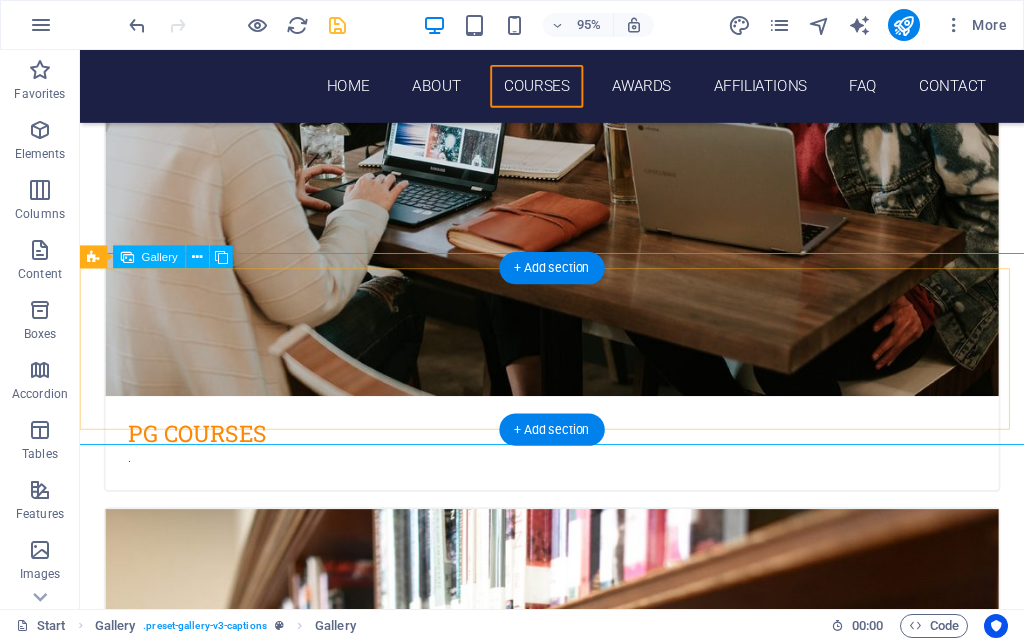 click at bounding box center [576, 4769] 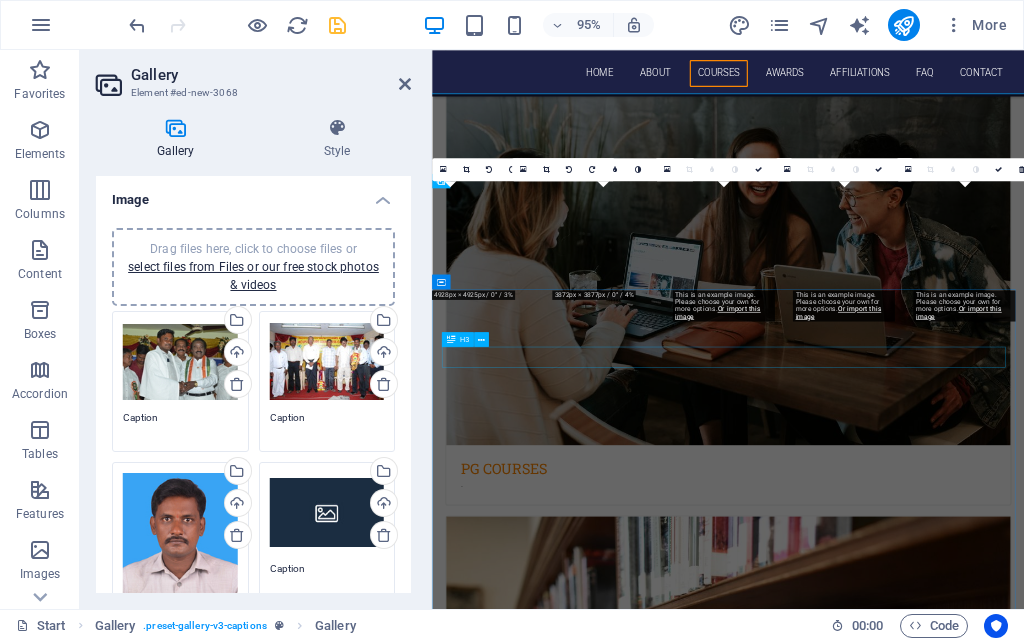 scroll, scrollTop: 3697, scrollLeft: 0, axis: vertical 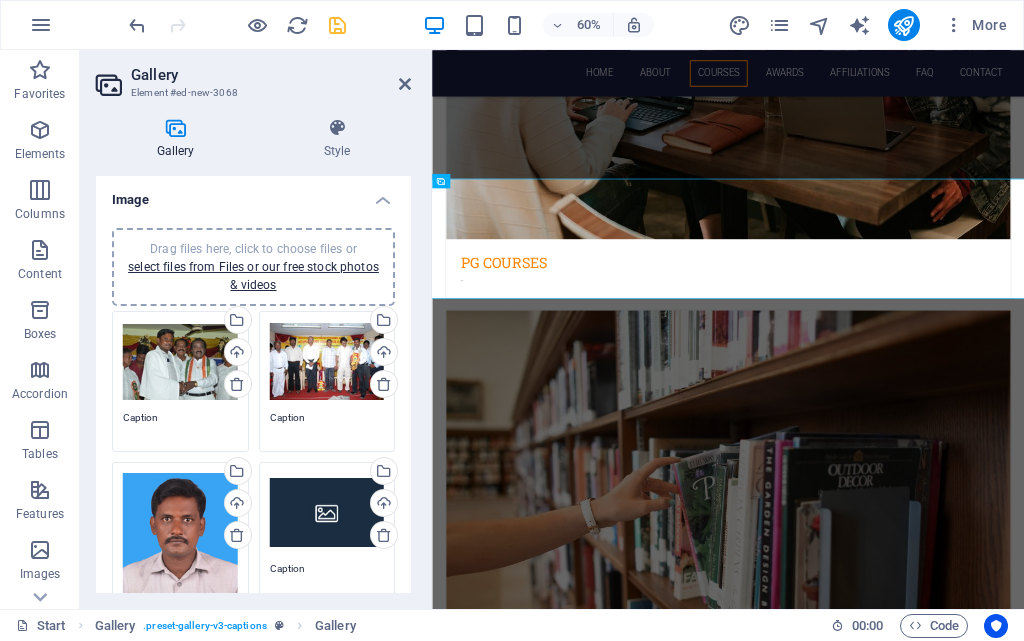 click on "Drag files here, click to choose files or select files from Files or our free stock photos & videos" at bounding box center (180, 546) 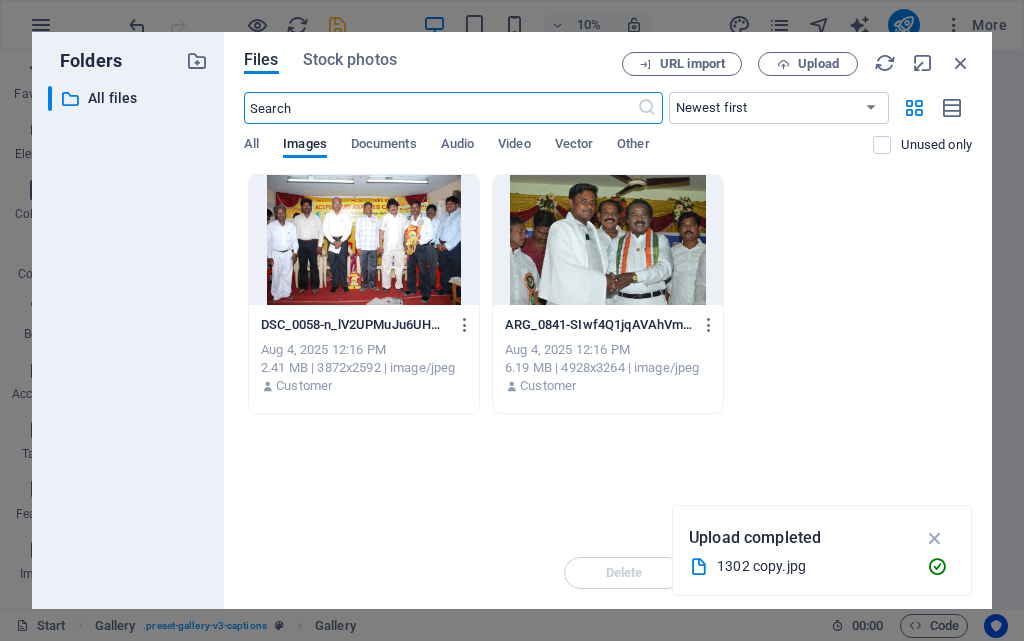 scroll, scrollTop: 6194, scrollLeft: 0, axis: vertical 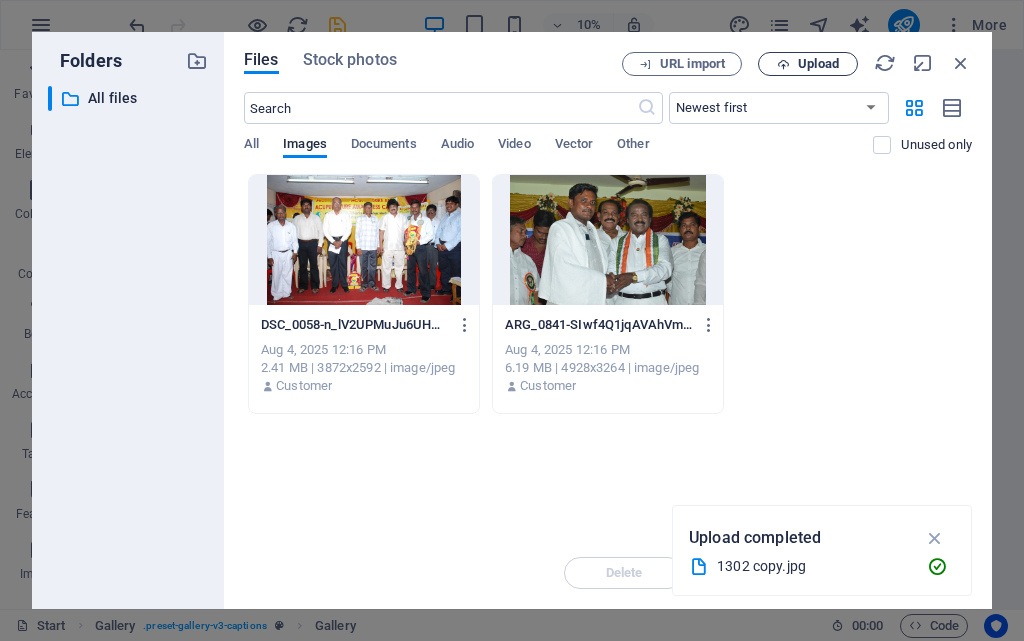 click on "Upload" at bounding box center (808, 64) 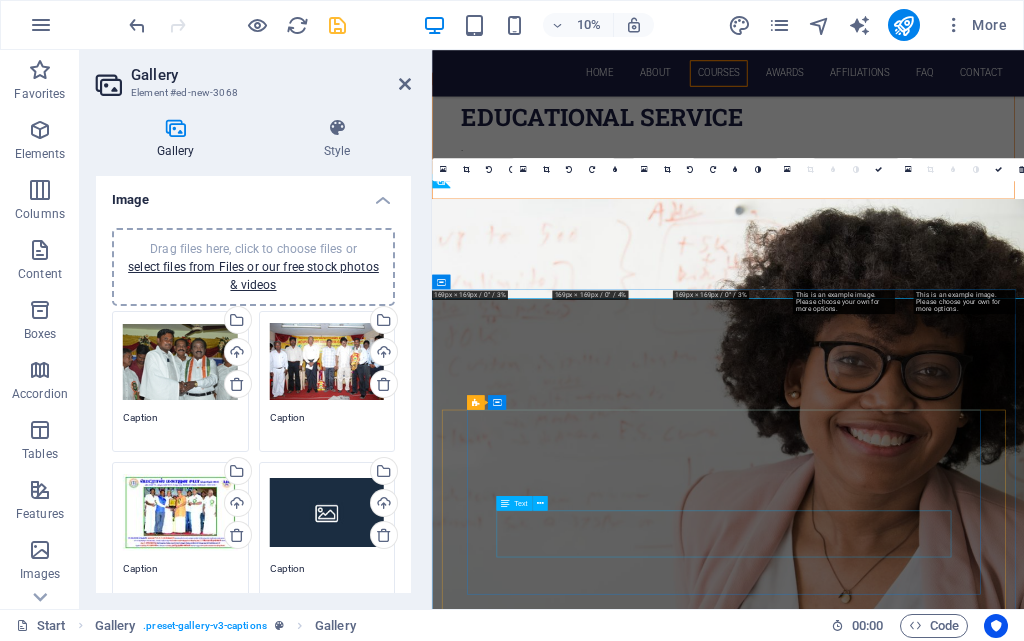 scroll, scrollTop: 3697, scrollLeft: 0, axis: vertical 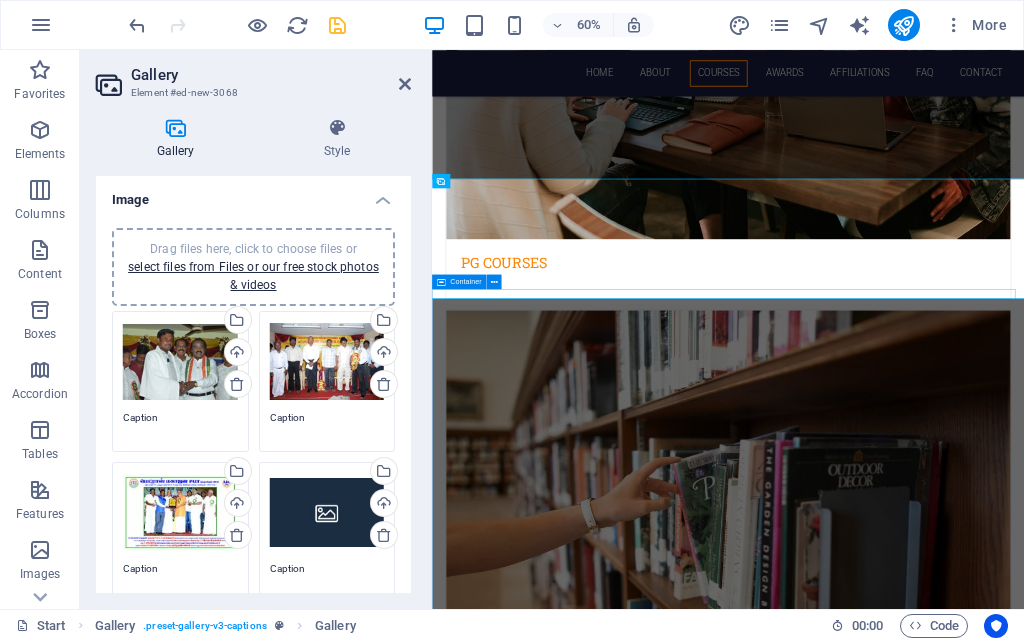 click on "various schemes Our AFFILIATIONS Lindsay . Jordan . Rachel . David . Maya ." at bounding box center (925, 6002) 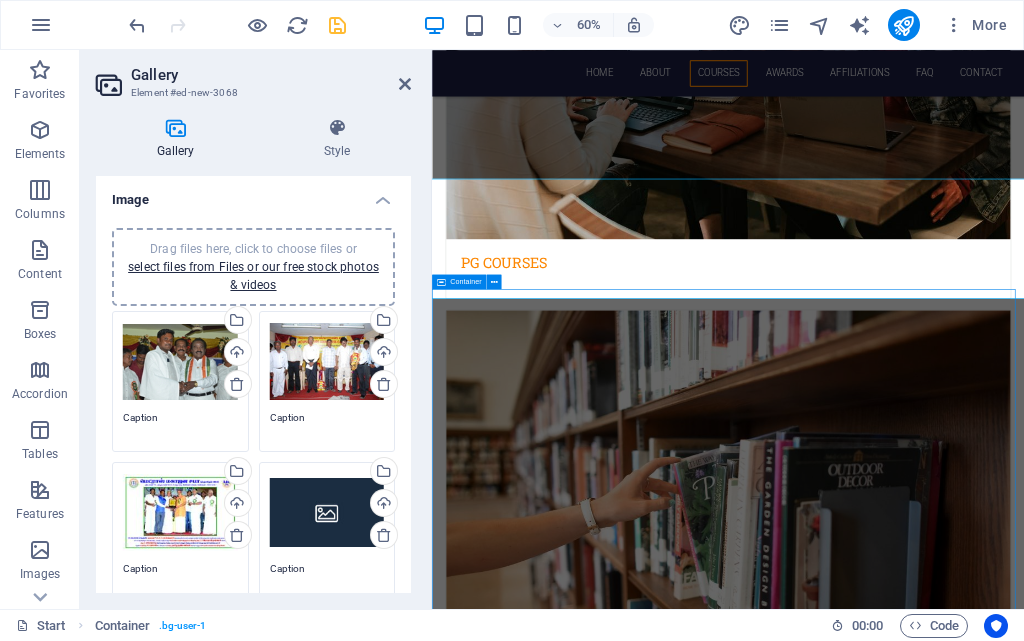 scroll, scrollTop: 3354, scrollLeft: 0, axis: vertical 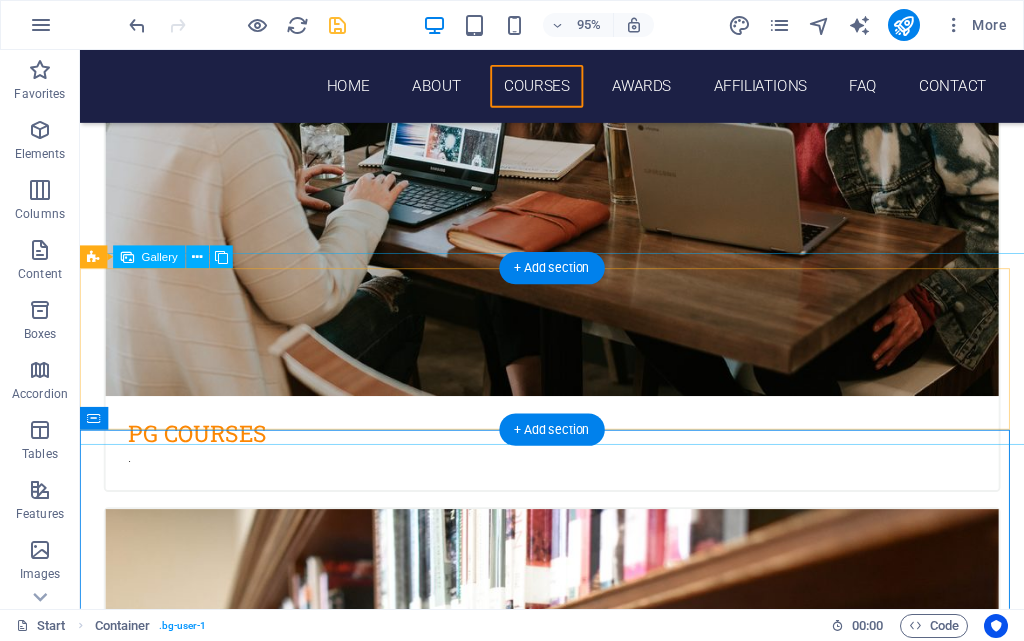 click at bounding box center [576, 4769] 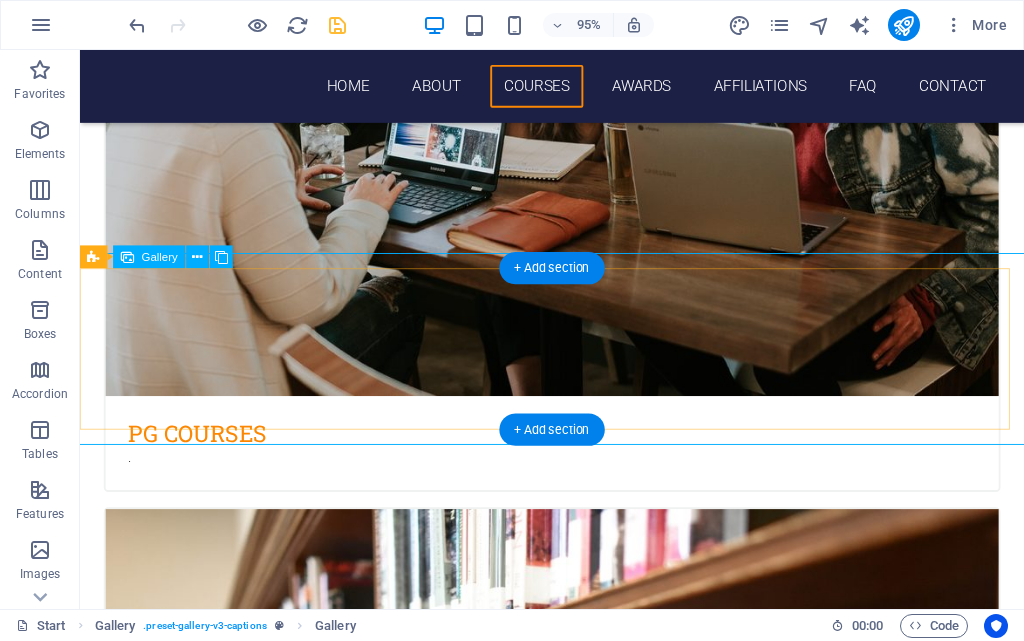 click at bounding box center [782, 4769] 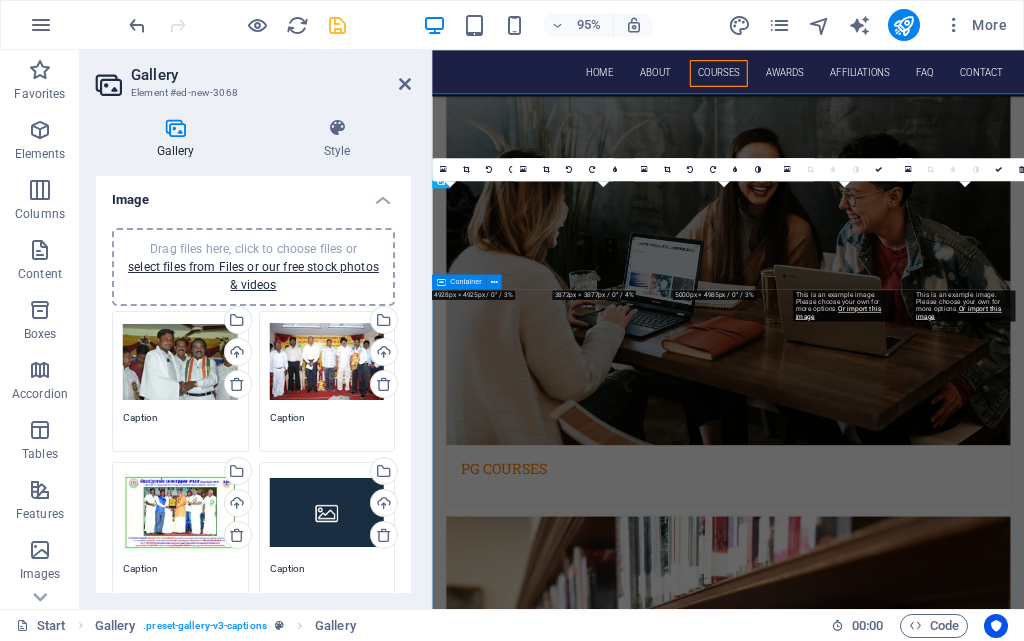 scroll, scrollTop: 3697, scrollLeft: 0, axis: vertical 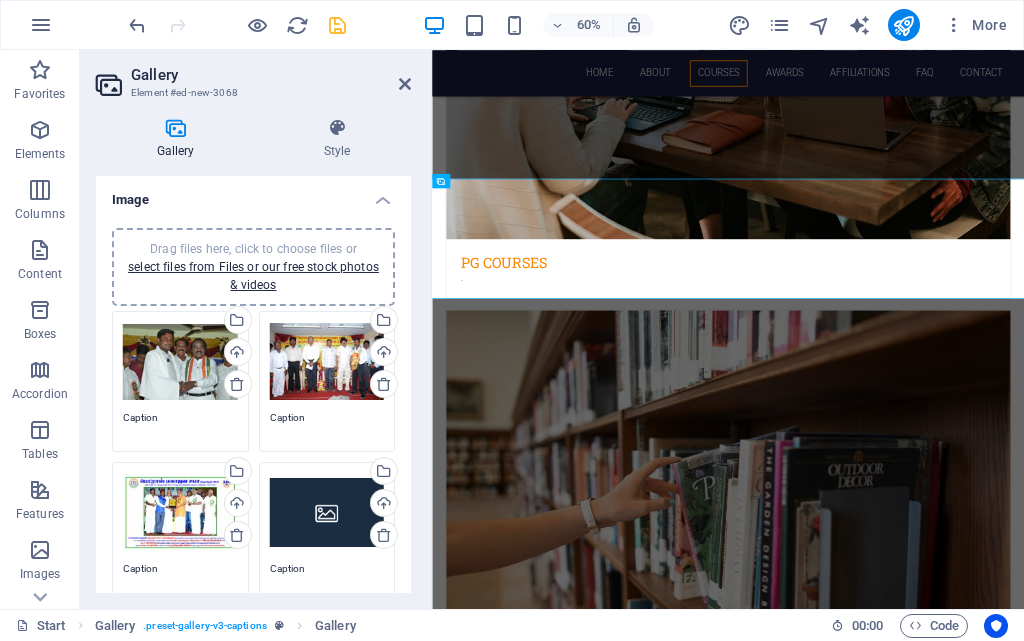click on "Drag files here, click to choose files or select files from Files or our free stock photos & videos" at bounding box center (327, 513) 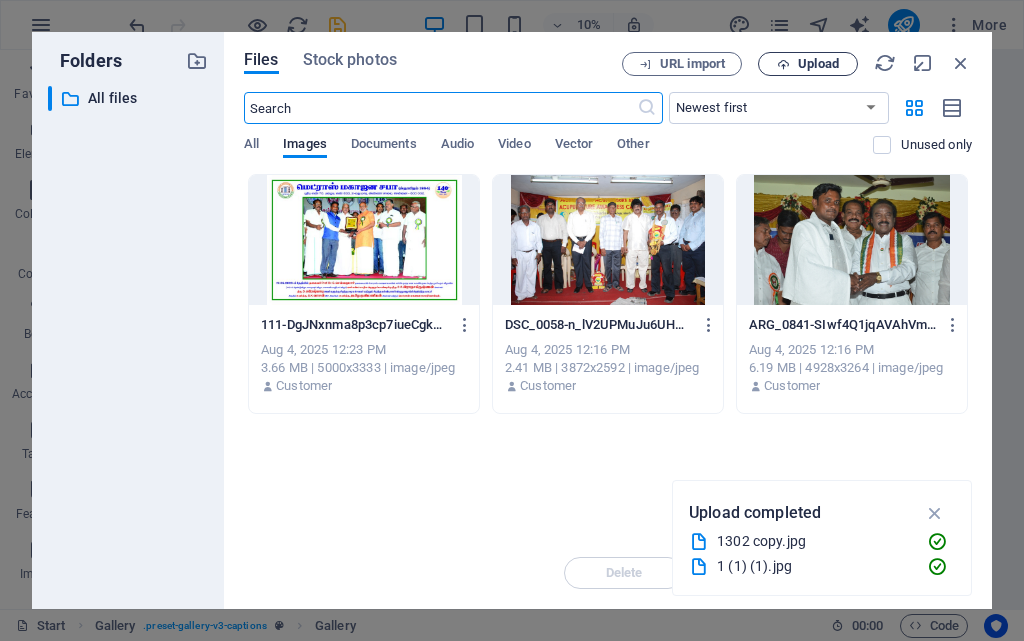 click on "Upload" at bounding box center (818, 64) 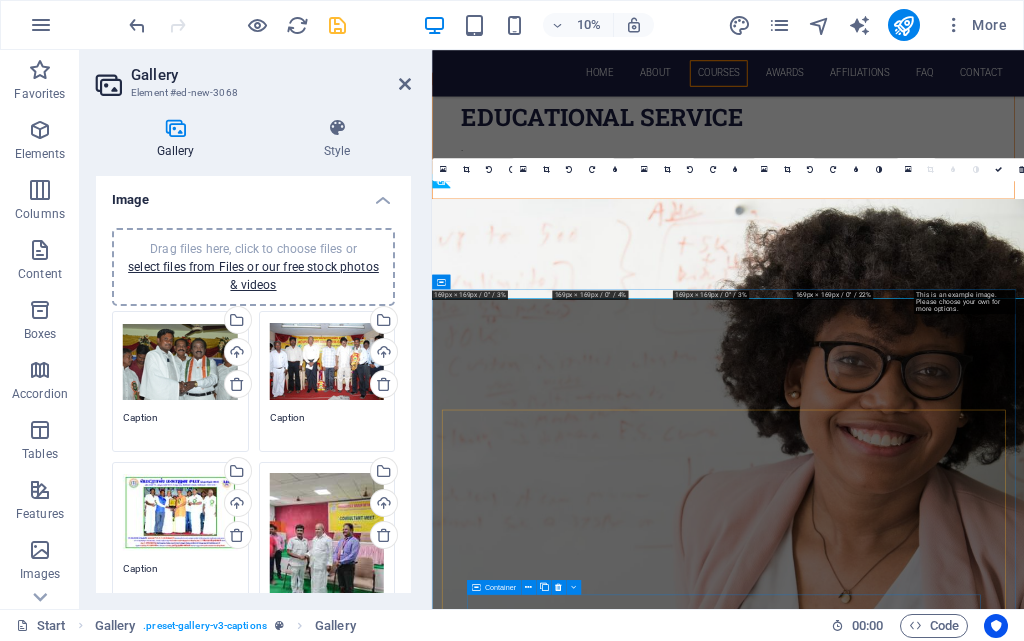 scroll, scrollTop: 3697, scrollLeft: 0, axis: vertical 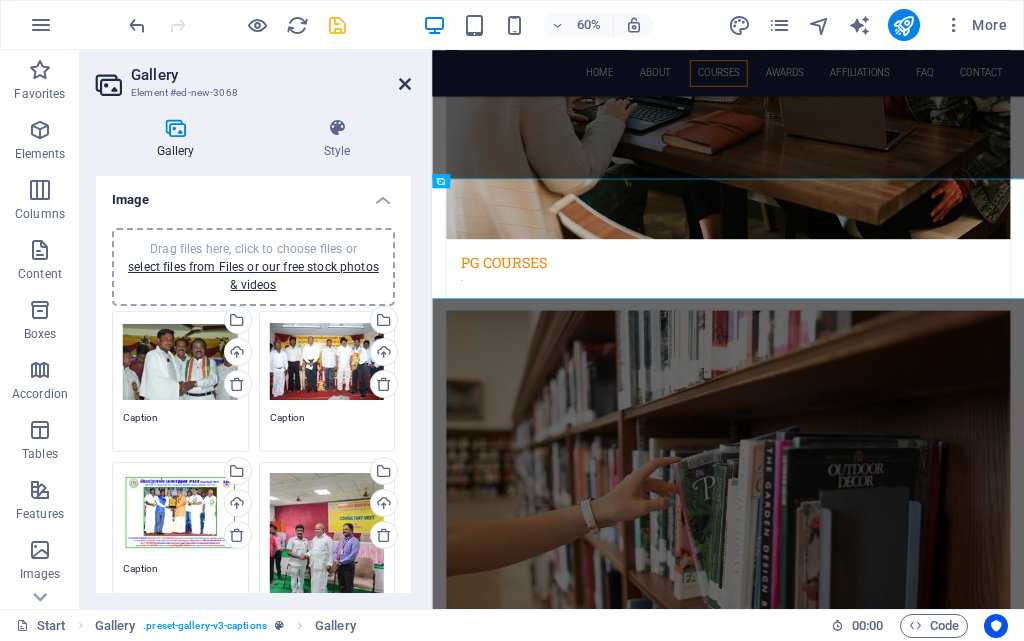drag, startPoint x: 409, startPoint y: 83, endPoint x: 338, endPoint y: 62, distance: 74.04053 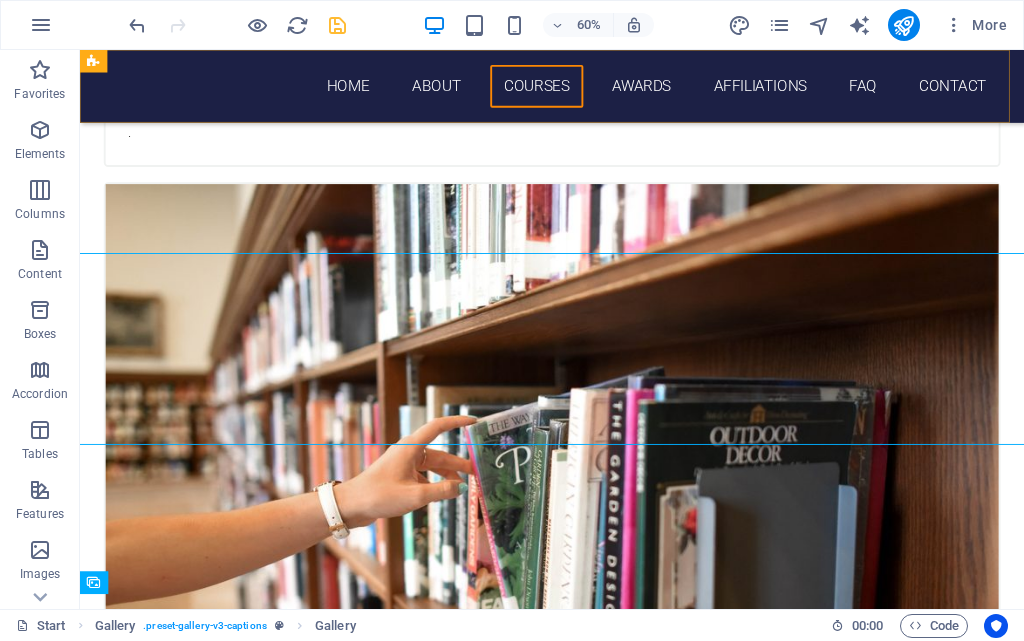 scroll, scrollTop: 3354, scrollLeft: 0, axis: vertical 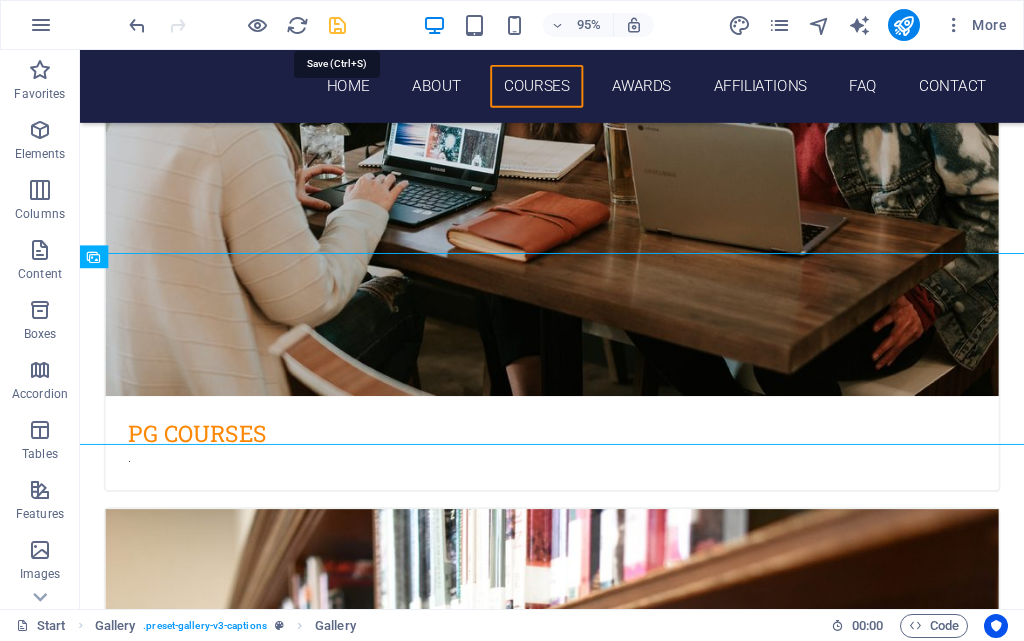 click at bounding box center (337, 25) 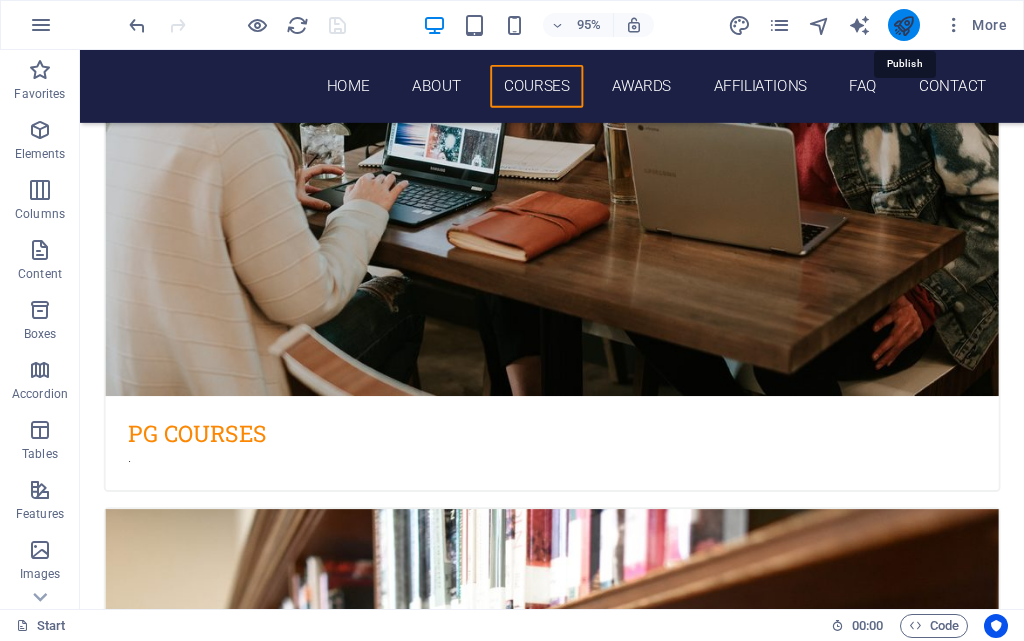 click at bounding box center (903, 25) 